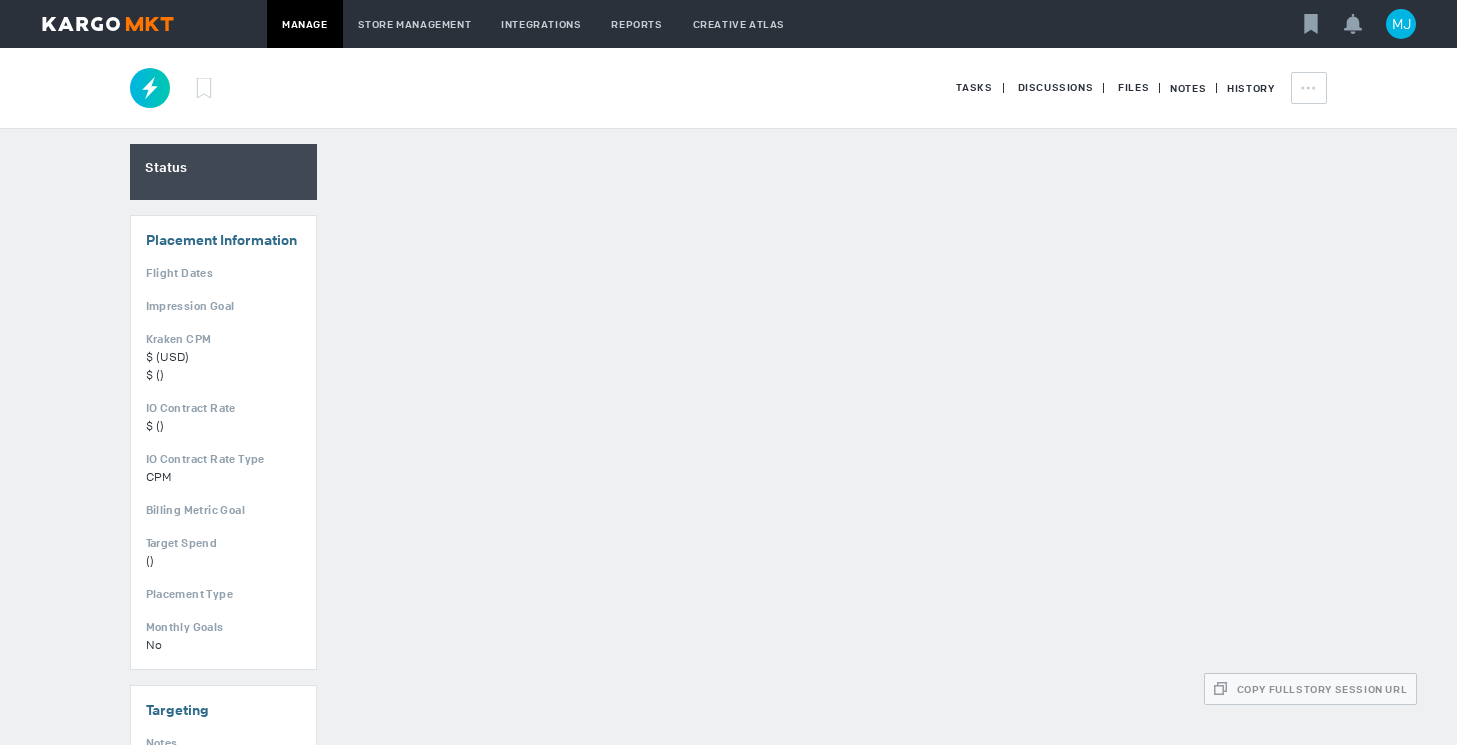 scroll, scrollTop: 0, scrollLeft: 0, axis: both 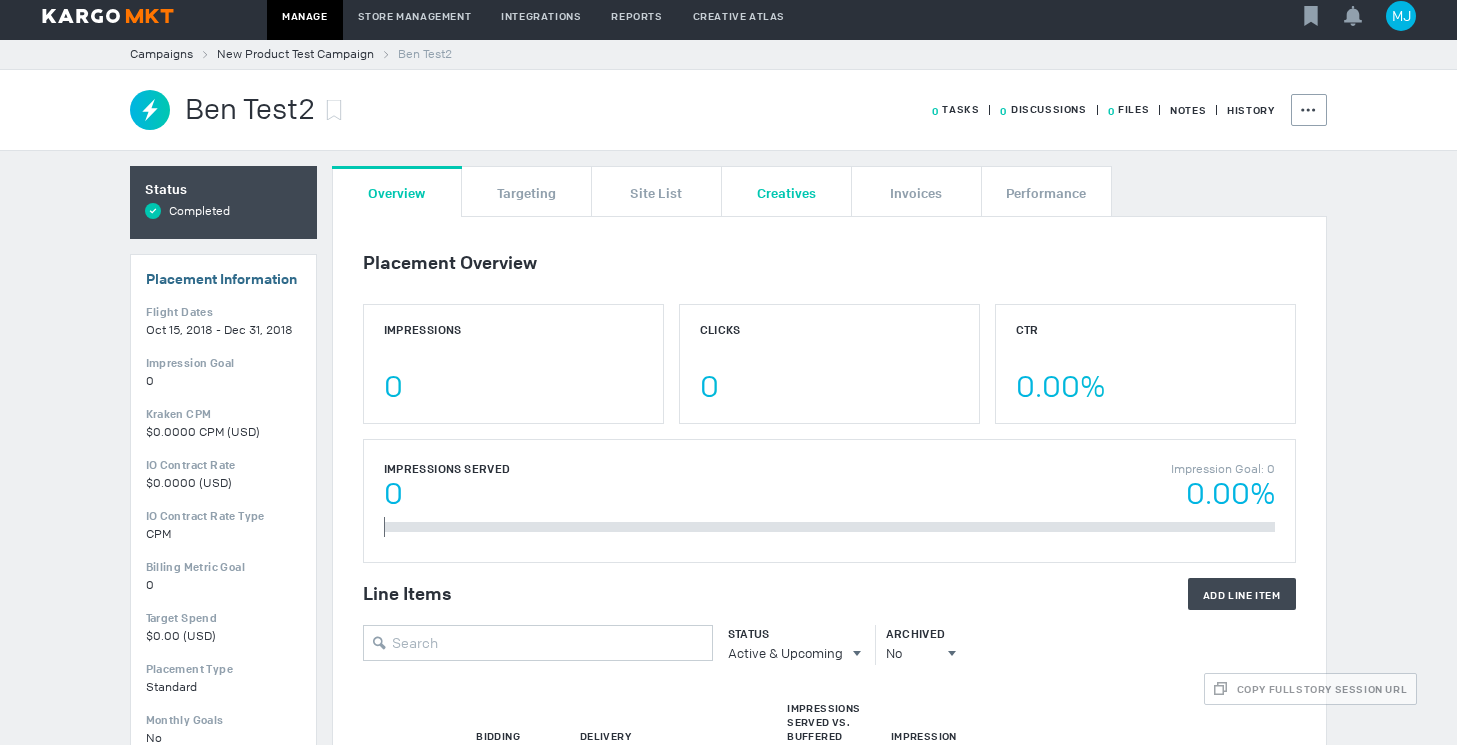click on "Creatives" at bounding box center (786, 191) 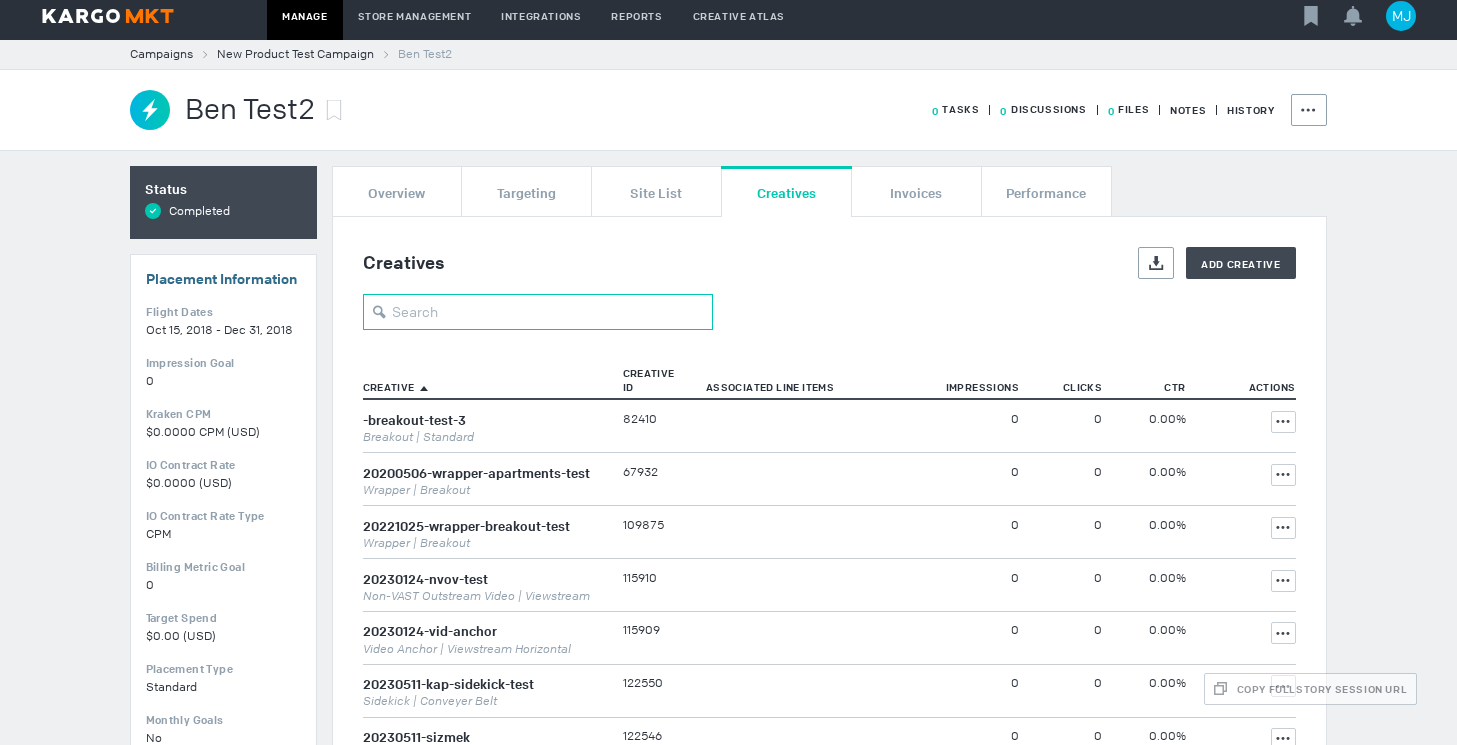 click at bounding box center (538, 312) 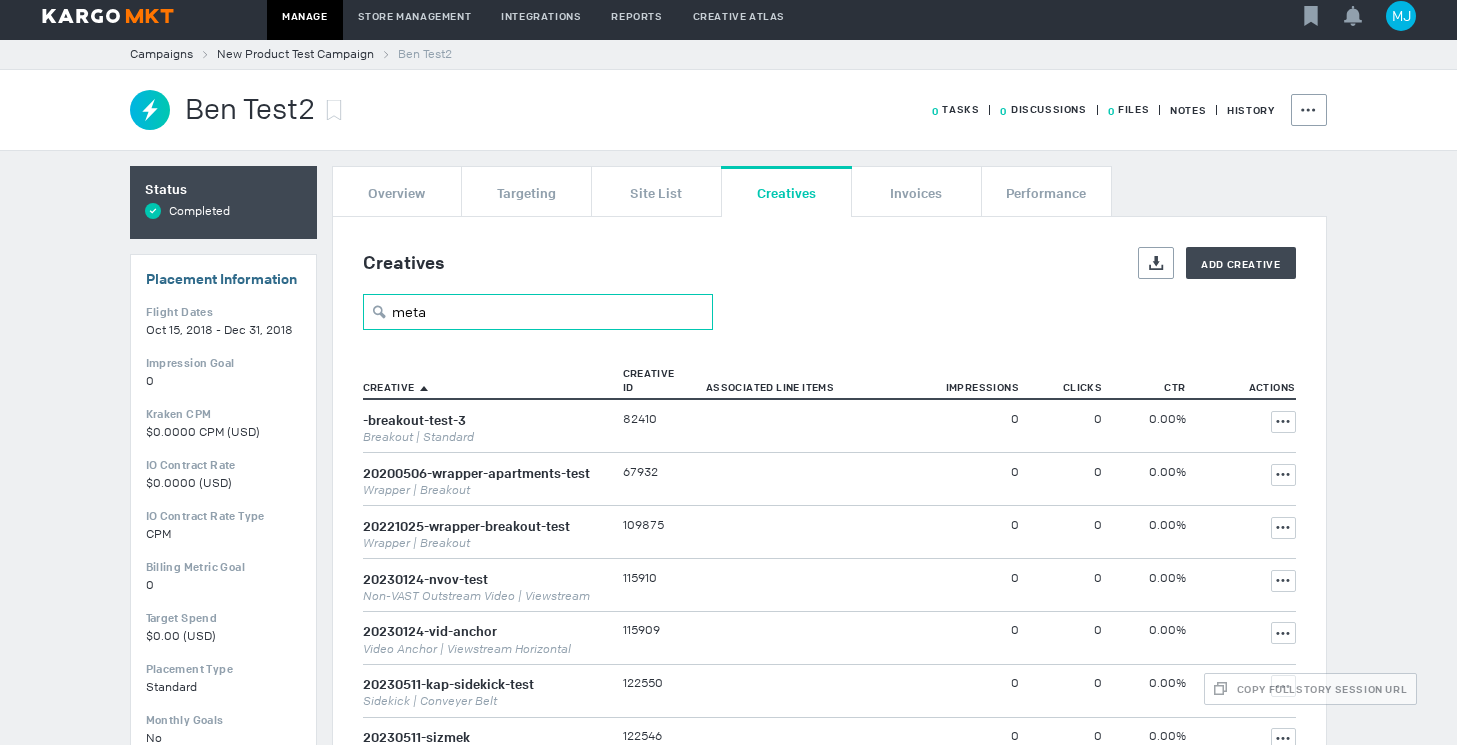 type on "meta" 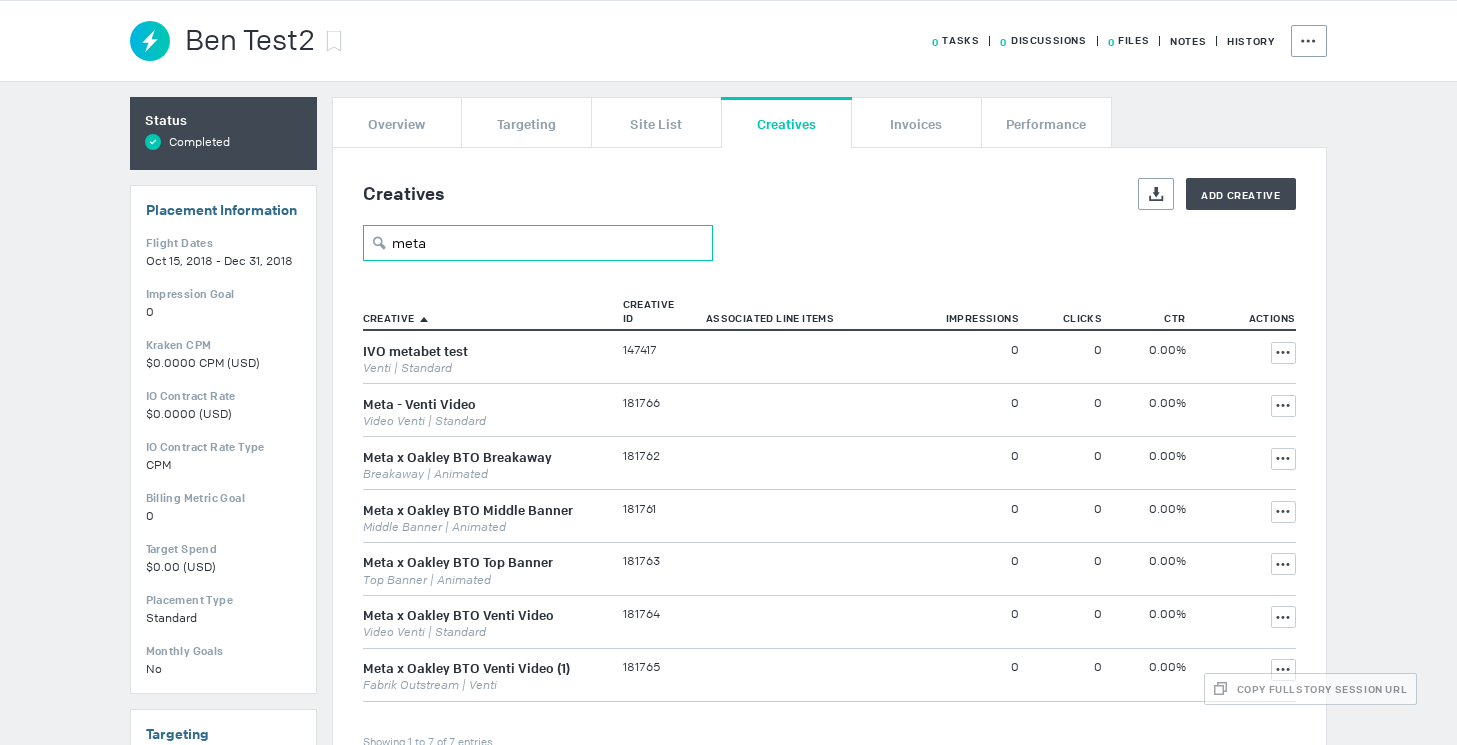 scroll, scrollTop: 91, scrollLeft: 0, axis: vertical 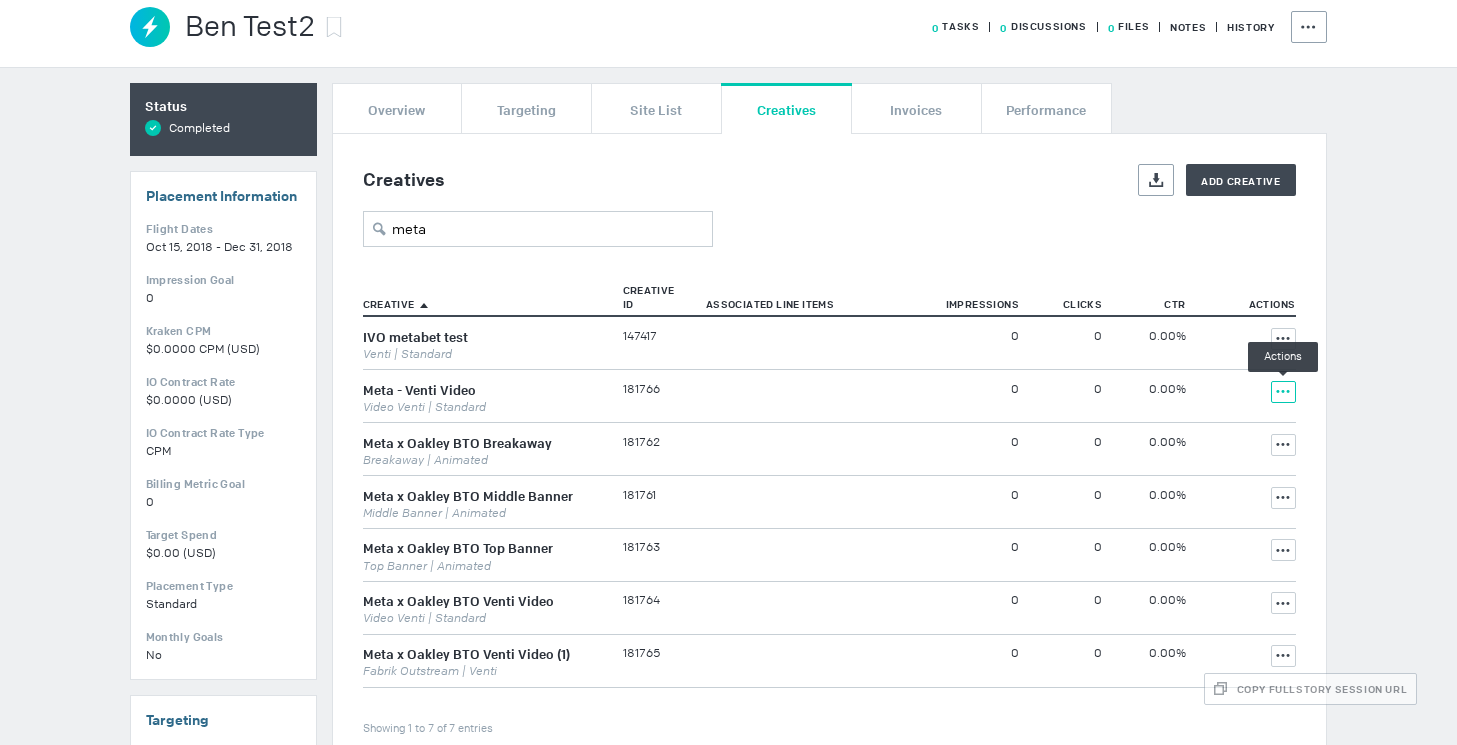 click on "Actions" at bounding box center (1283, 339) 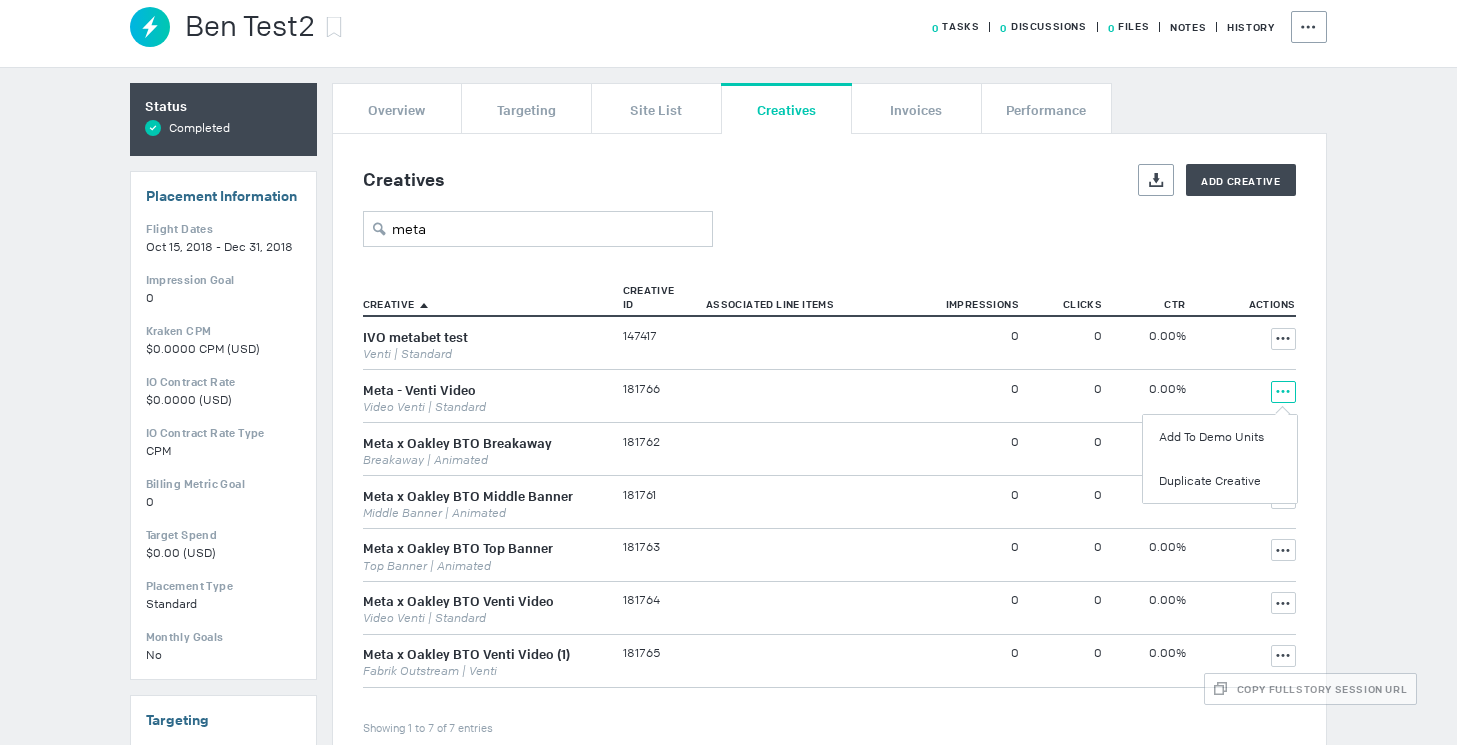 click on "Video Venti | Standard" at bounding box center (483, 354) 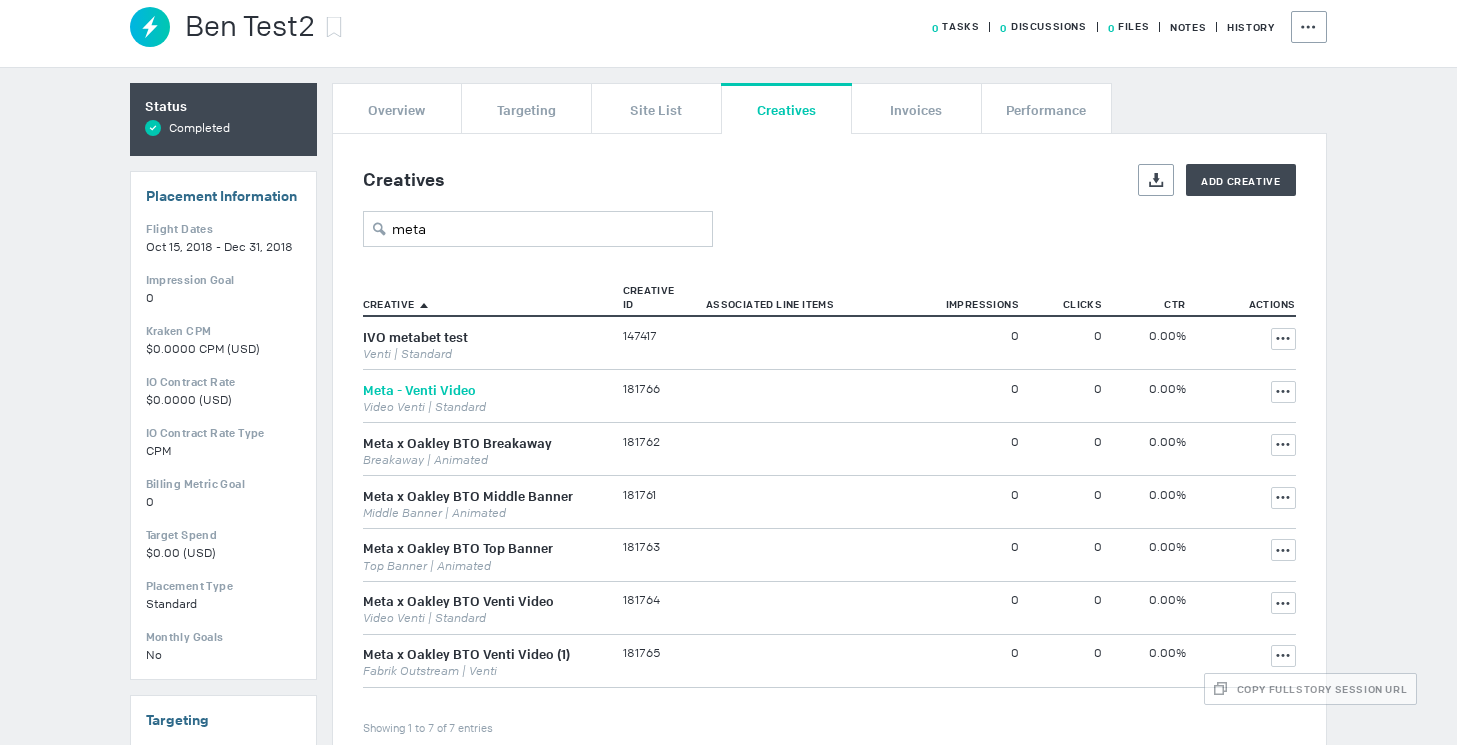 click on "Meta - Venti Video" at bounding box center (419, 390) 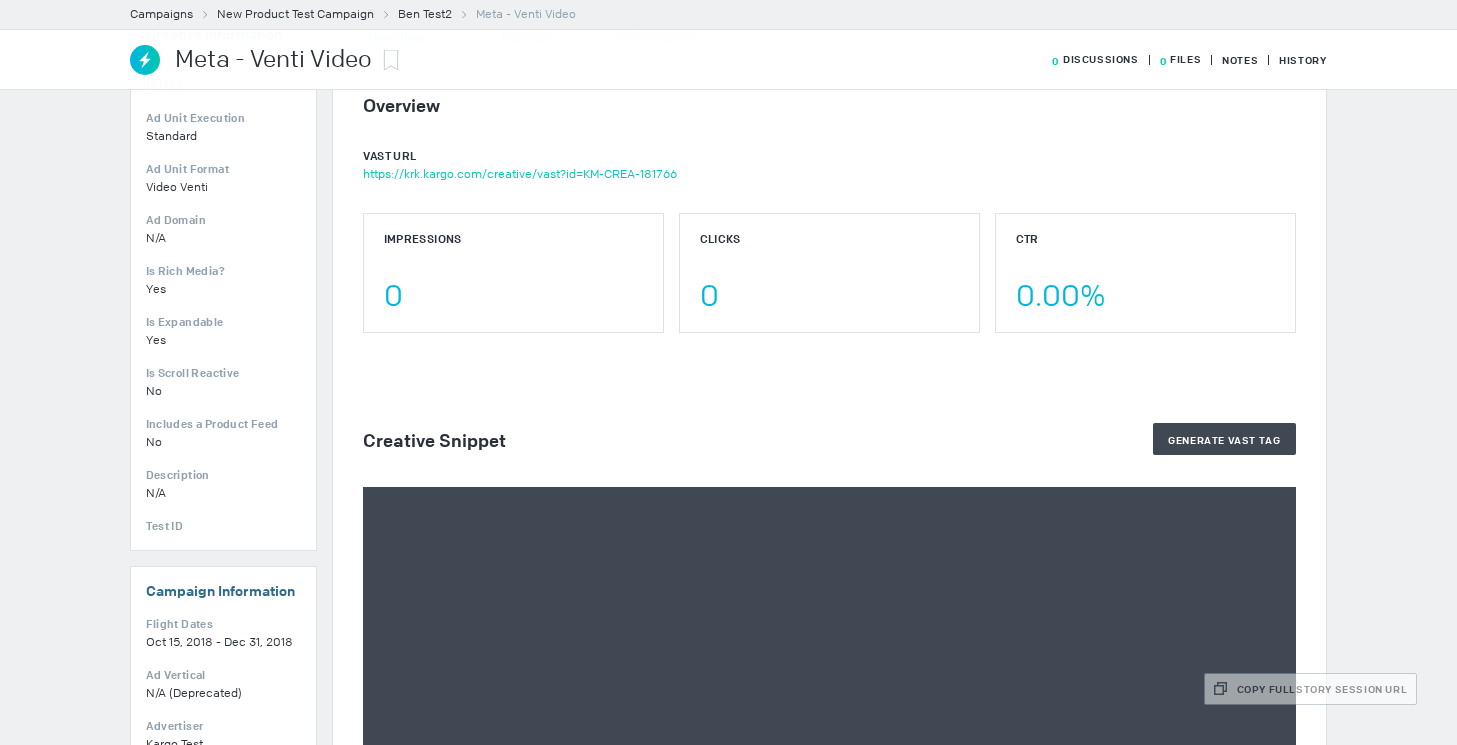 scroll, scrollTop: 153, scrollLeft: 0, axis: vertical 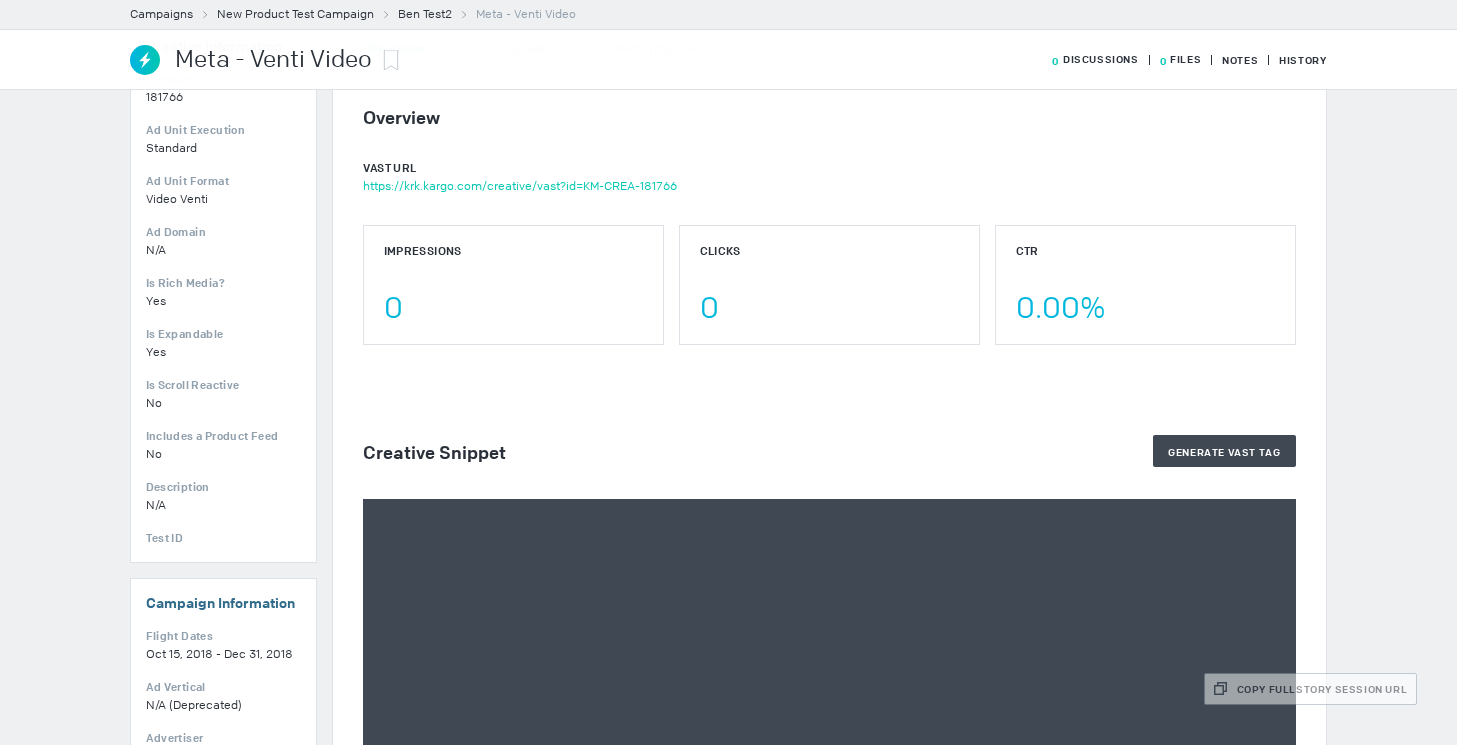 click at bounding box center (829, 659) 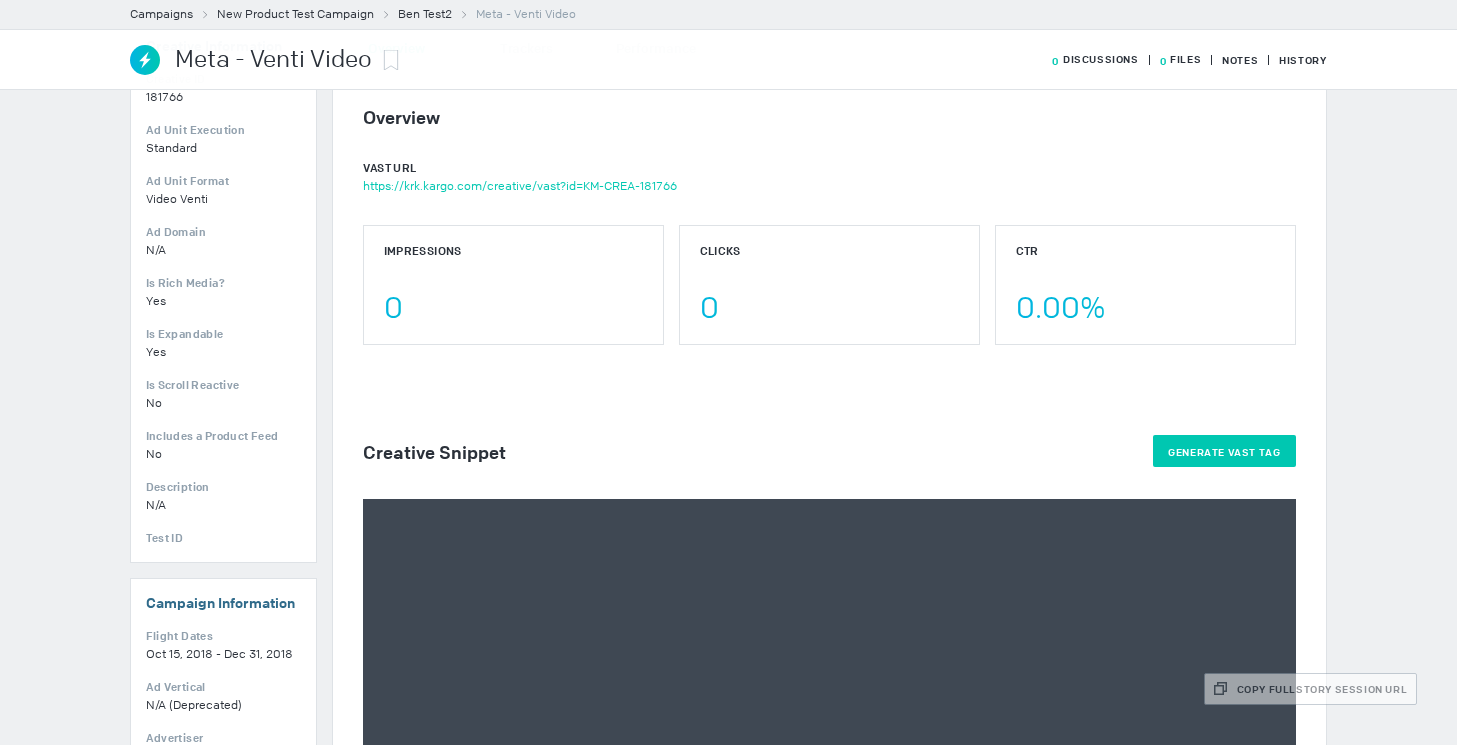 click on "Generate VAST Tag" at bounding box center (1224, 451) 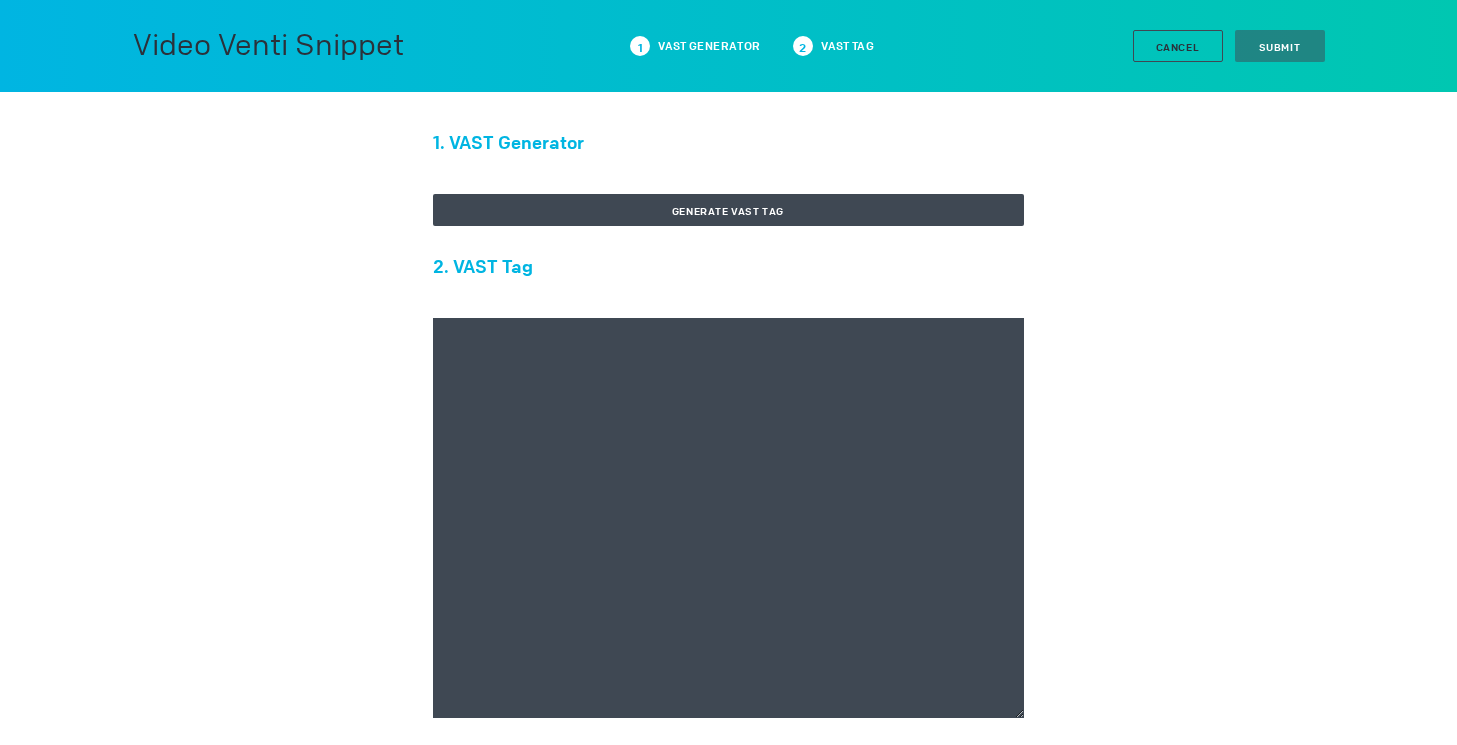 click at bounding box center (728, 518) 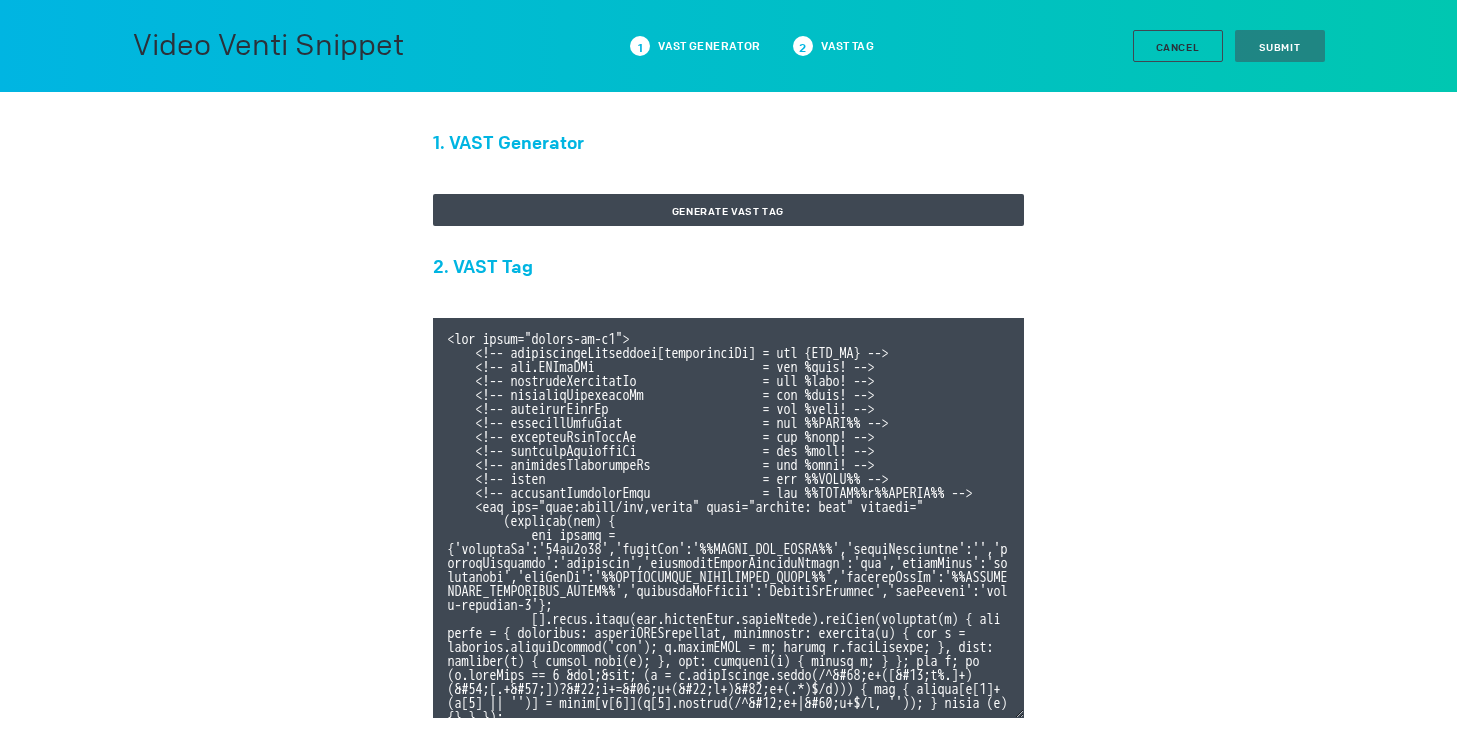 scroll, scrollTop: 386, scrollLeft: 0, axis: vertical 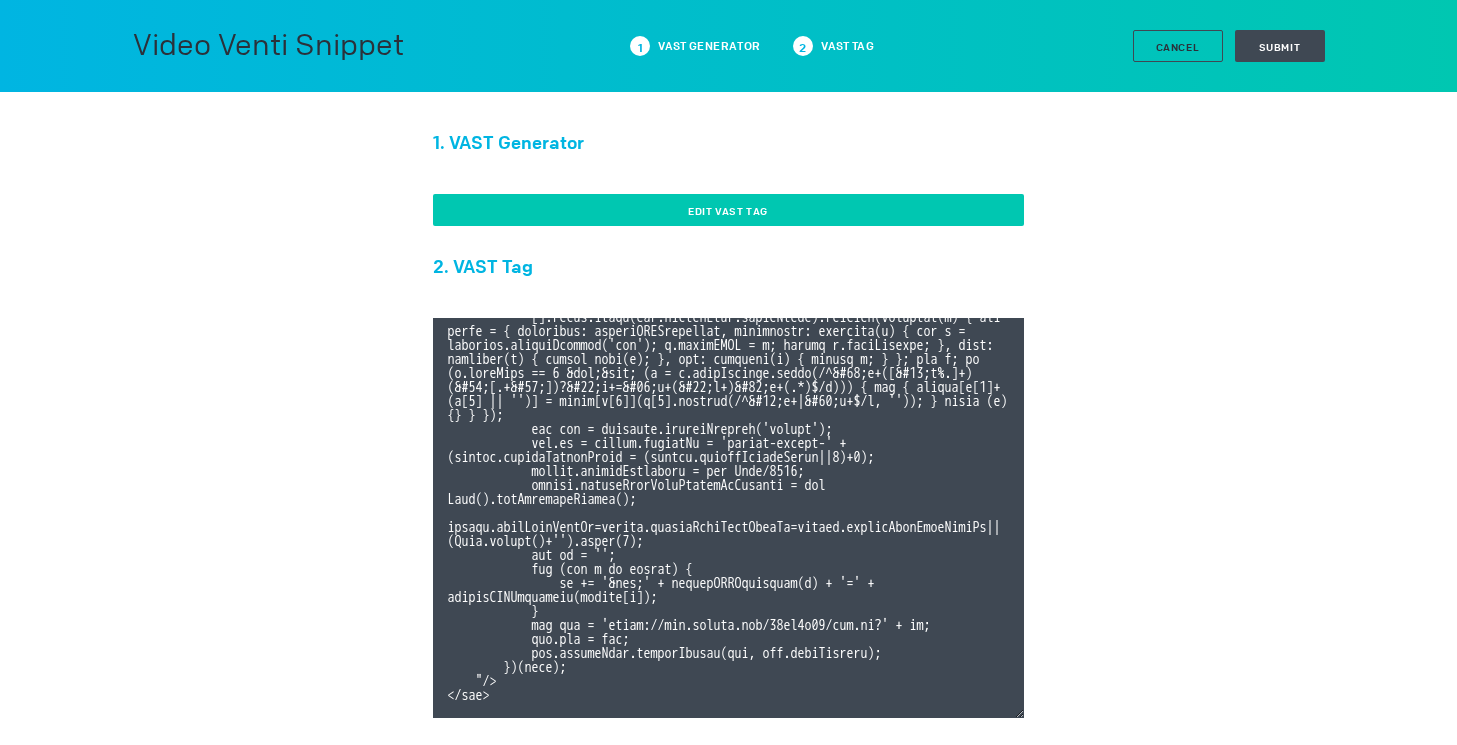 type on "<div class="celtra-ad-v3">
<!-- passthroughParameters[impressionId] = raw {IMP_ID} -->
<!-- eas.JWVjaWQh                        = raw %ecid! -->
<!-- externalCreativeId                  = raw %ecid! -->
<!-- externalPlacementId                 = raw %epid! -->
<!-- externalSiteId                      = raw %esid! -->
<!-- externalSiteName                    = raw %%SITE%% -->
<!-- externalLineItemId                  = raw %eaid! -->
<!-- externalCampaignId                  = raw %ebuy! -->
<!-- externalAdvertiserId                = raw %eadv! -->
<!-- coppa                               = raw %%TFCD%% -->
<!-- externalCreativeSize                = raw %%WIDTH%%x%%HEIGHT%% -->
<img src="data:image/png,celtra" style="display: none" onerror="
(function(img) {
var params = {'accountId':'13be8f66','clickUrl':'%%CLICK_URL_UNESC%%','widthBreakpoint':'','expandDirection':'undefined','preferredClickThroughWindow':'new','clickEvent':'advertiser','io..." 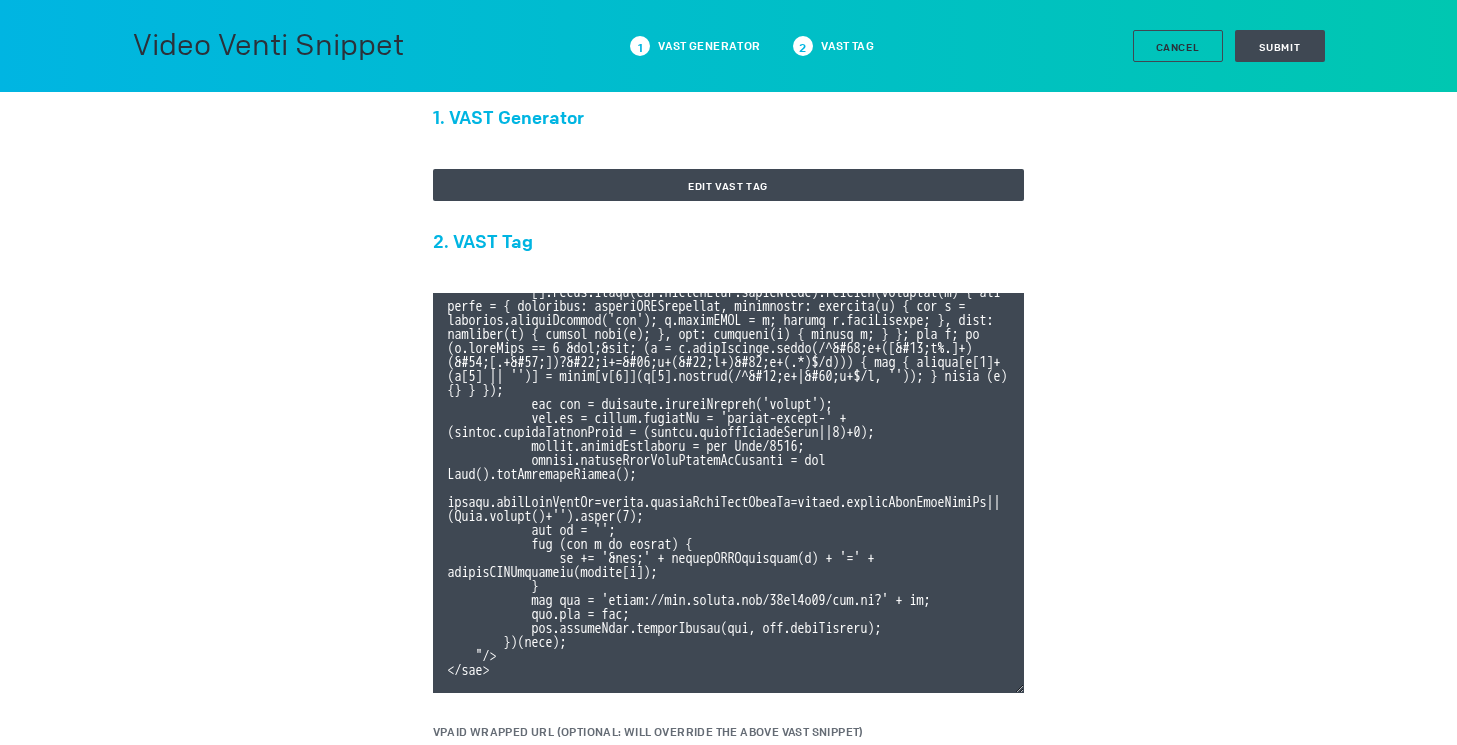 scroll, scrollTop: 0, scrollLeft: 0, axis: both 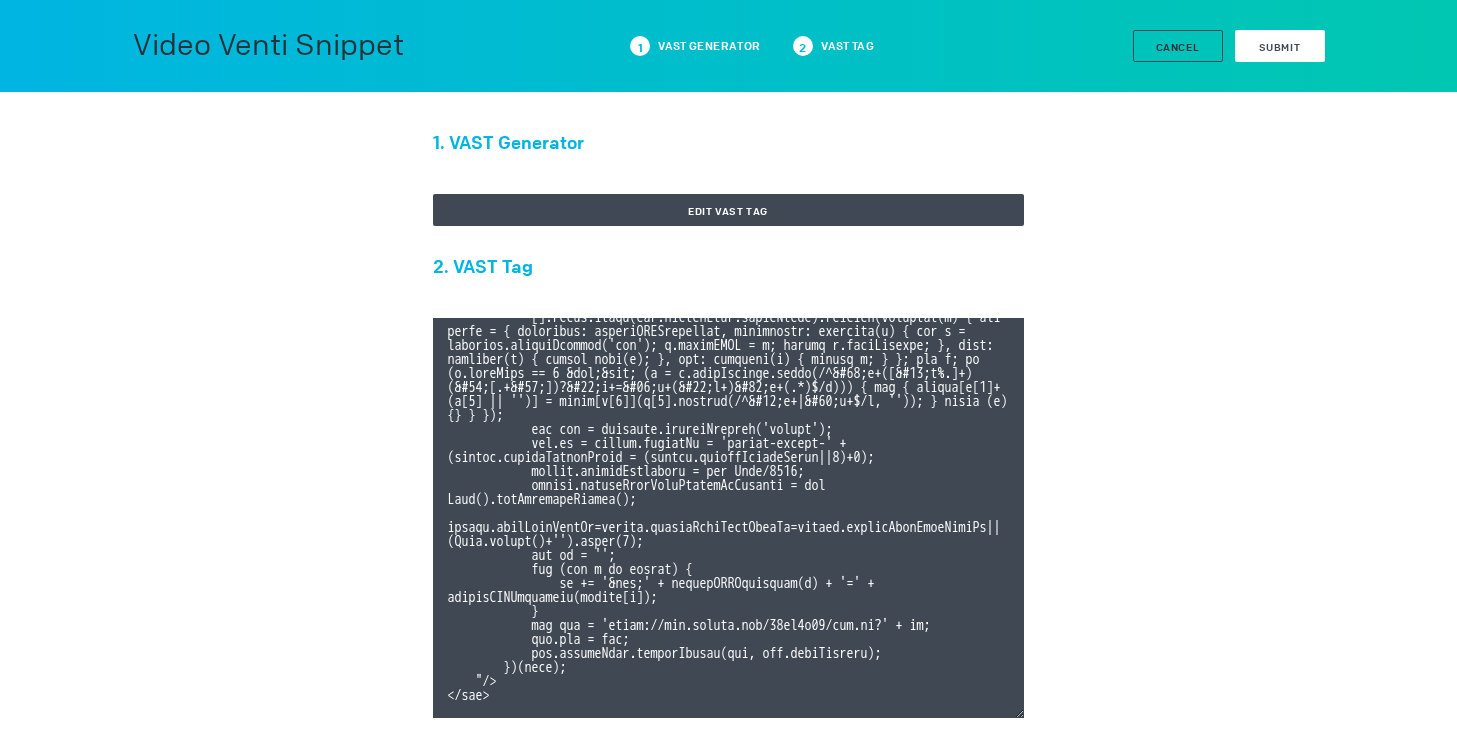 click on "Submit" at bounding box center (1280, 46) 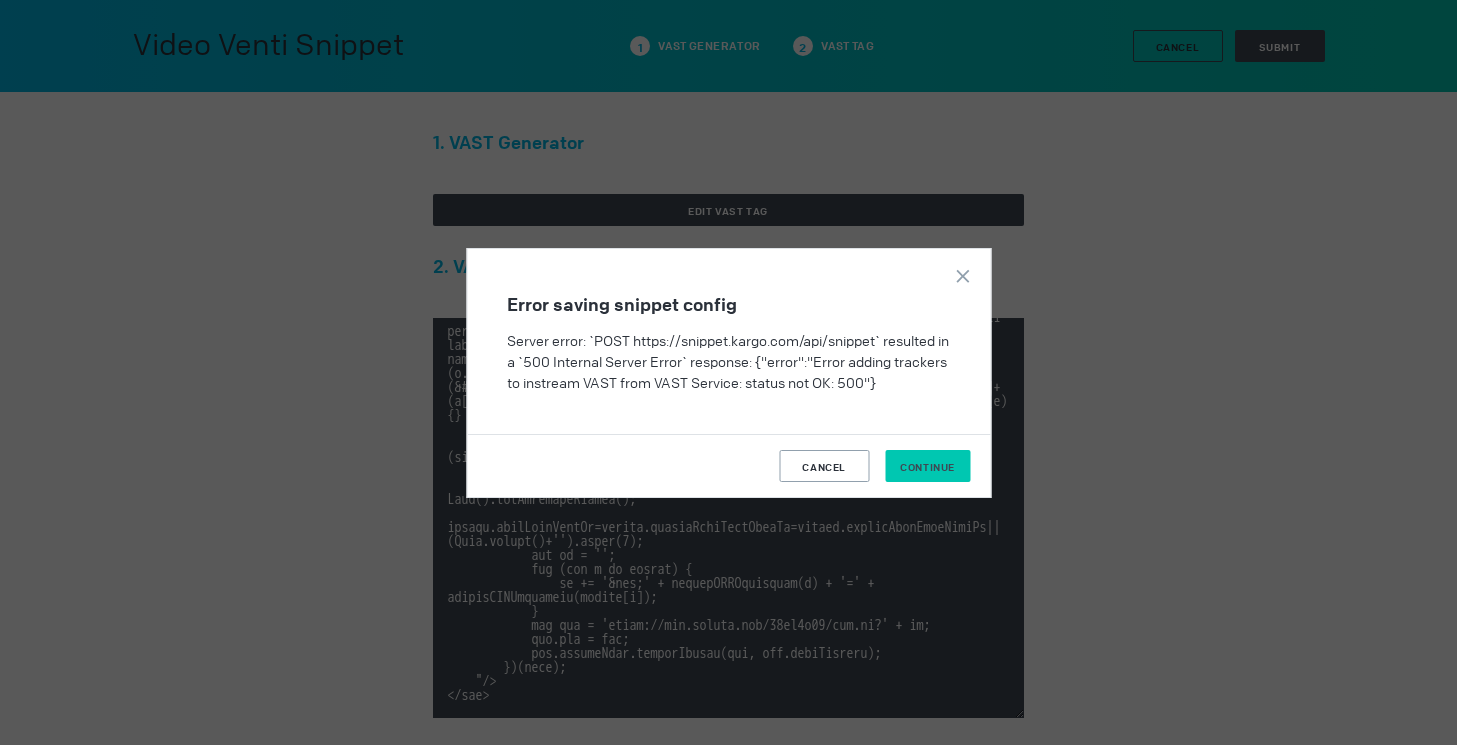 click on "Continue" at bounding box center [927, 467] 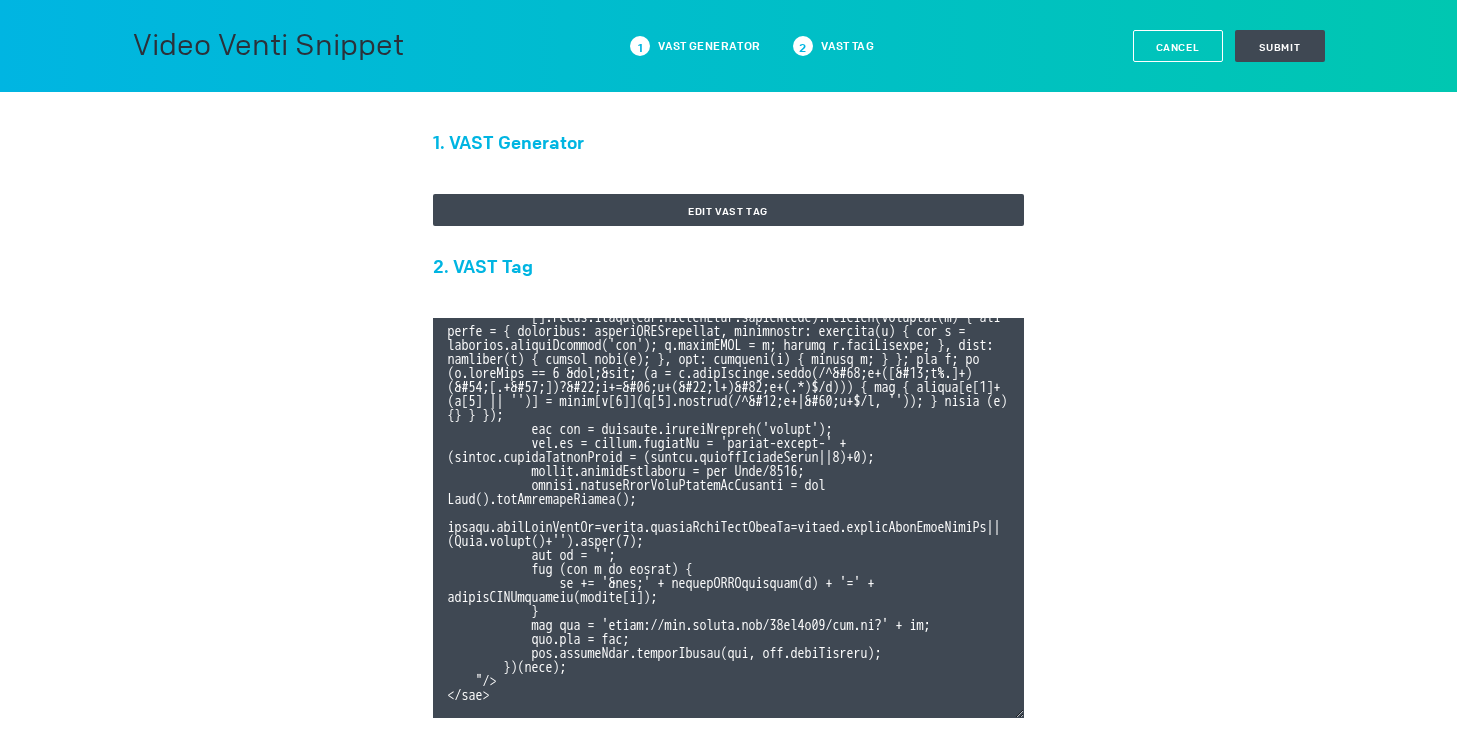 click on "Cancel" at bounding box center (1178, 46) 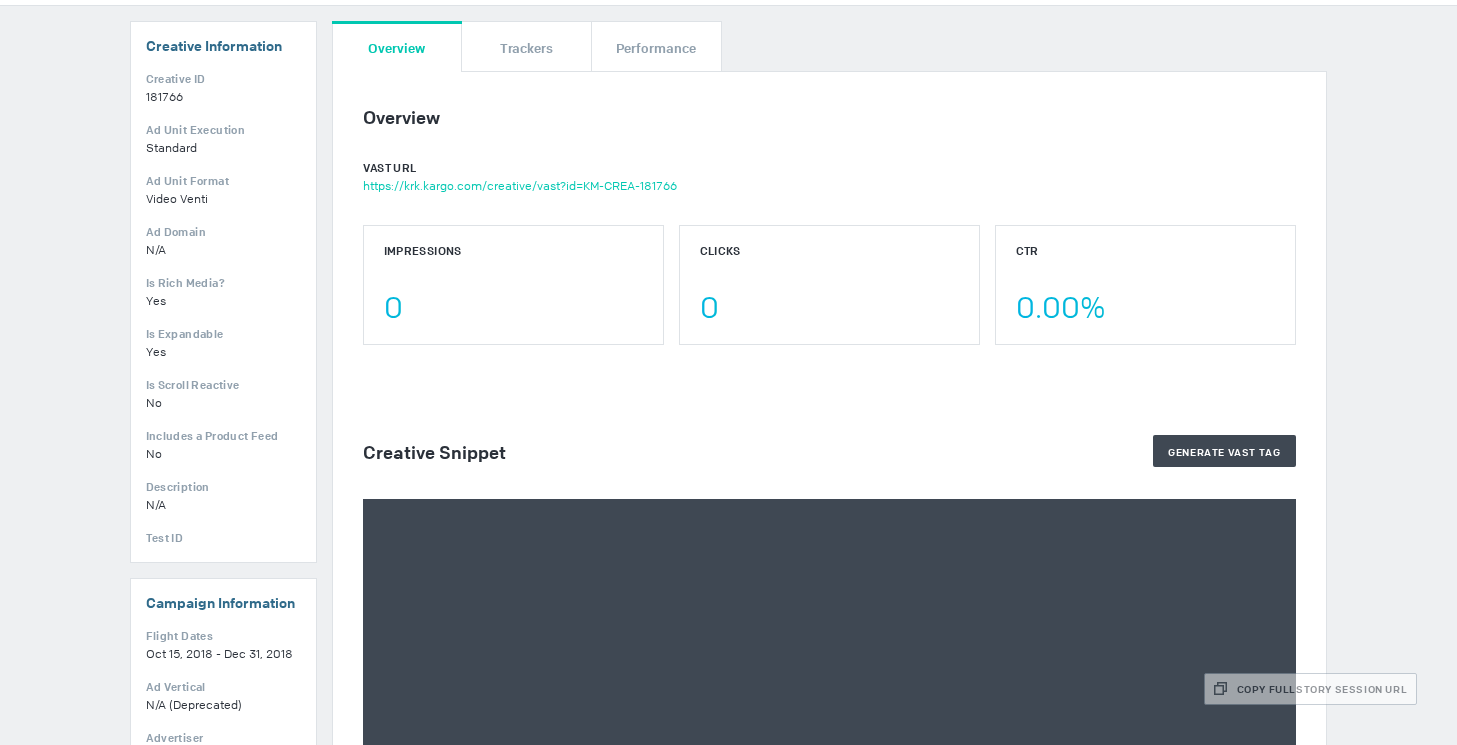 scroll, scrollTop: 0, scrollLeft: 0, axis: both 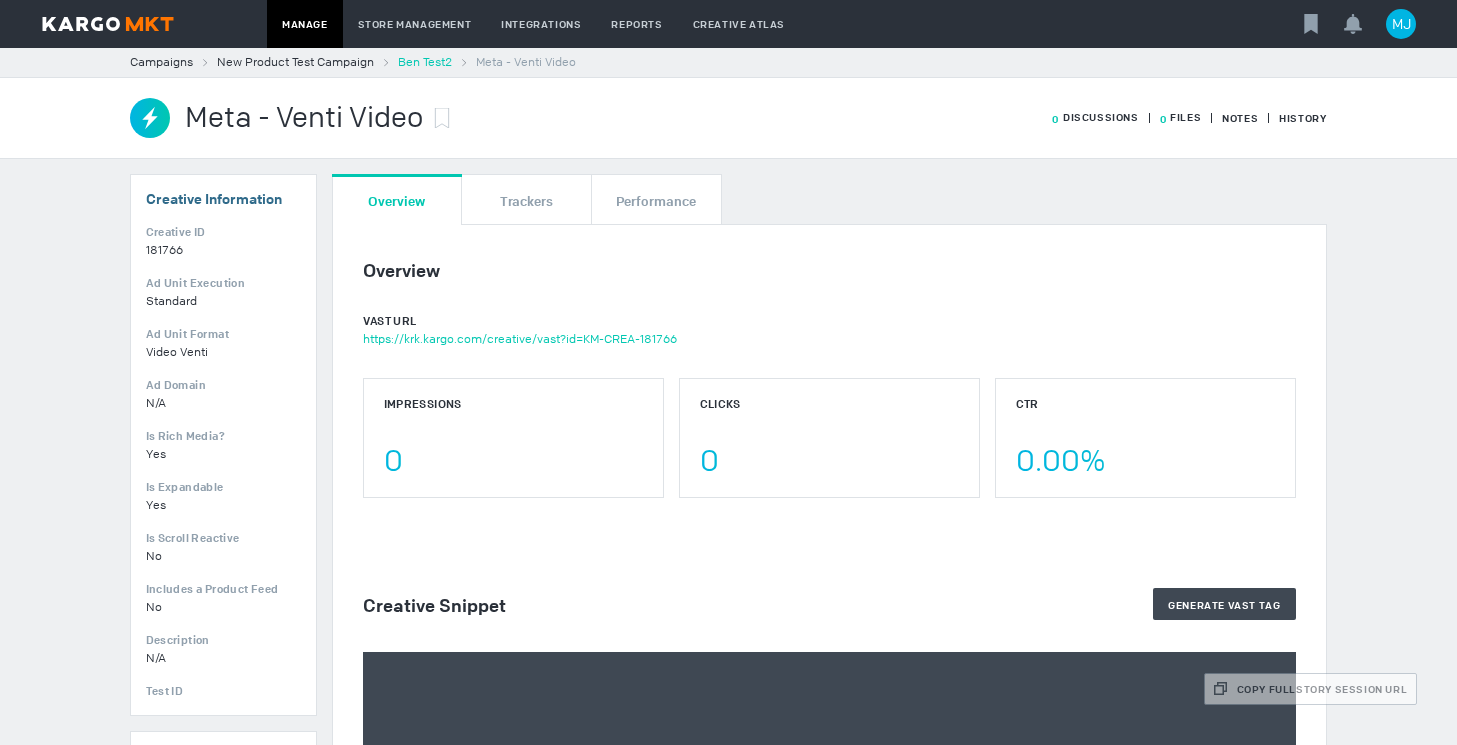 click on "Ben Test2" at bounding box center [425, 62] 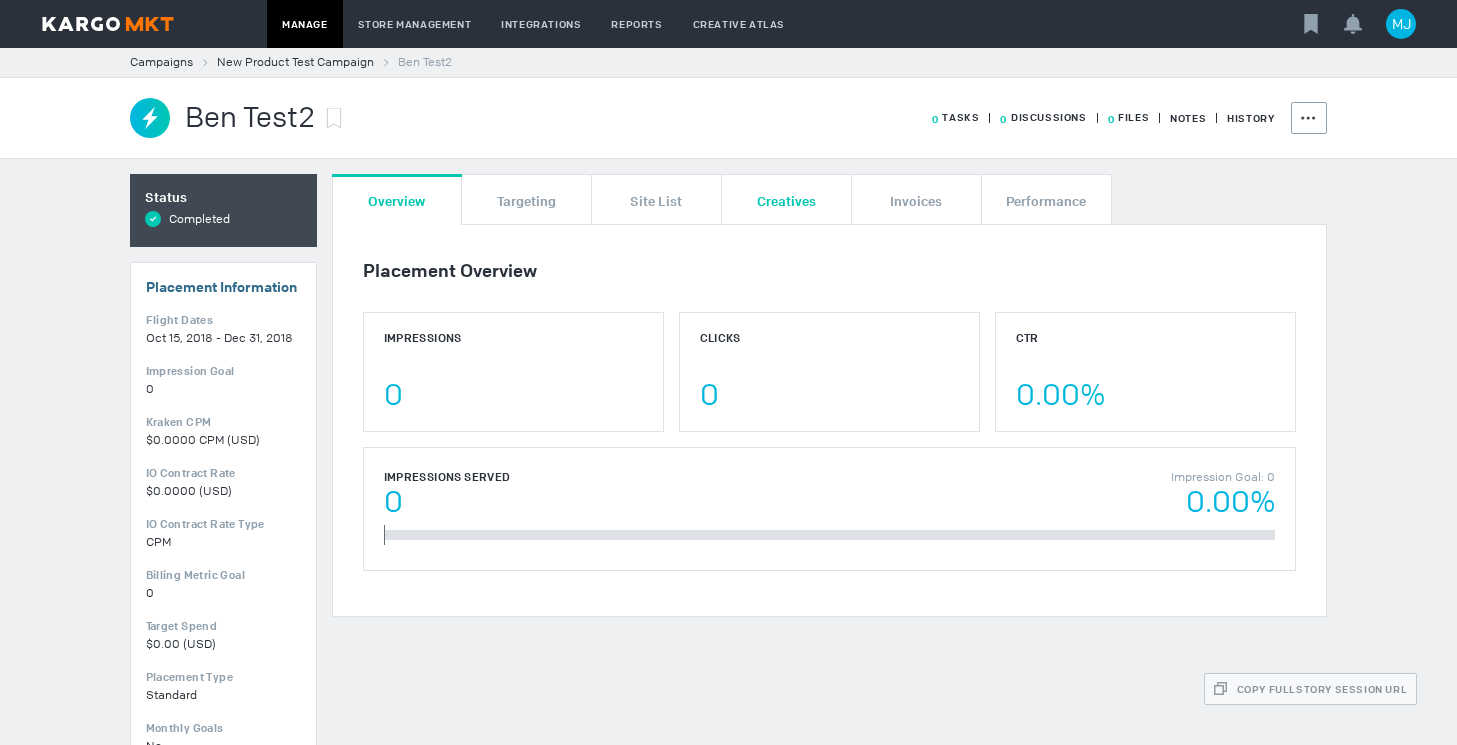 click on "Creatives" at bounding box center [786, 200] 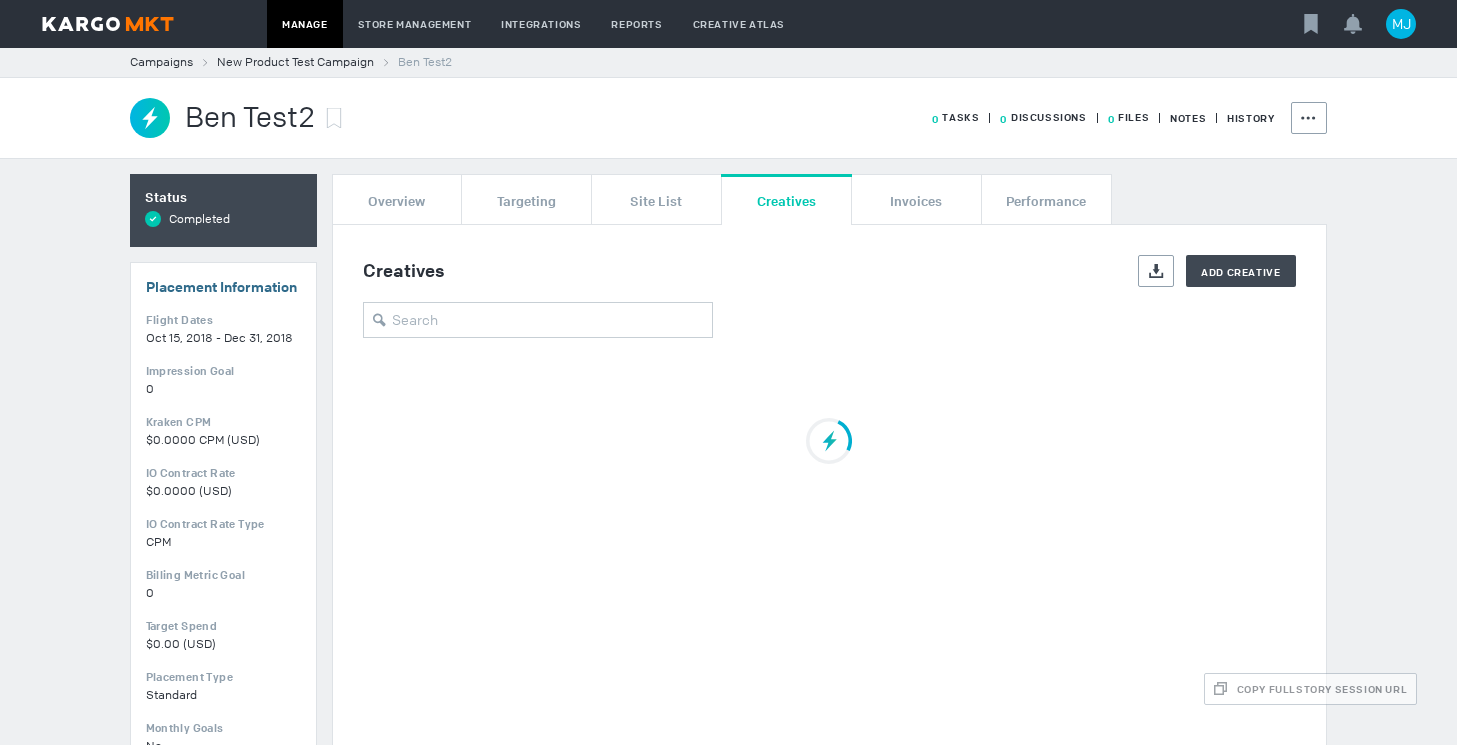 click at bounding box center [829, 320] 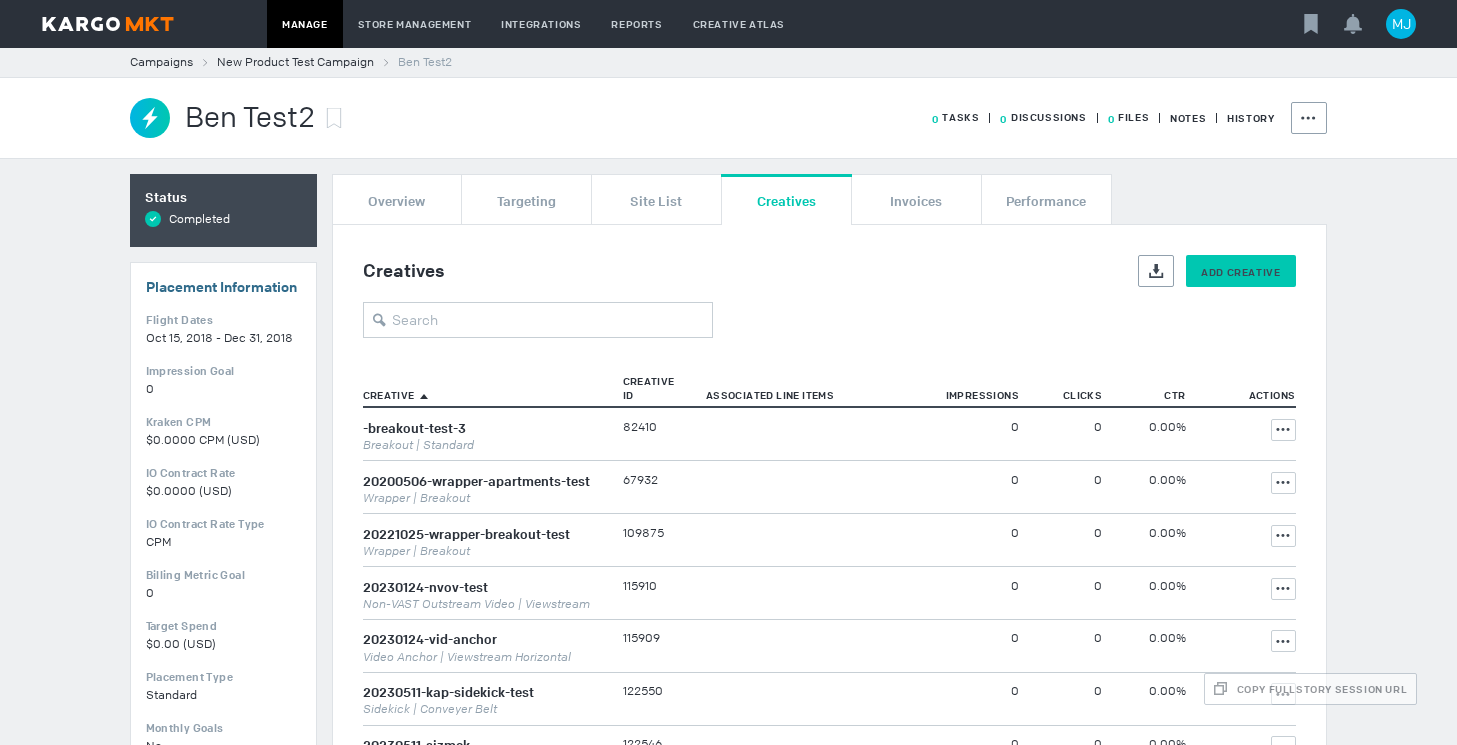 click on "Add Creative" at bounding box center (1240, 272) 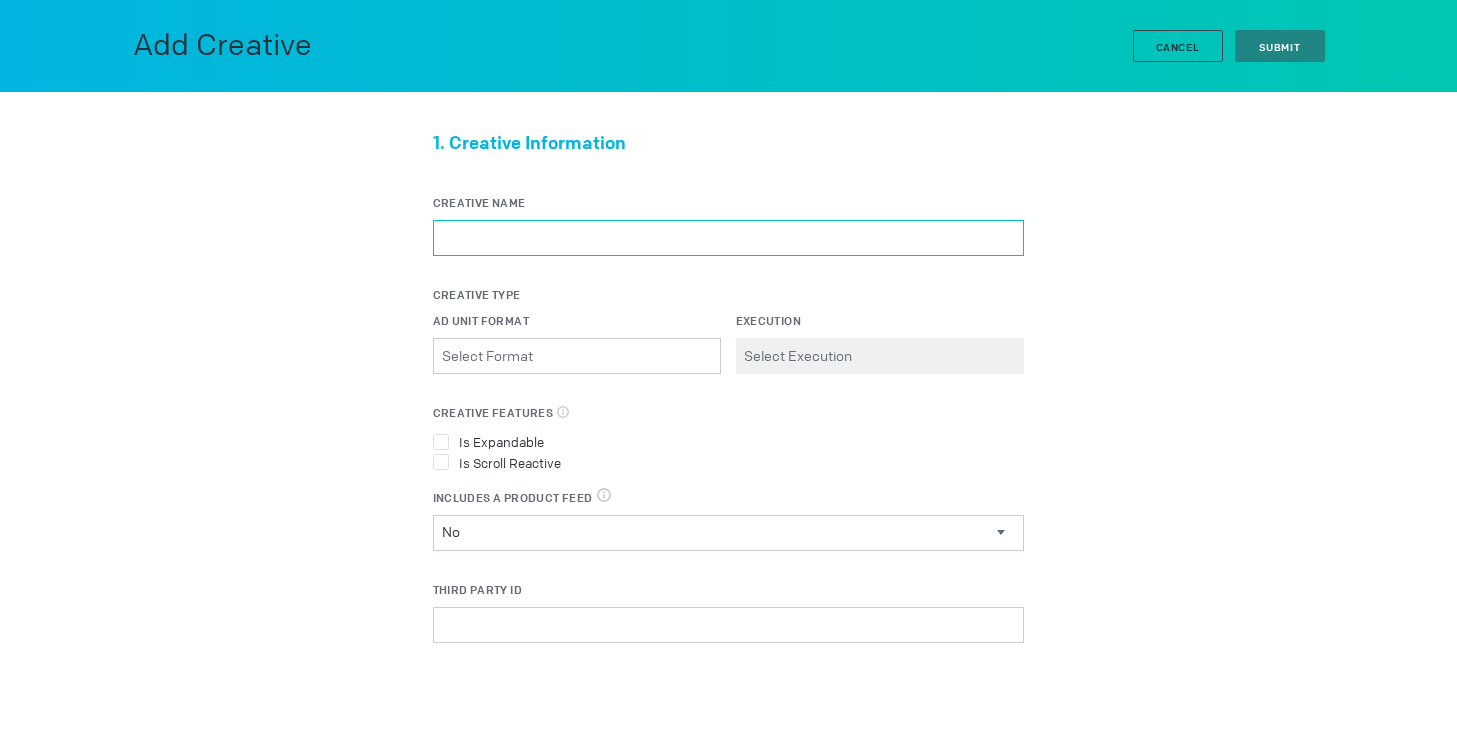 click on "Creative Name" at bounding box center (728, 238) 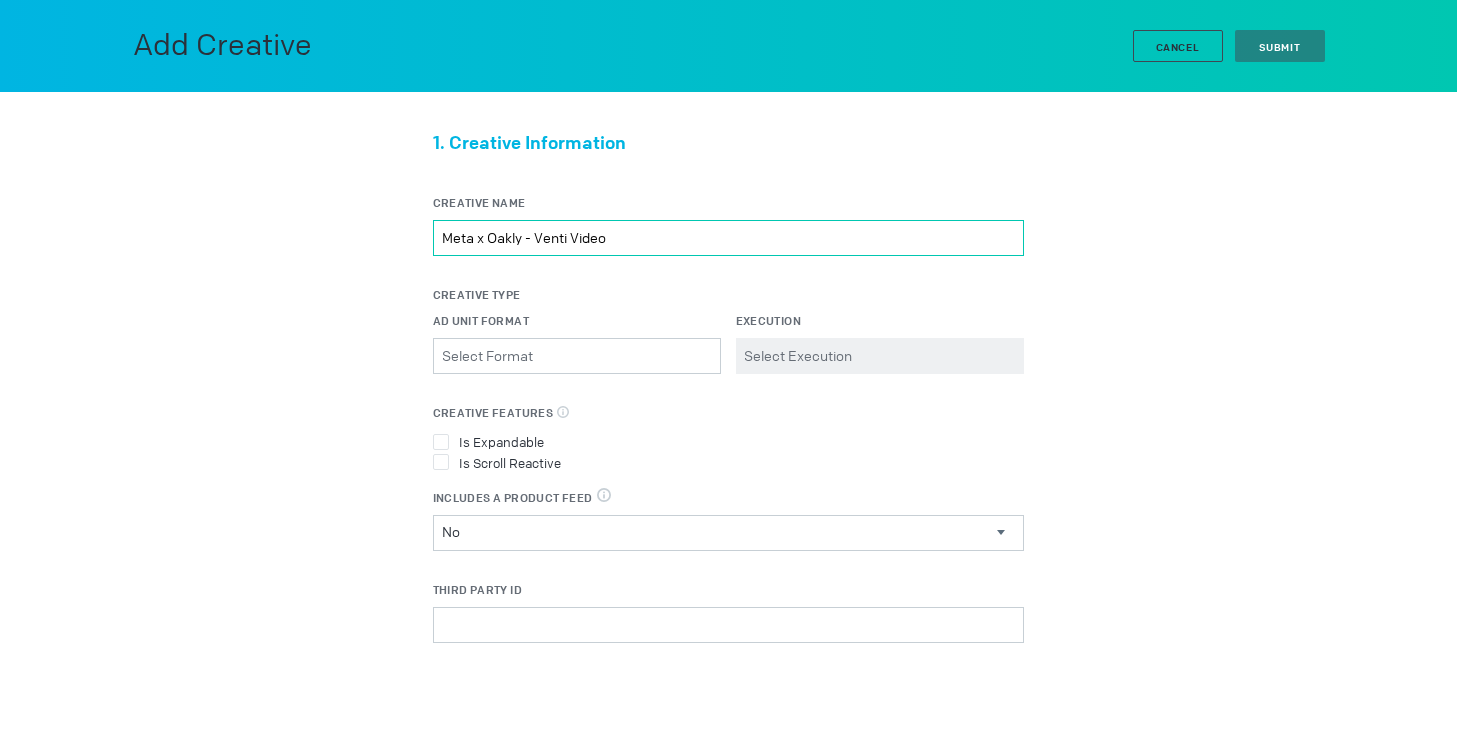 click on "Meta x Oakly - Venti Video" at bounding box center [728, 238] 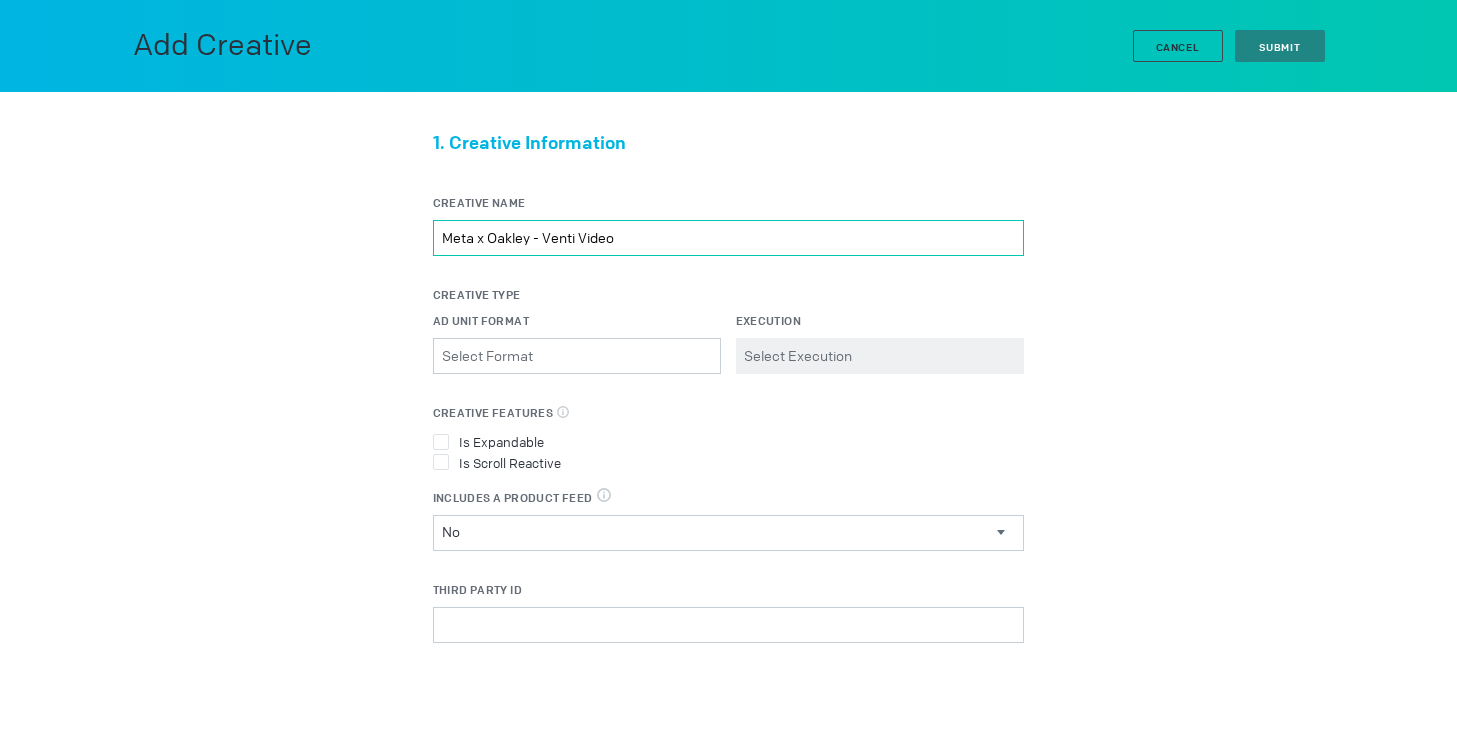 type on "Meta x Oakley - Venti Video" 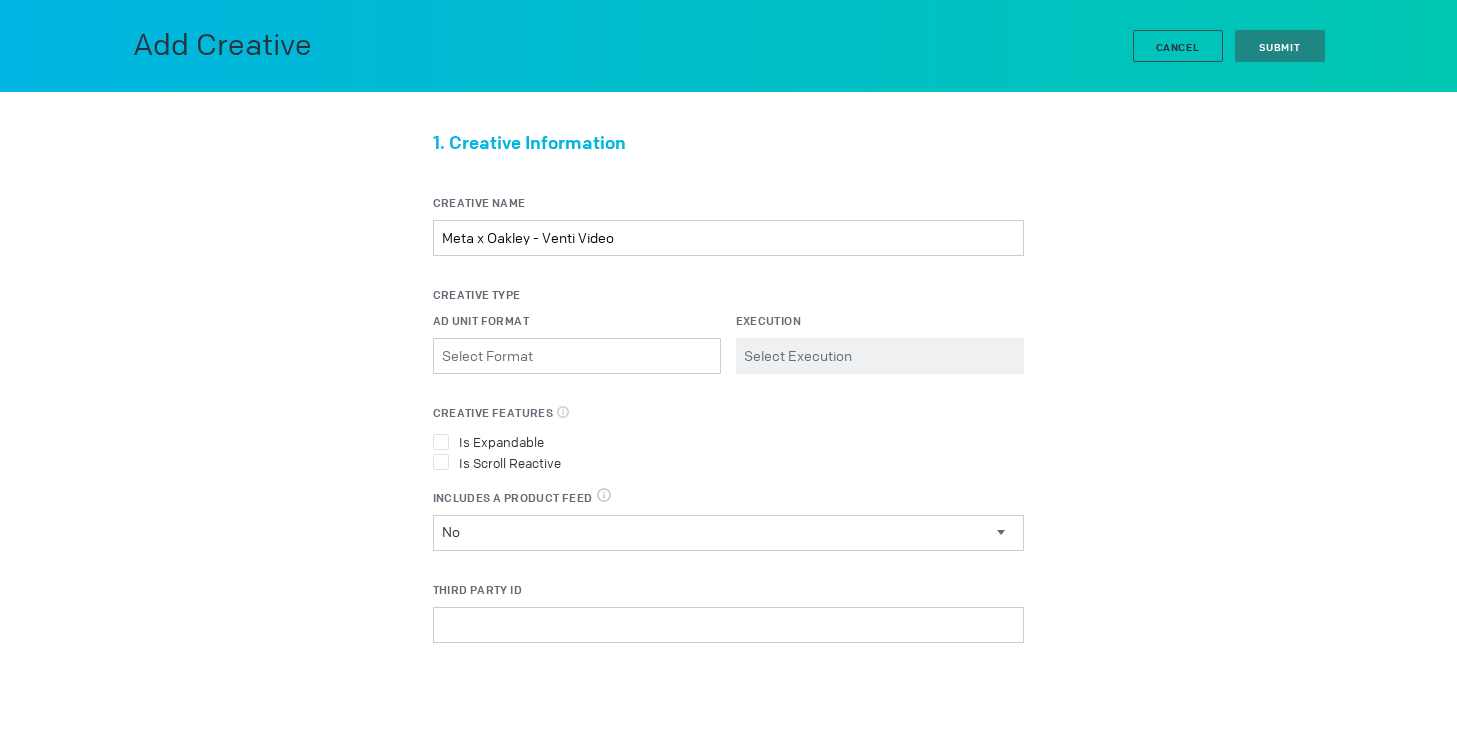 click on "Ad Unit Format Please select a valid item Execution Please select a valid item" at bounding box center (728, 358) 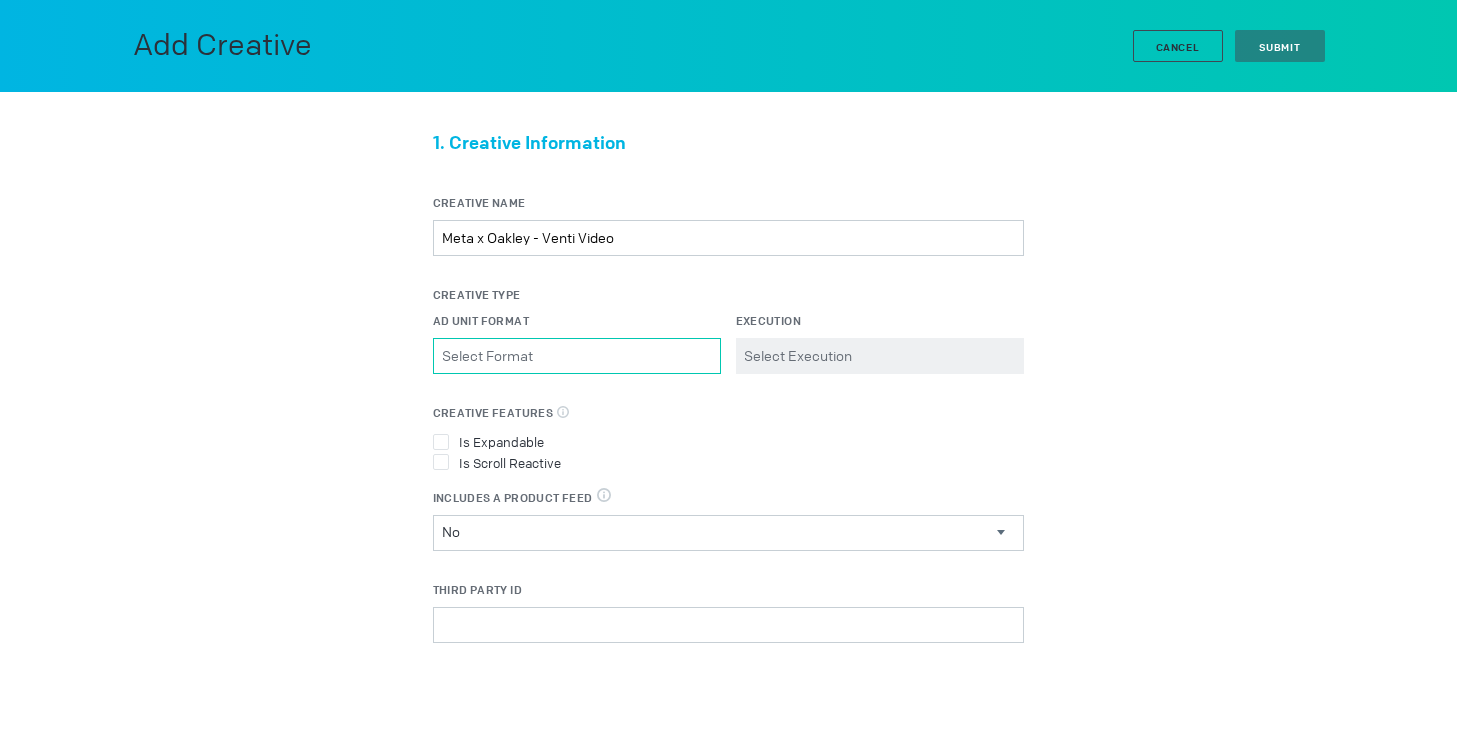 click on "Ad Unit Format Please select a valid item" at bounding box center [577, 356] 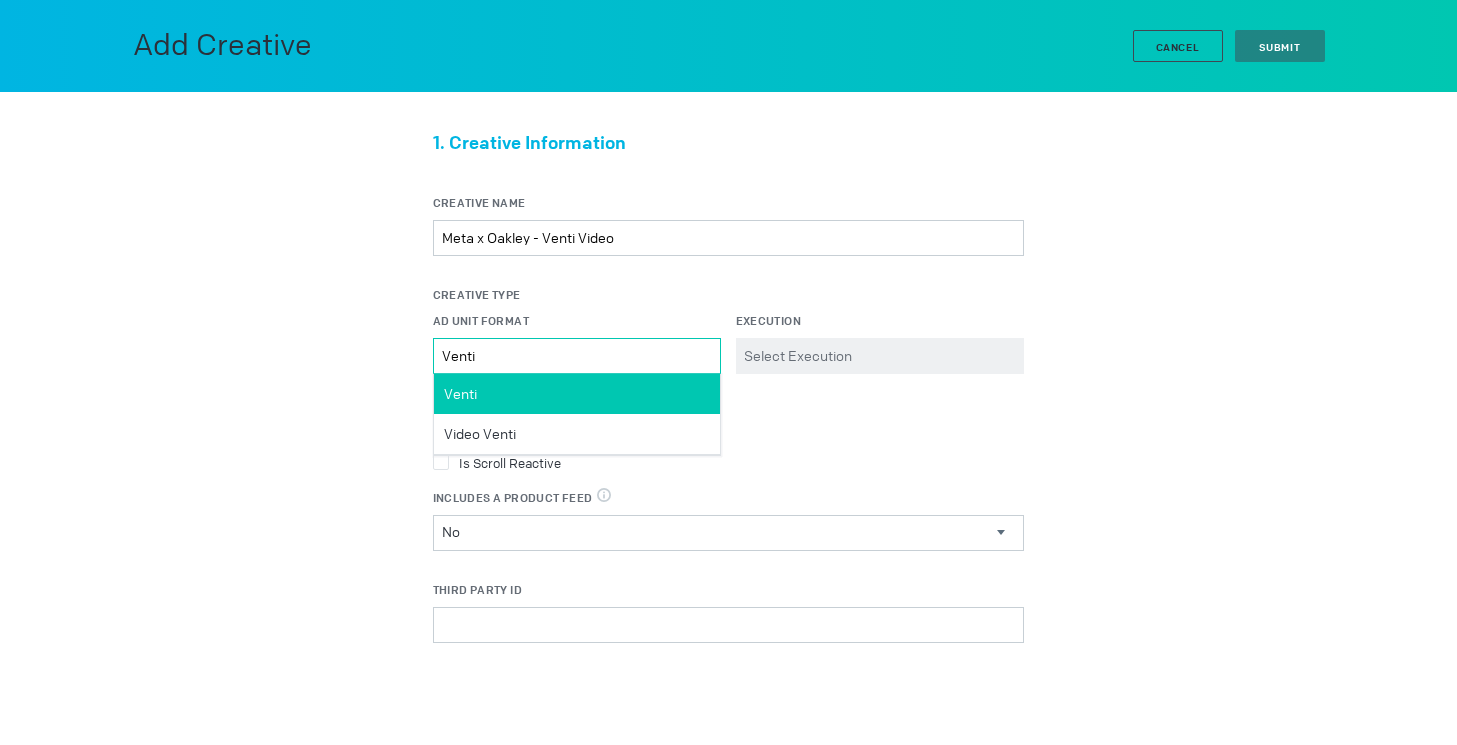 type on "Venti" 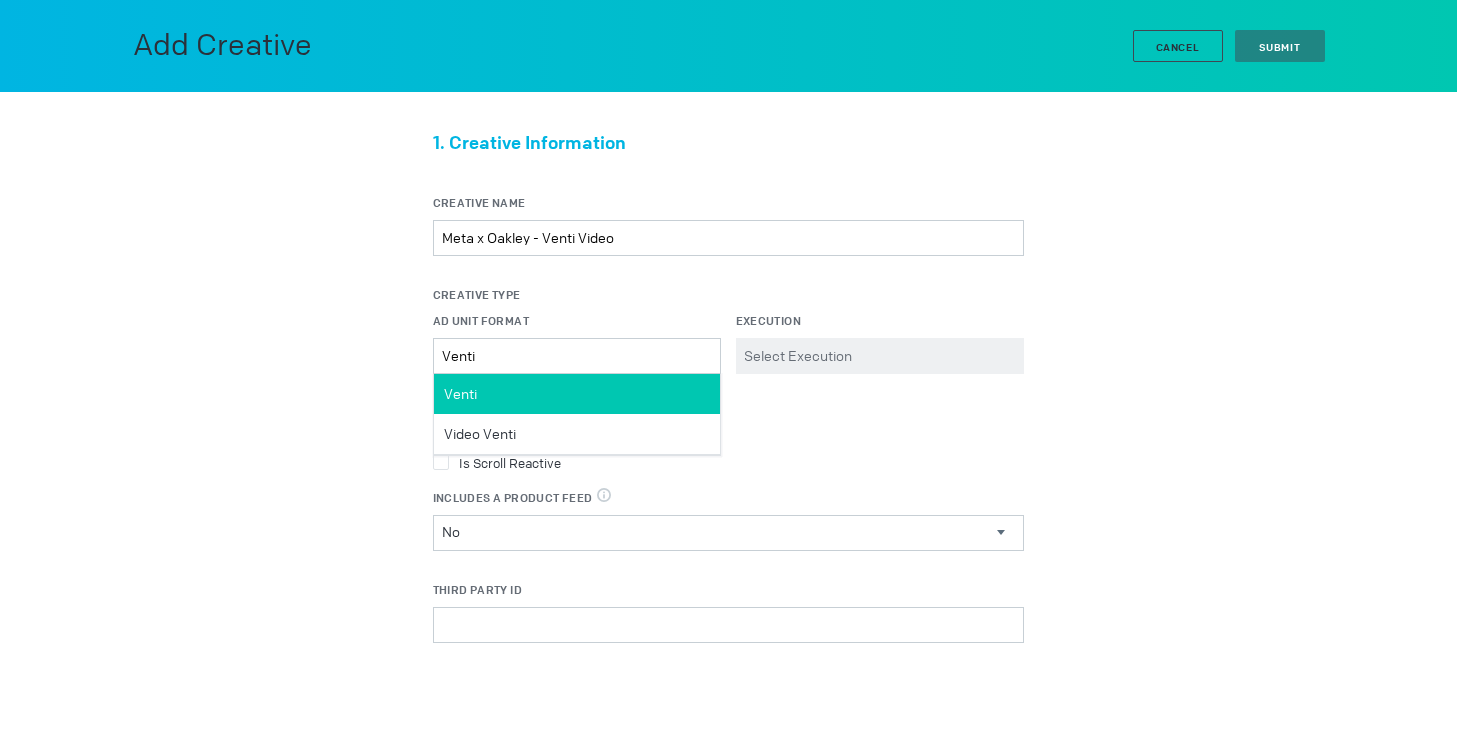click on "Venti" at bounding box center (577, 394) 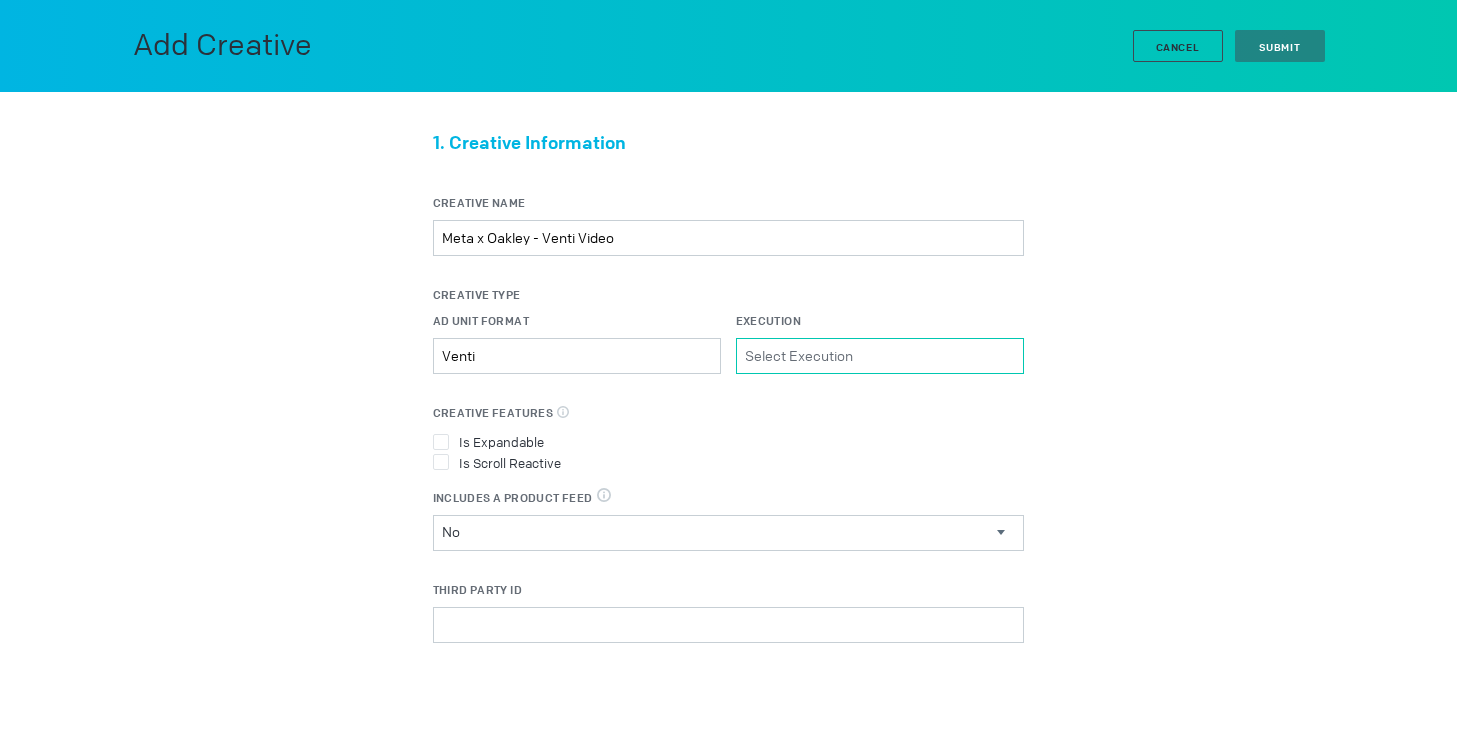 click on "Execution Please select a valid item" at bounding box center [880, 356] 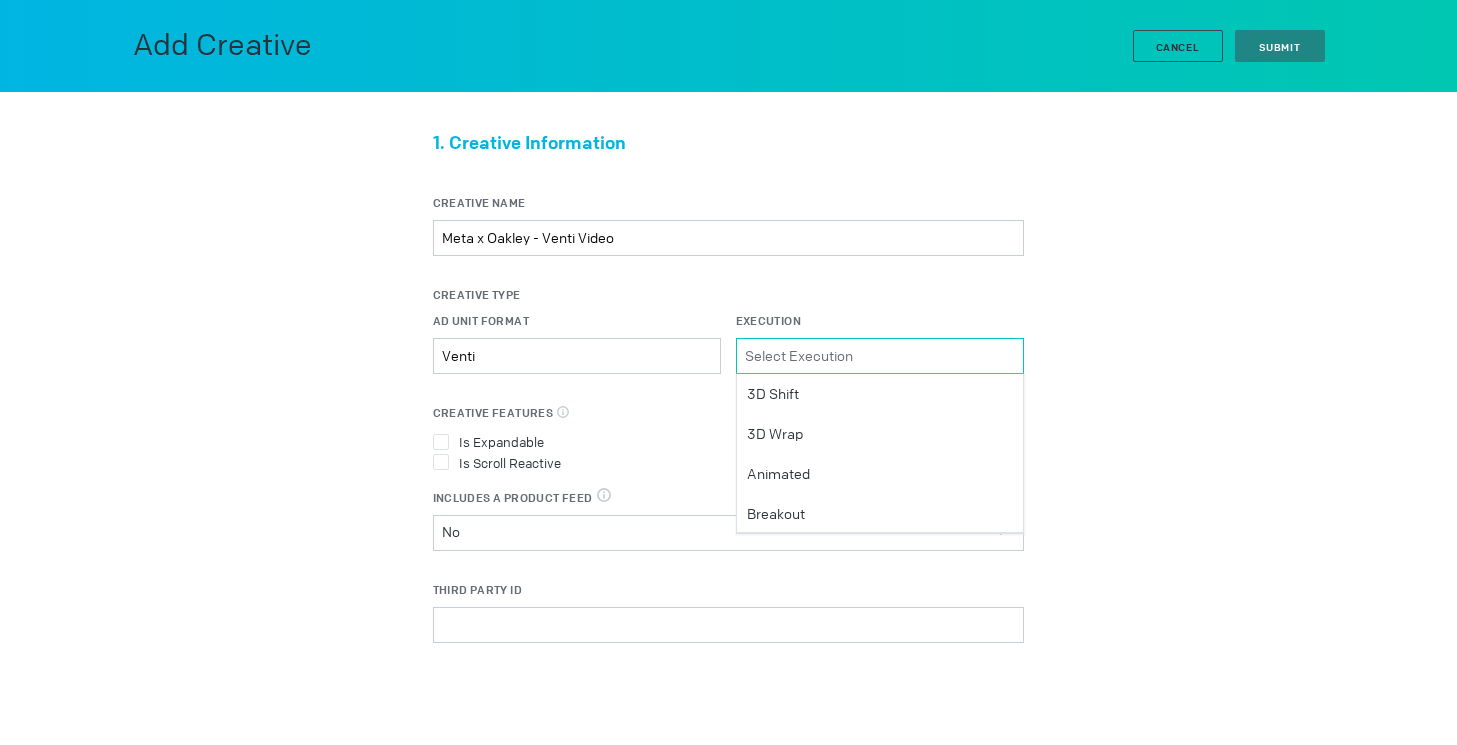 click on "Execution Please select a valid item 3D Shift   3D Wrap   Animated   Breakout   Carousel Horizontal Micro   Carousel Standard   Carousel Vertical Micro   Core   Digital Circular   DNU - BTO Interactive Adhesive Pickup   DNU Old Lighthouse   Drag & Drop   Emerge   Expandable   Explorer   Flip   Flipbook   Glider   In-Article Flip   Other   Parallax   Product Flip   Retail Lookbook   Scroll Reactive   Shoppable Video   Social Echo - Facebook Scroll Reactive Banner   Social Echo - Facebook Scroll Reactive Video   Social Echo - Facebook Standard Banner   Social Echo - Facebook Standard Video   Social Echo - Instagram Reels Video   Social Echo - Instagram Scroll Reactive Banner   Social Echo - Instagram Scroll Reactive Video   Social Echo - Instagram Standard Banner   Social Echo - Instagram Standard Video   Social Echo - TikTok Video   Split   Standard   Stories   StoryTeller   Tap to Play Video   Tempo   Video RM   Virtual Tour Parallax   DNU Desktop Lighthouse   Flex" at bounding box center [880, 356] 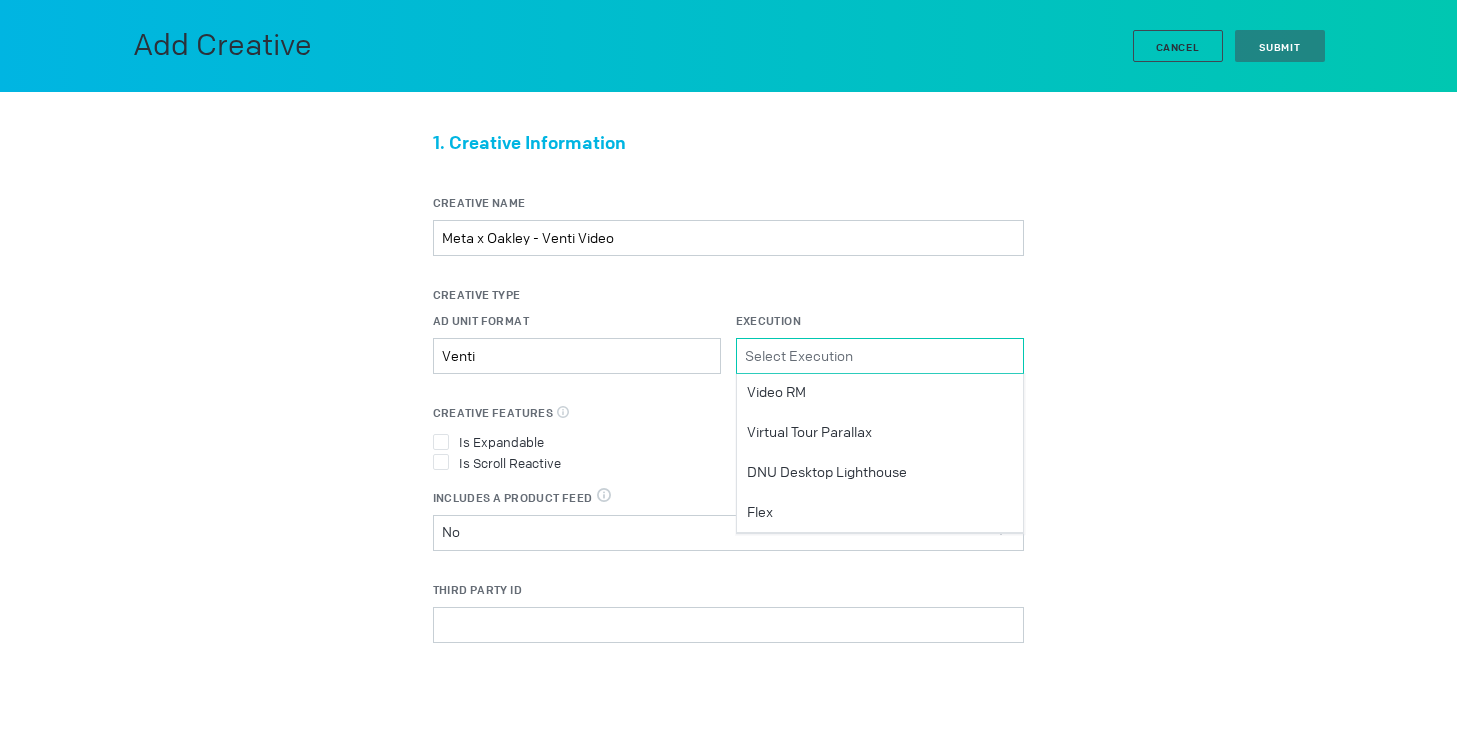 scroll, scrollTop: 1635, scrollLeft: 0, axis: vertical 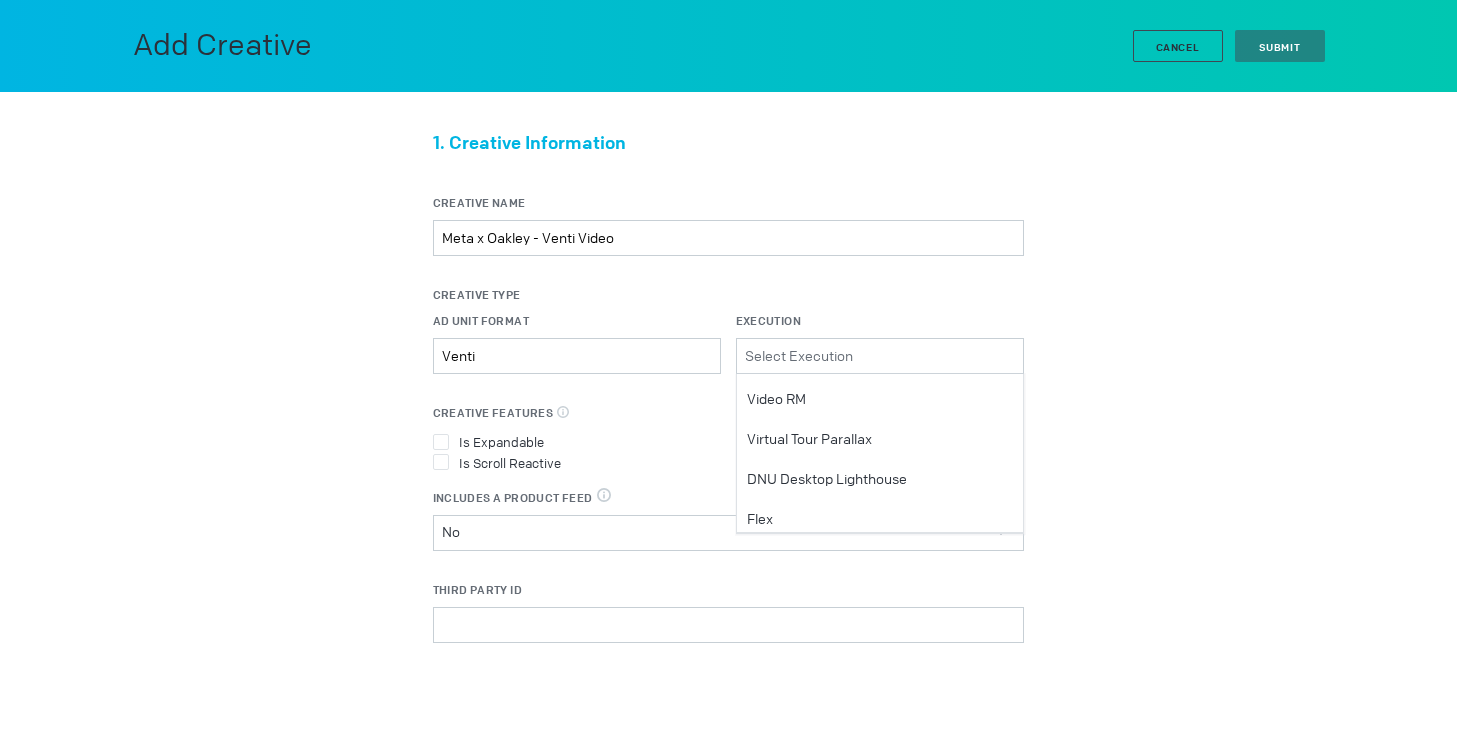 click on "Video RM" at bounding box center (880, 399) 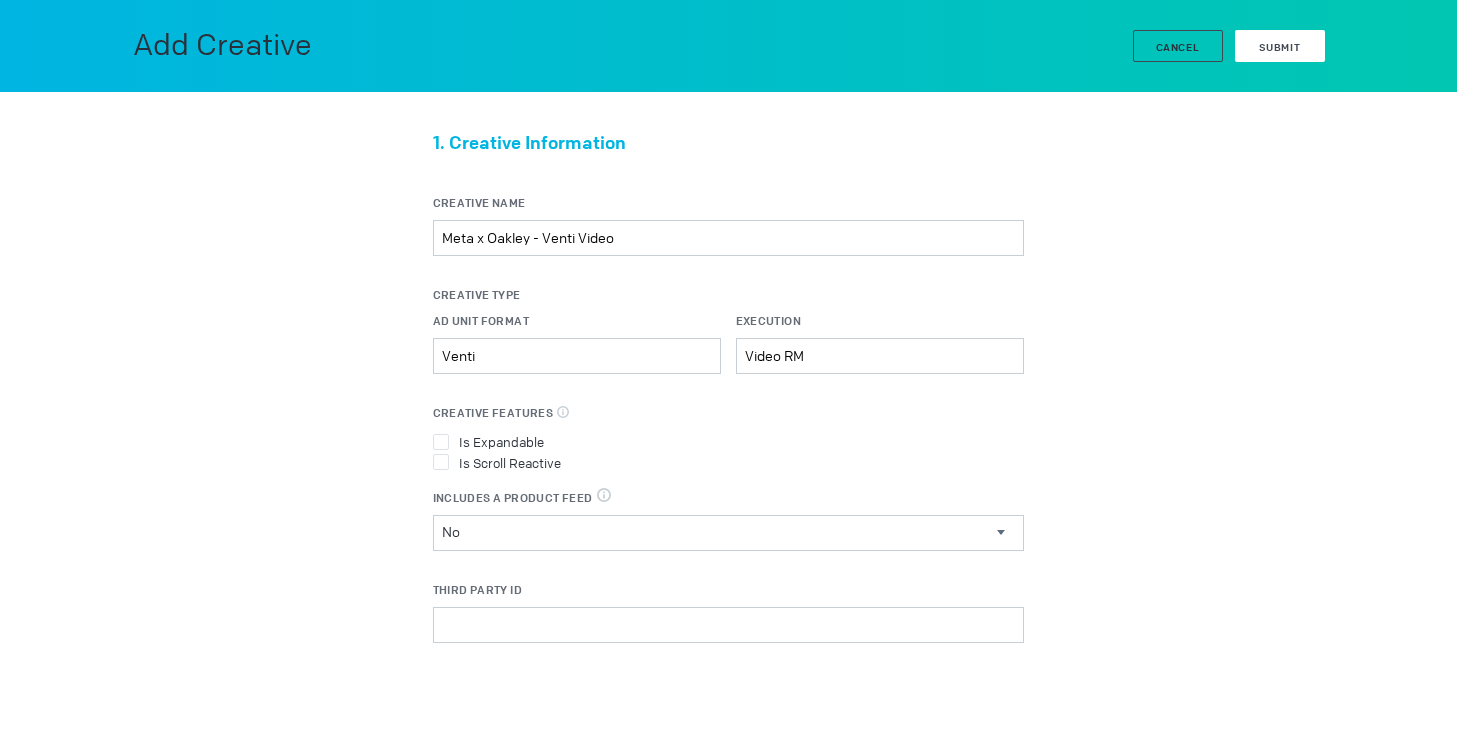 click on "Submit" at bounding box center [1280, 46] 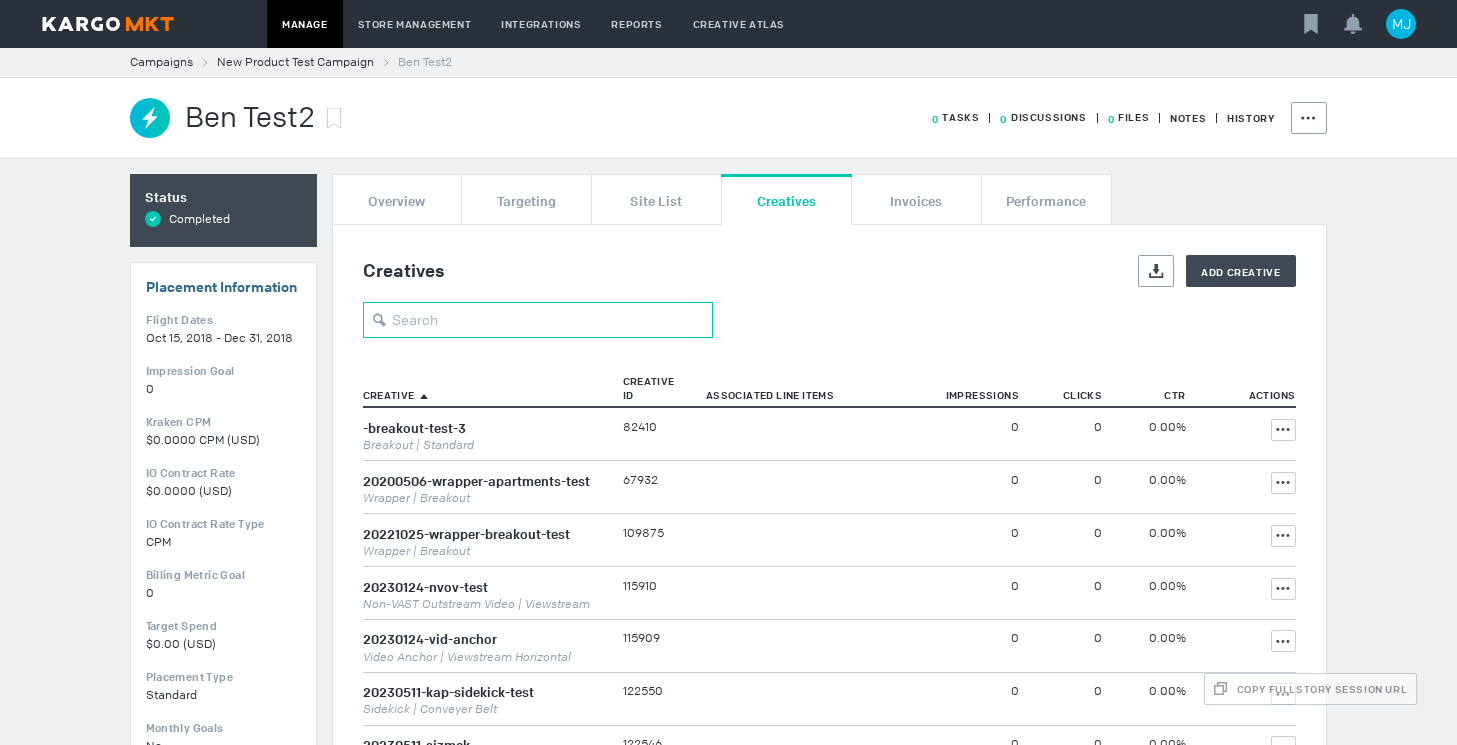 click at bounding box center (538, 320) 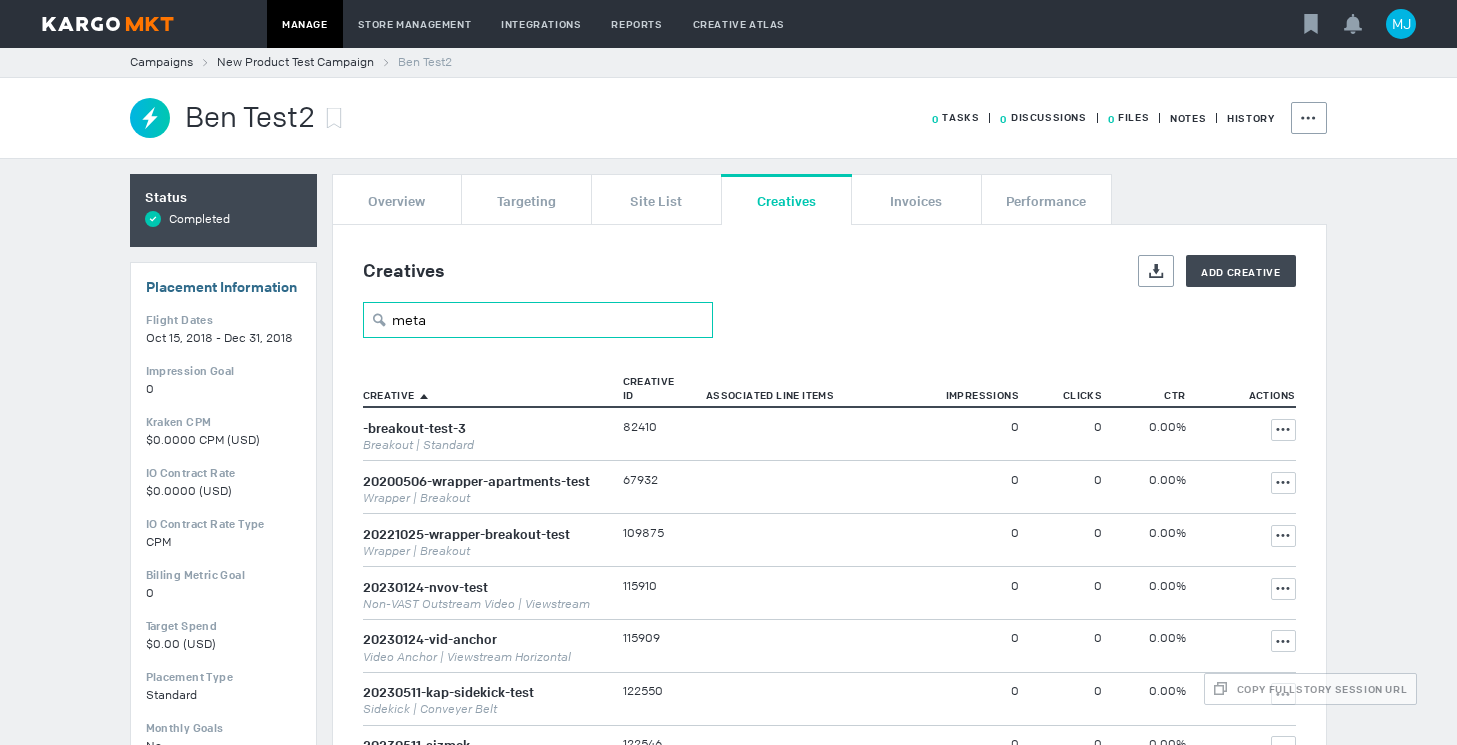 type on "meta" 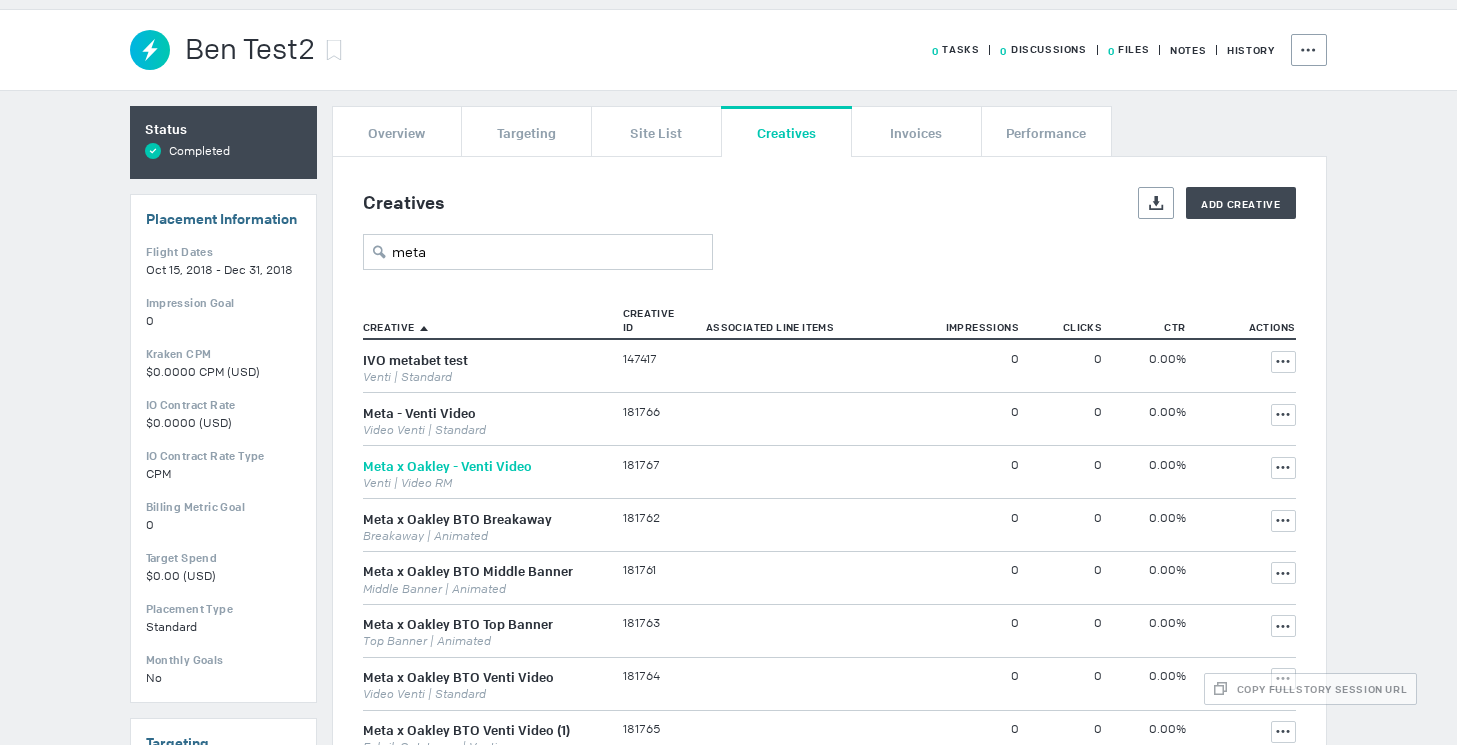 click on "Meta x Oakley - Venti Video" at bounding box center [447, 466] 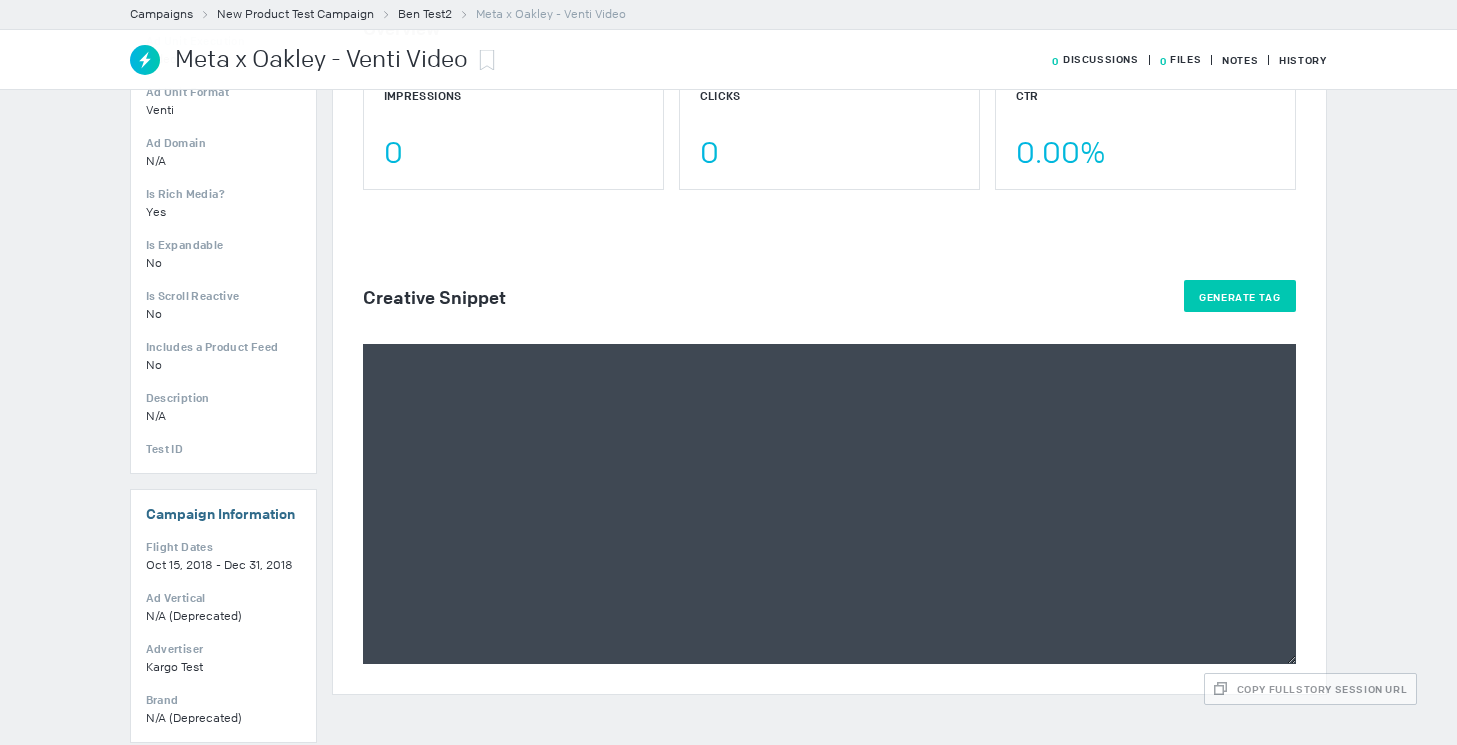 scroll, scrollTop: 228, scrollLeft: 0, axis: vertical 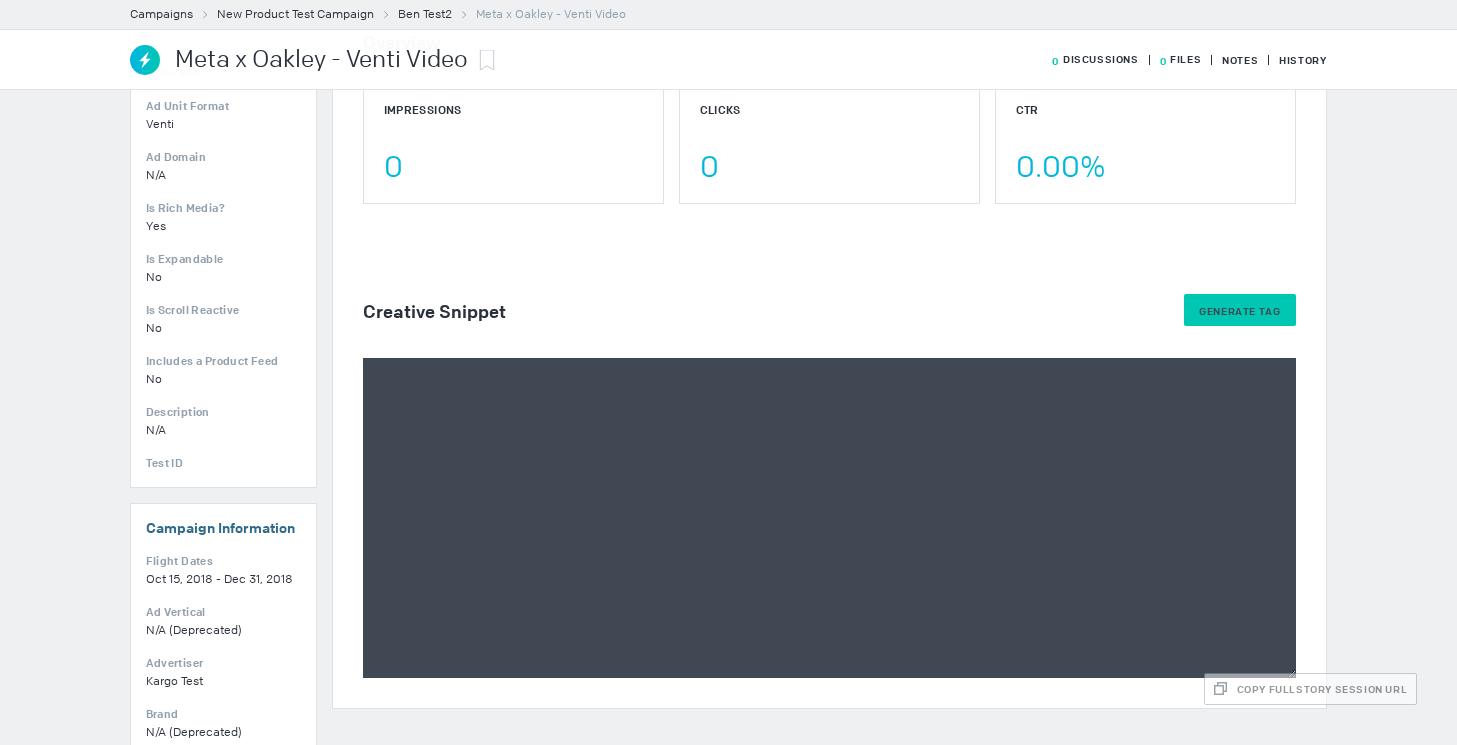 click on "Generate Tag" at bounding box center (1239, 311) 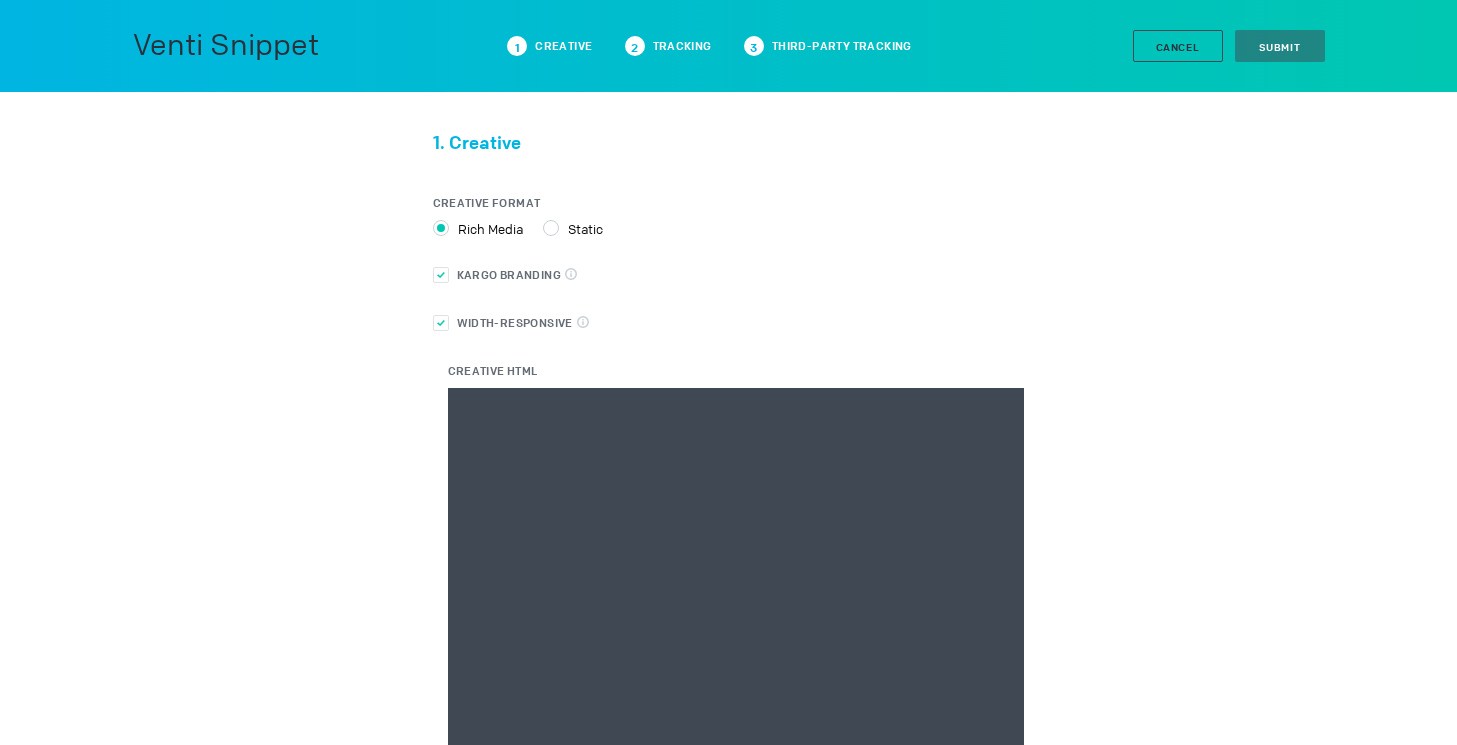 click on "Creative HTML" at bounding box center [736, 588] 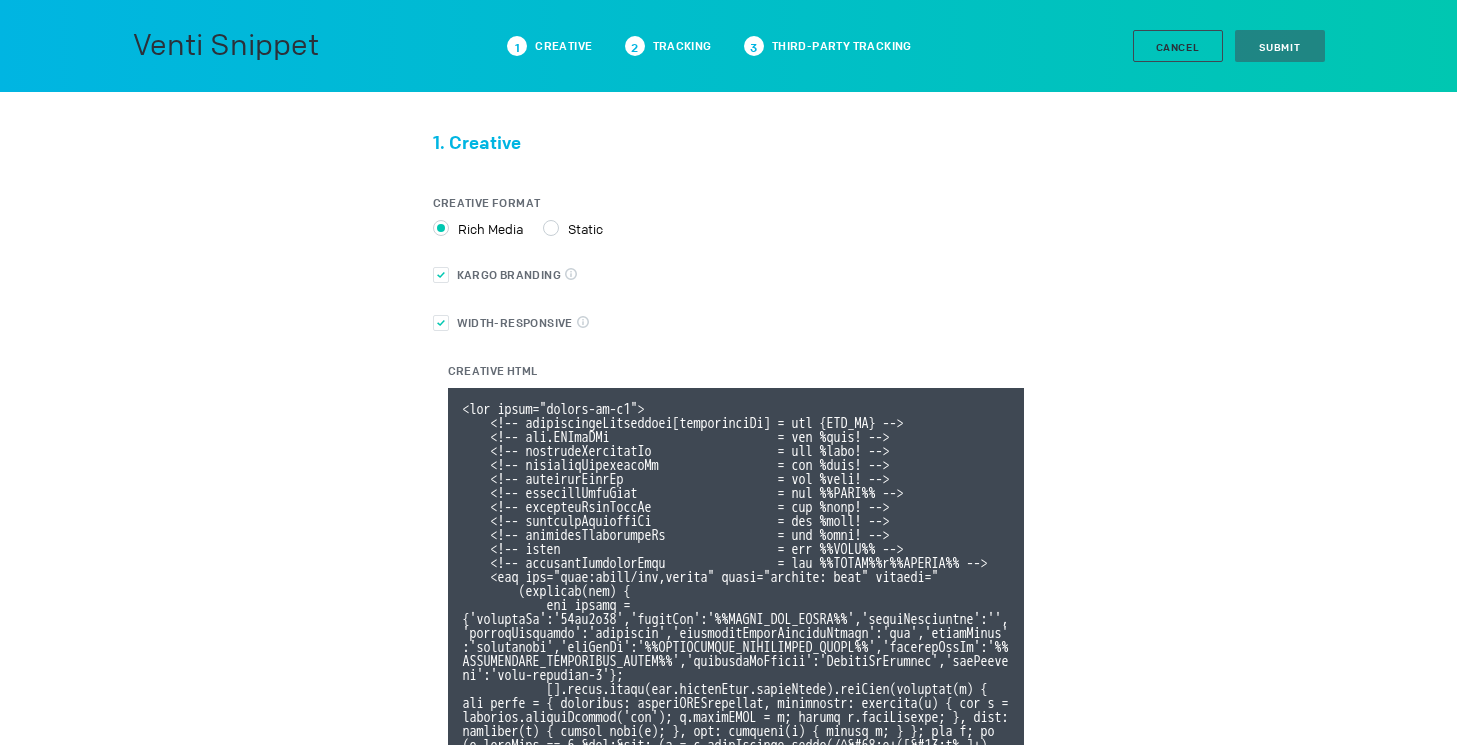 scroll, scrollTop: 372, scrollLeft: 0, axis: vertical 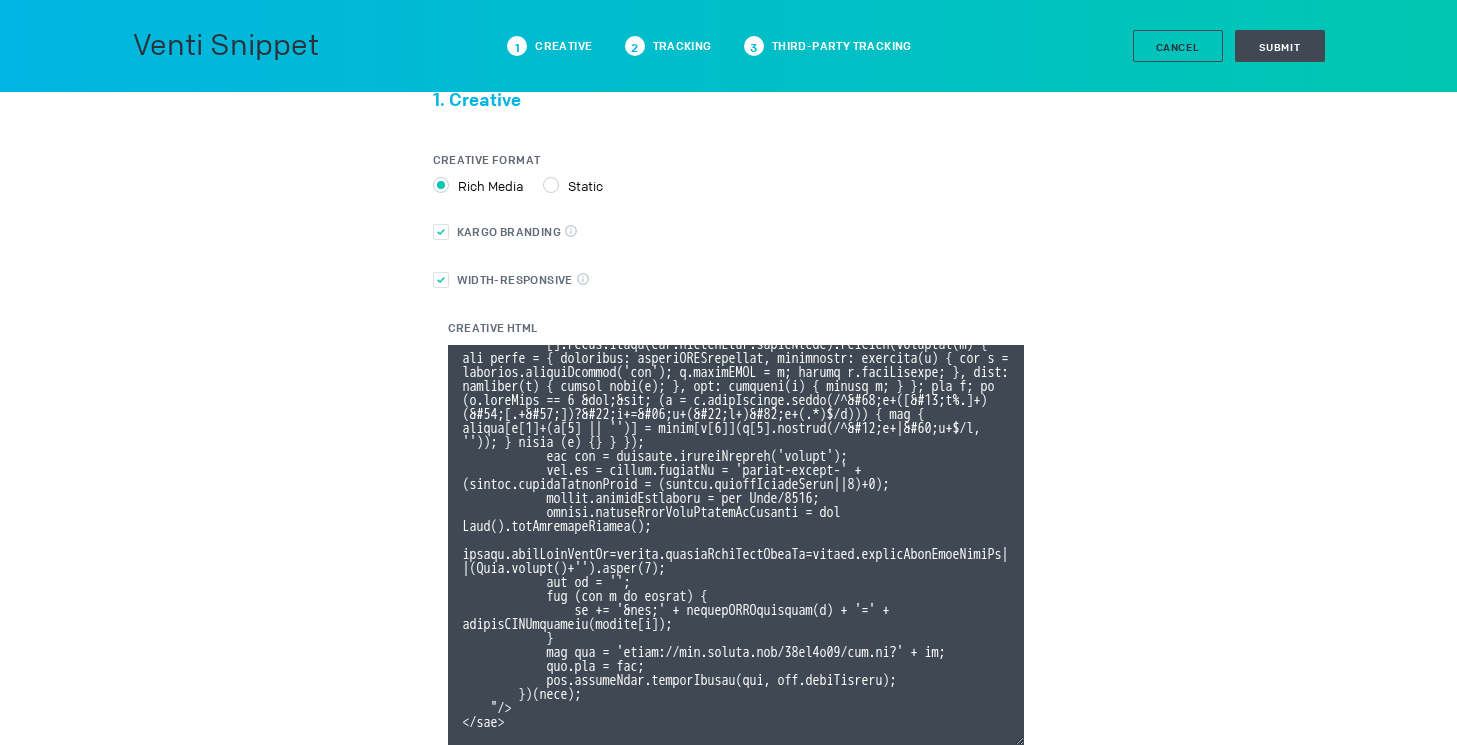 type on "<div class="celtra-ad-v3">
<!-- passthroughParameters[impressionId] = raw {IMP_ID} -->
<!-- eas.JWVjaWQh                        = raw %ecid! -->
<!-- externalCreativeId                  = raw %ecid! -->
<!-- externalPlacementId                 = raw %epid! -->
<!-- externalSiteId                      = raw %esid! -->
<!-- externalSiteName                    = raw %%SITE%% -->
<!-- externalLineItemId                  = raw %eaid! -->
<!-- externalCampaignId                  = raw %ebuy! -->
<!-- externalAdvertiserId                = raw %eadv! -->
<!-- coppa                               = raw %%TFCD%% -->
<!-- externalCreativeSize                = raw %%WIDTH%%x%%HEIGHT%% -->
<img src="data:image/png,celtra" style="display: none" onerror="
(function(img) {
var params = {'accountId':'13be8f66','clickUrl':'%%CLICK_URL_UNESC%%','widthBreakpoint':'','expandDirection':'undefined','preferredClickThroughWindow':'new','clickEvent':'advertiser','io..." 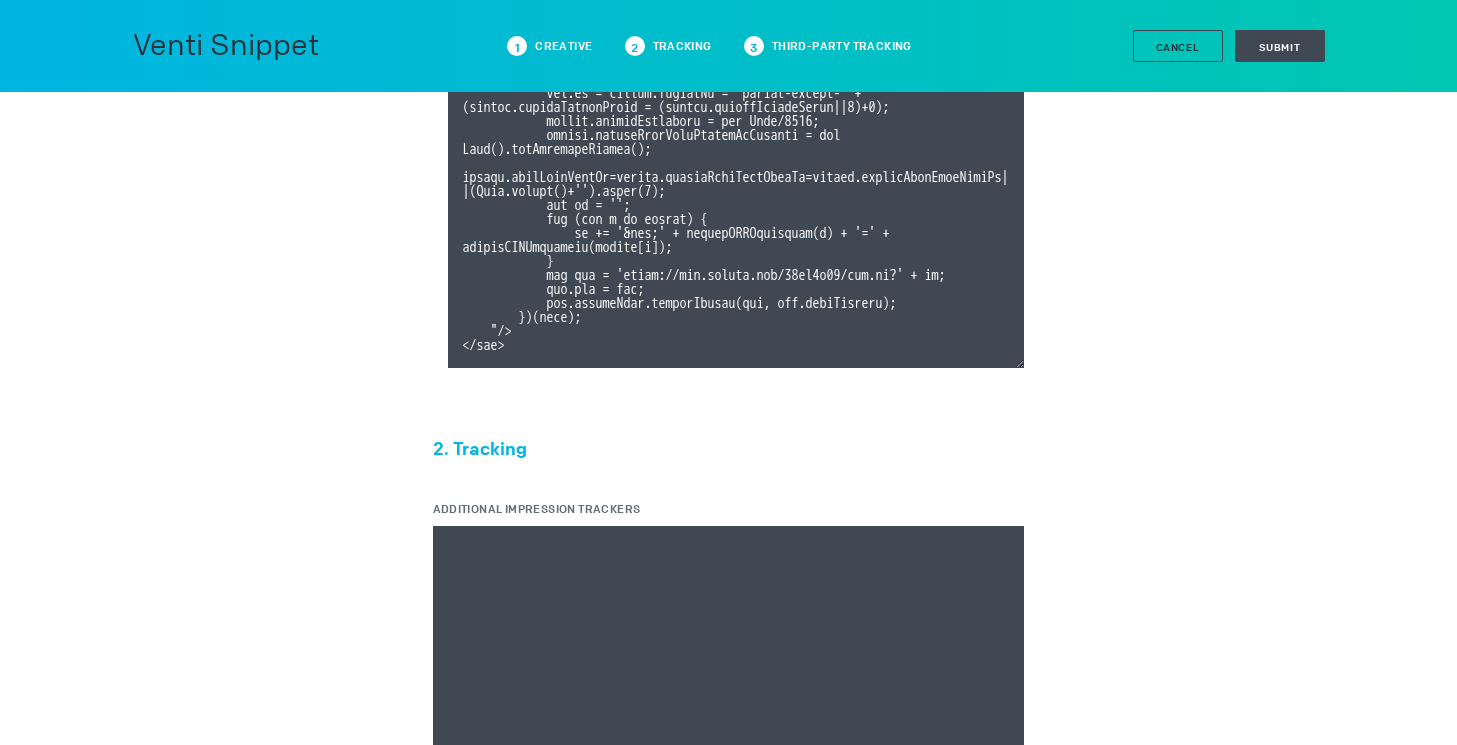 scroll, scrollTop: 0, scrollLeft: 0, axis: both 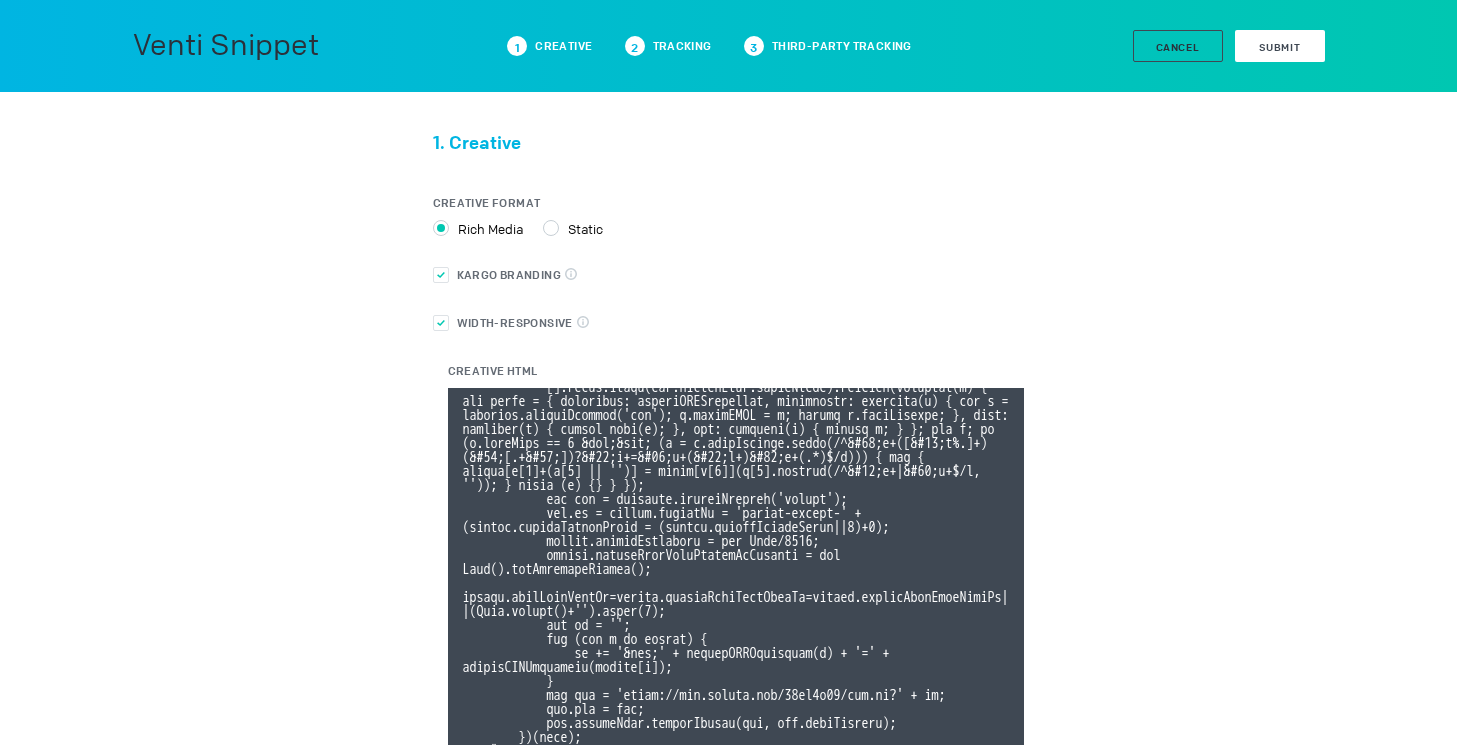 click on "Submit" at bounding box center [1280, 46] 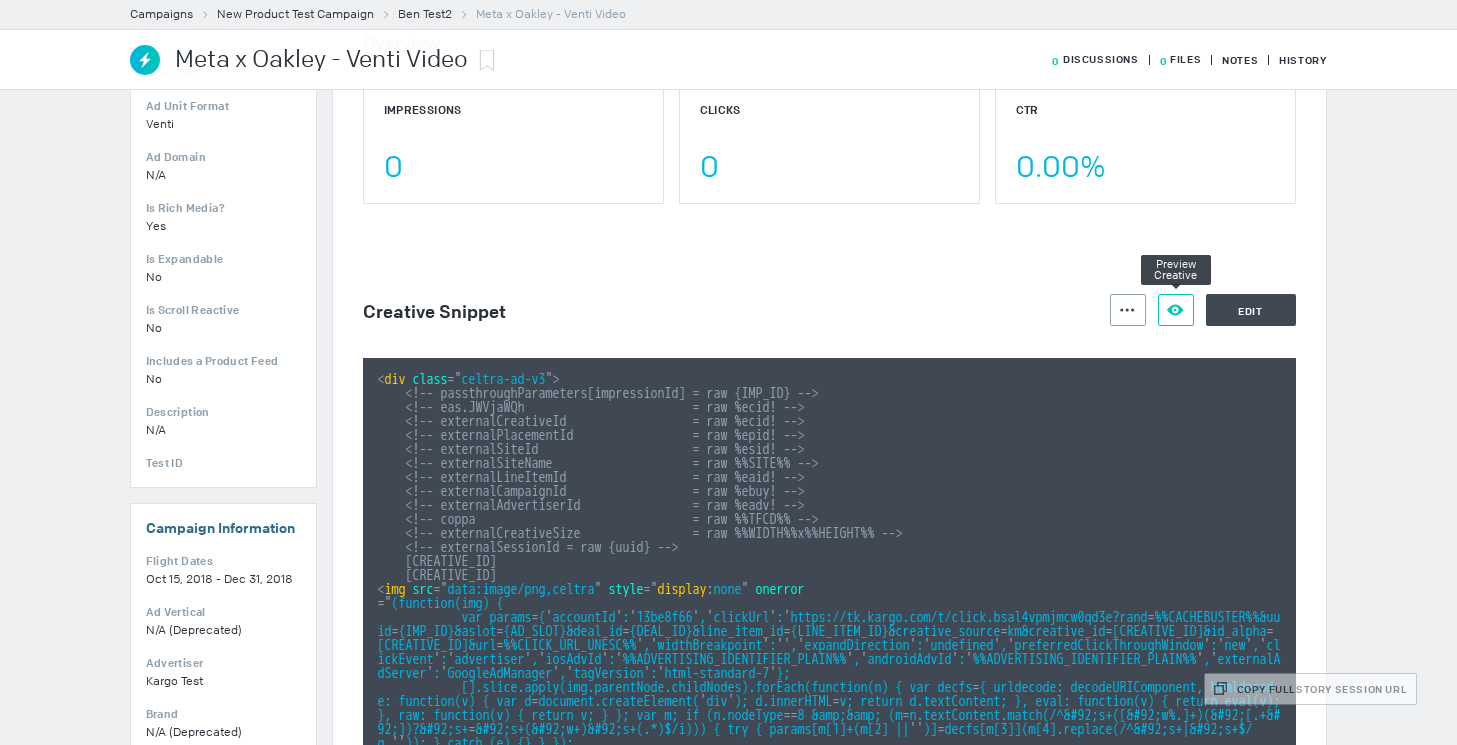 click at bounding box center [1127, 310] 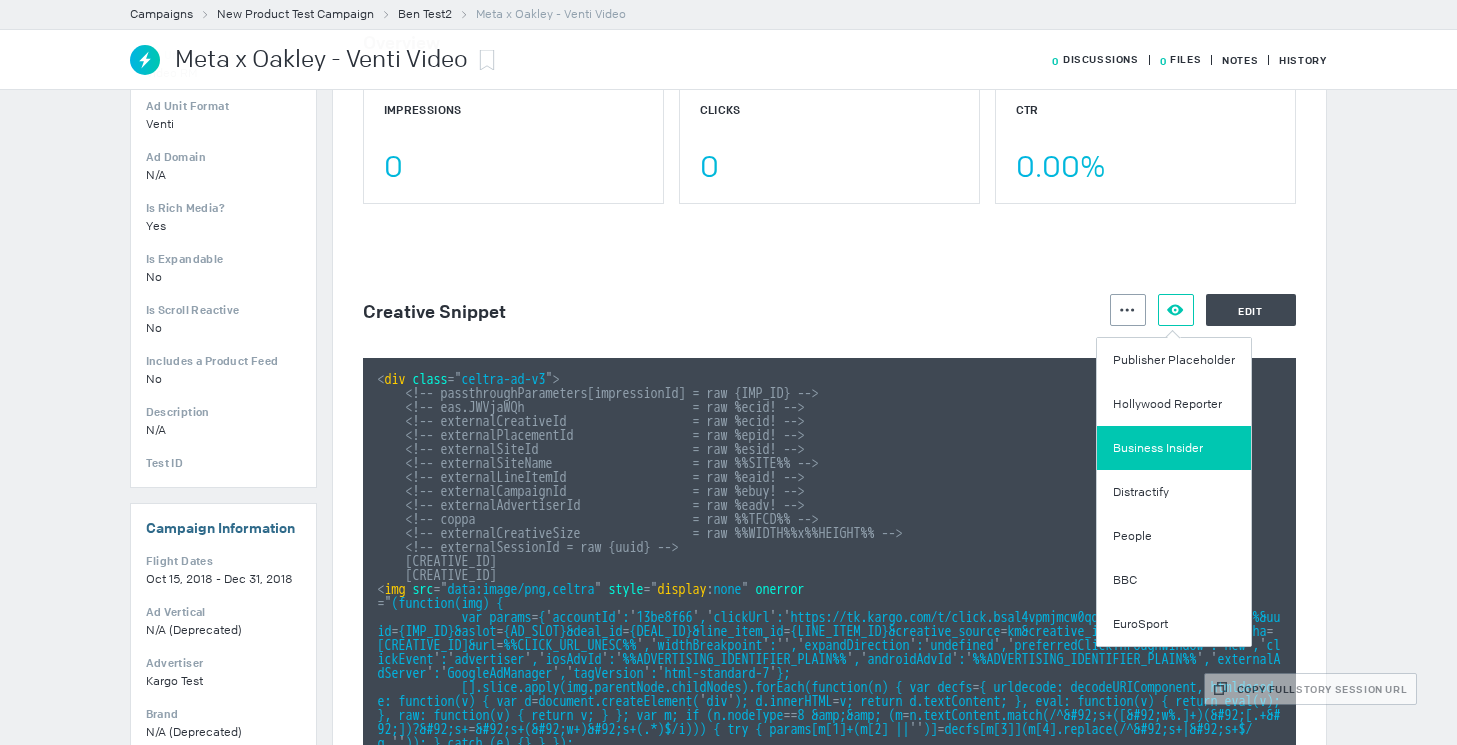 click on "Business Insider" at bounding box center [1174, 448] 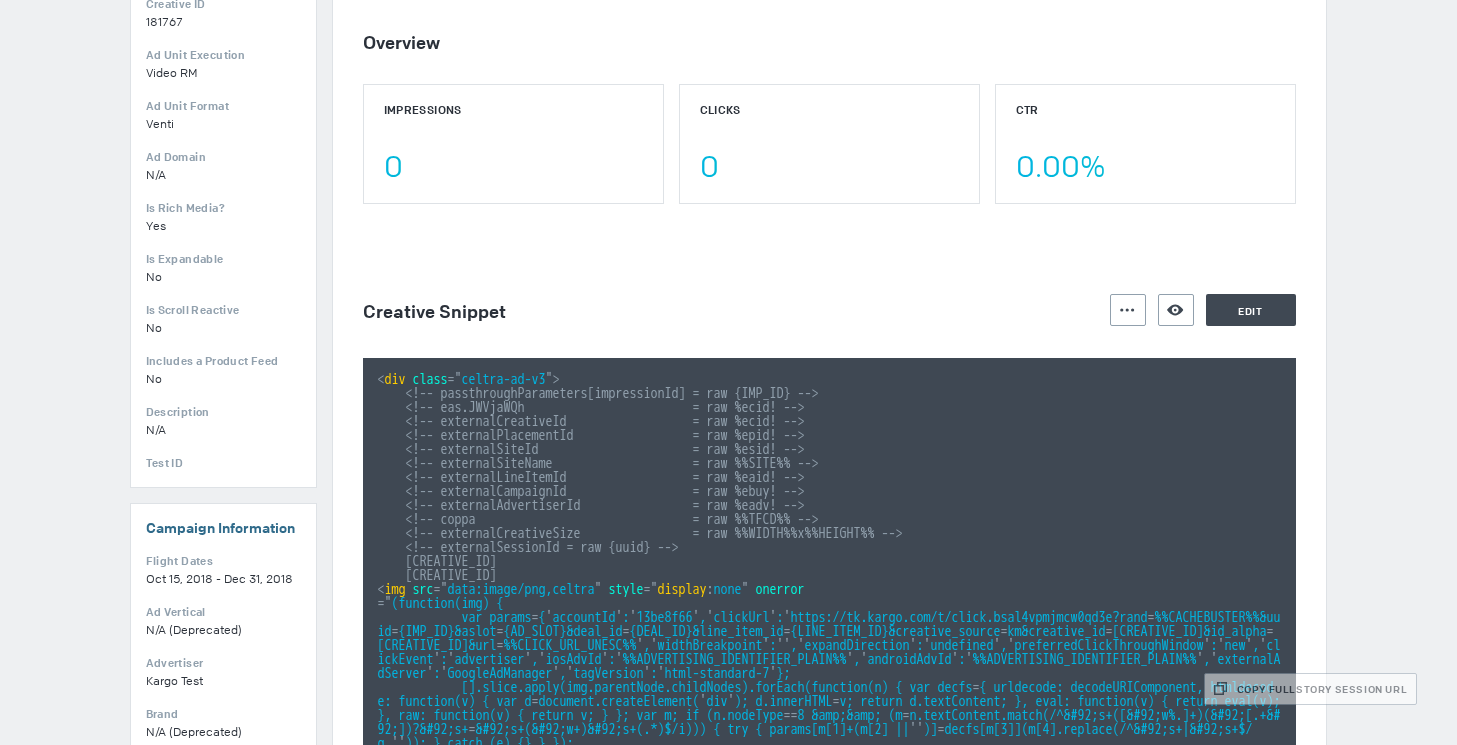 scroll, scrollTop: 0, scrollLeft: 0, axis: both 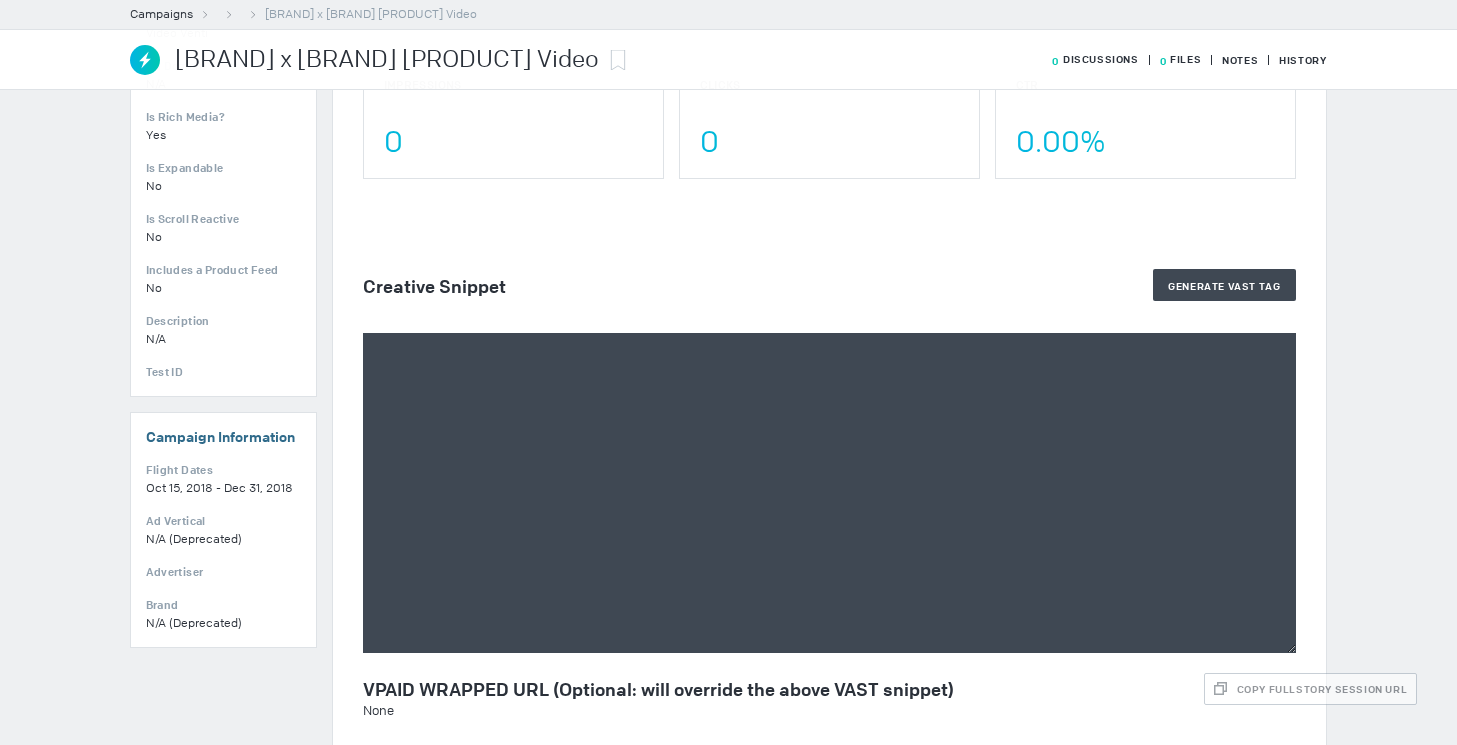 click at bounding box center (829, 493) 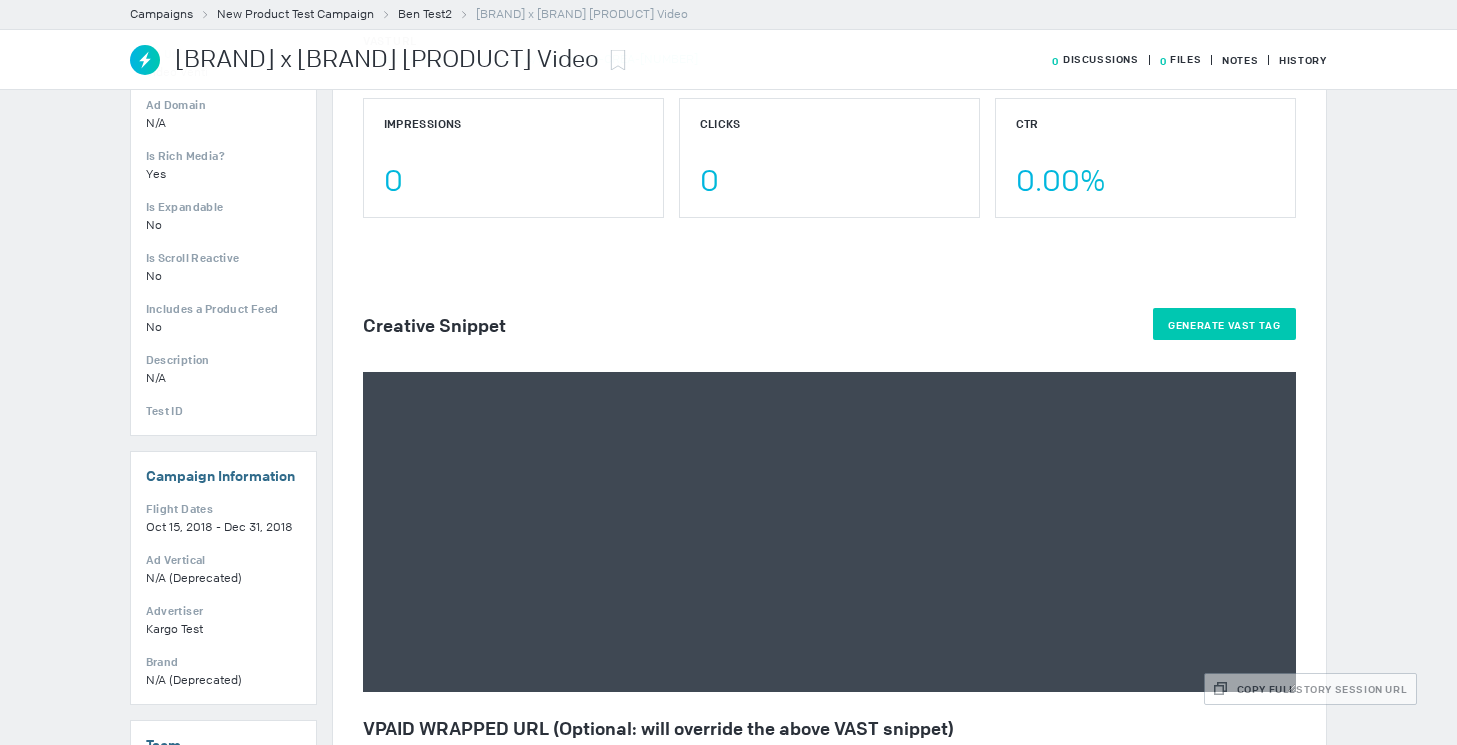 scroll, scrollTop: 299, scrollLeft: 0, axis: vertical 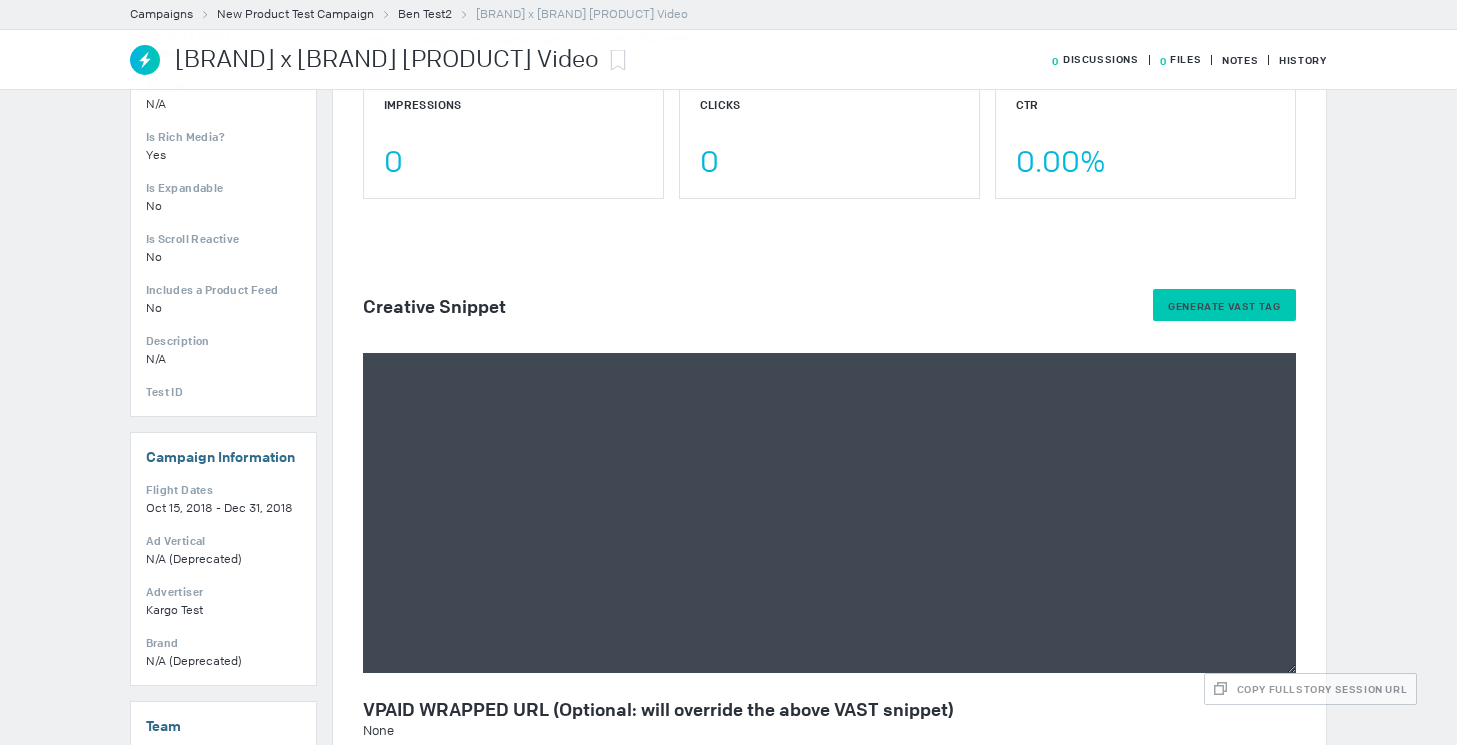 click on "Generate VAST Tag" at bounding box center (1224, 306) 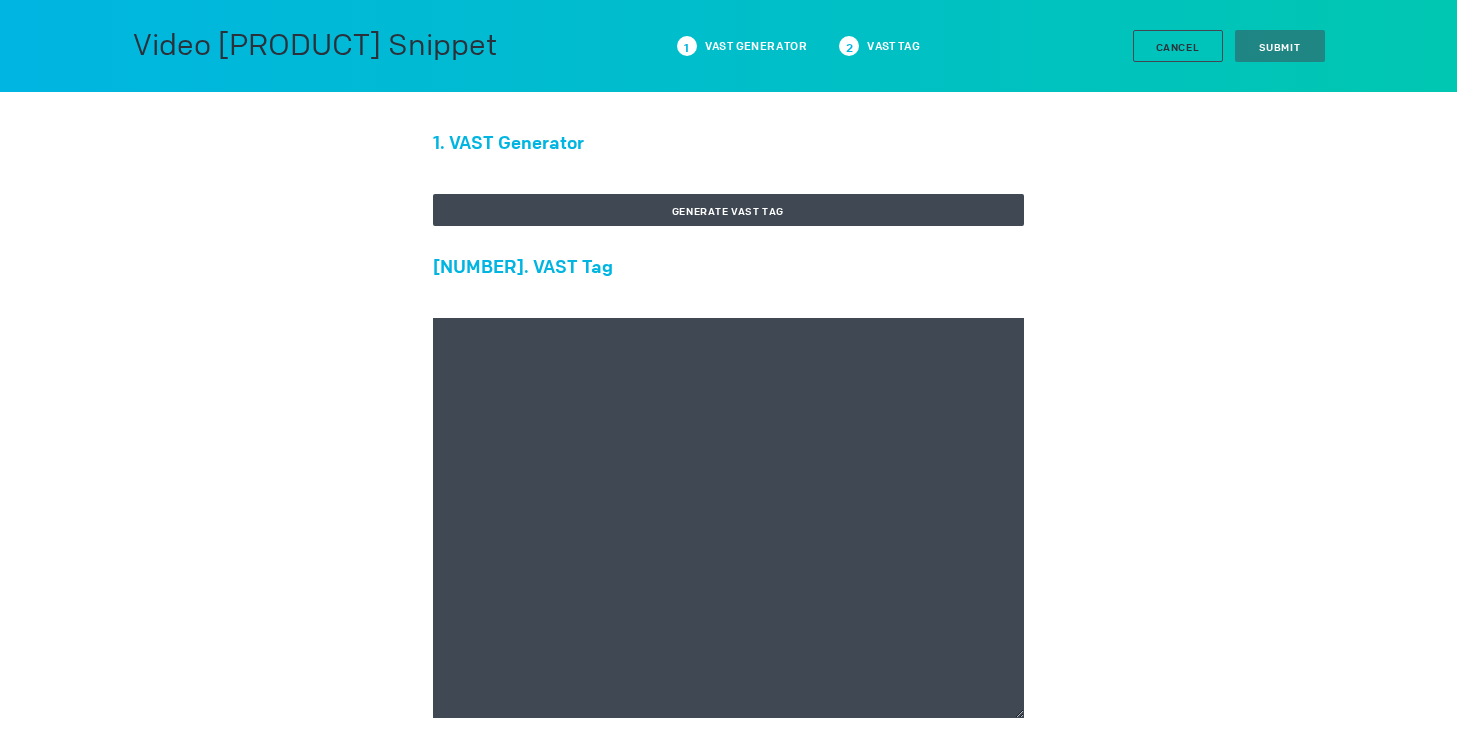 click at bounding box center [728, 518] 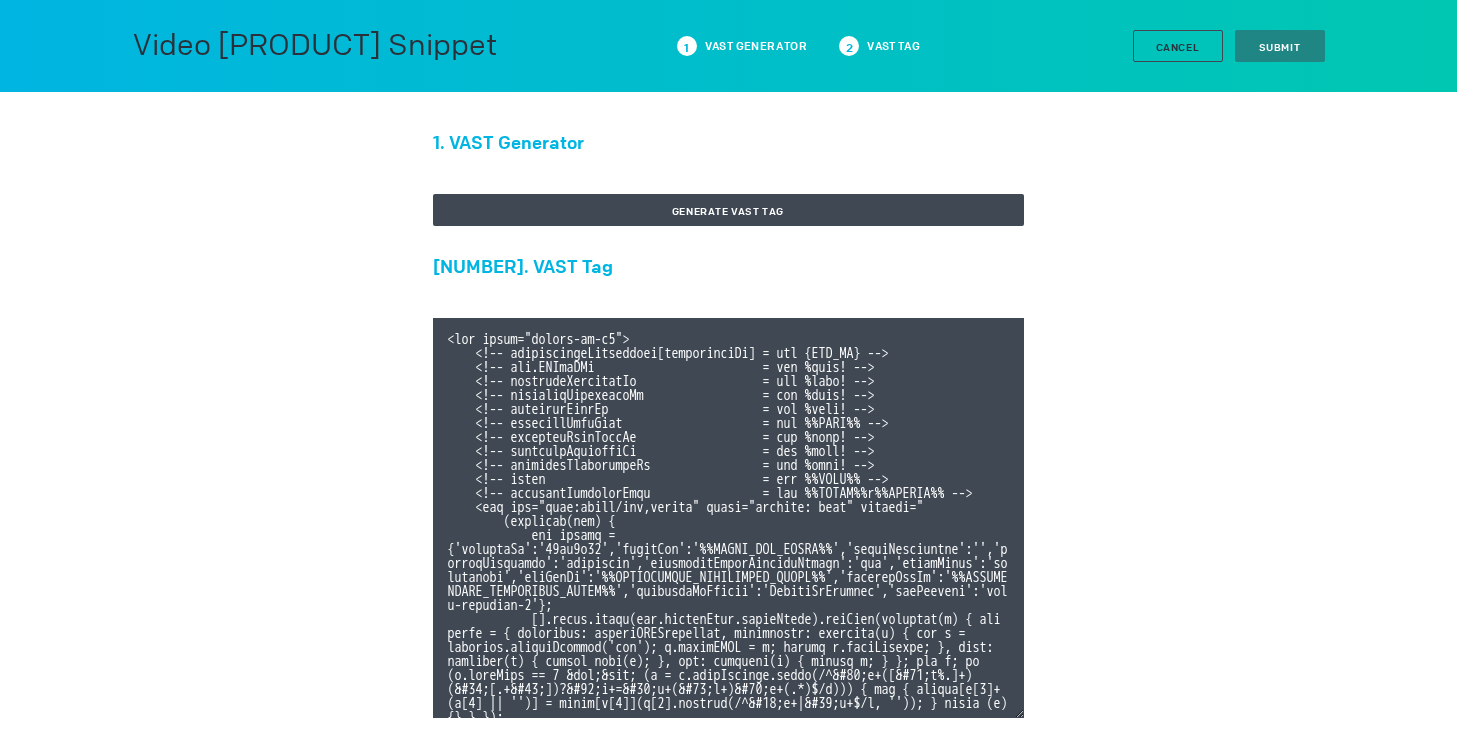 scroll, scrollTop: 372, scrollLeft: 0, axis: vertical 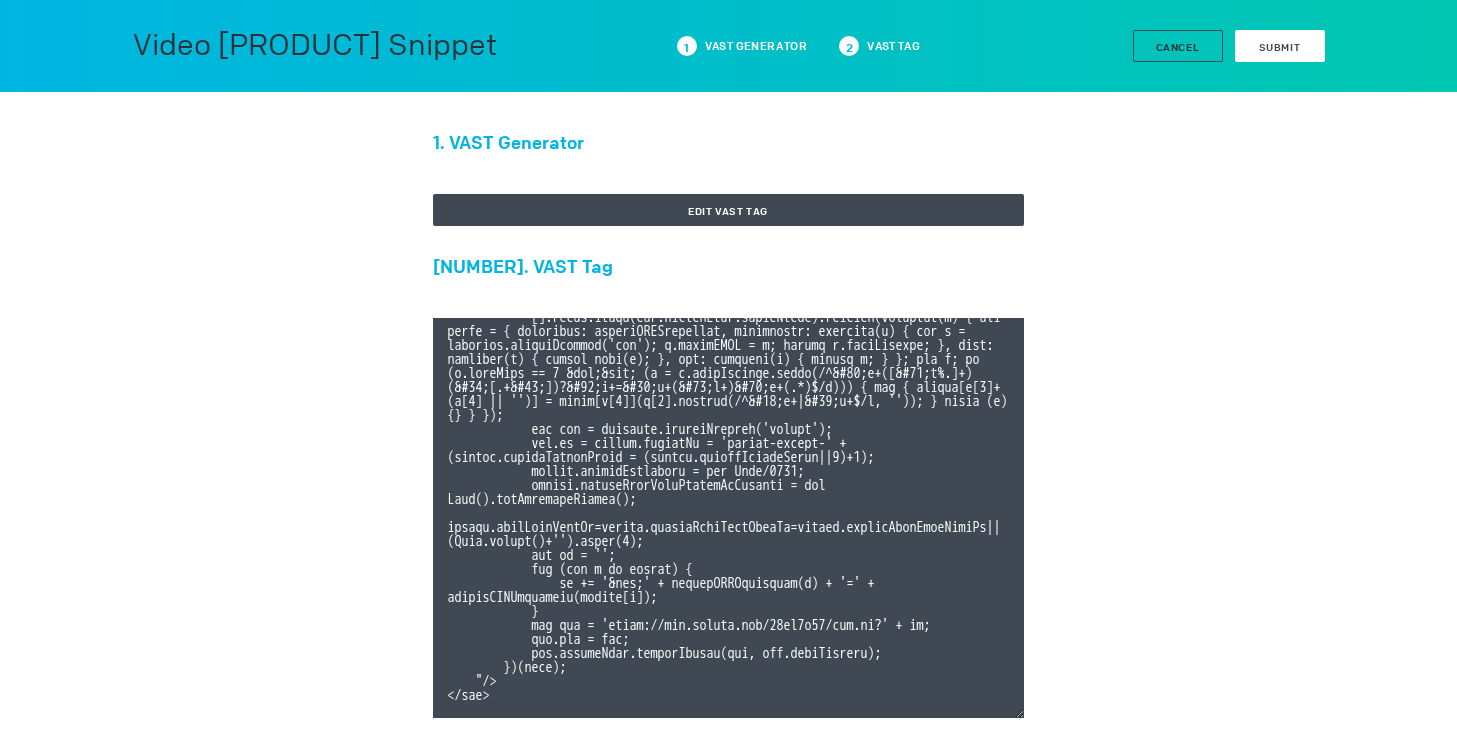 type on "<div class="celtra-ad-v3">
<!-- passthroughParameters[impressionId] = raw {IMP_ID} -->
<!-- eas.JWVjaWQh                        = raw %ecid! -->
<!-- externalCreativeId                  = raw %ecid! -->
<!-- externalPlacementId                 = raw %epid! -->
<!-- externalSiteId                      = raw %esid! -->
<!-- externalSiteName                    = raw %%SITE%% -->
<!-- externalLineItemId                  = raw %eaid! -->
<!-- externalCampaignId                  = raw %ebuy! -->
<!-- externalAdvertiserId                = raw %eadv! -->
<!-- coppa                               = raw %%TFCD%% -->
<!-- externalCreativeSize                = raw %%WIDTH%%x%%HEIGHT%% -->
<img src="data:image/png,celtra" style="display: none" onerror="
(function(img) {
var params = {'accountId':'13be8f66','clickUrl':'%%CLICK_URL_UNESC%%','widthBreakpoint':'','expandDirection':'undefined','preferredClickThroughWindow':'new','clickEvent':'advertiser','io..." 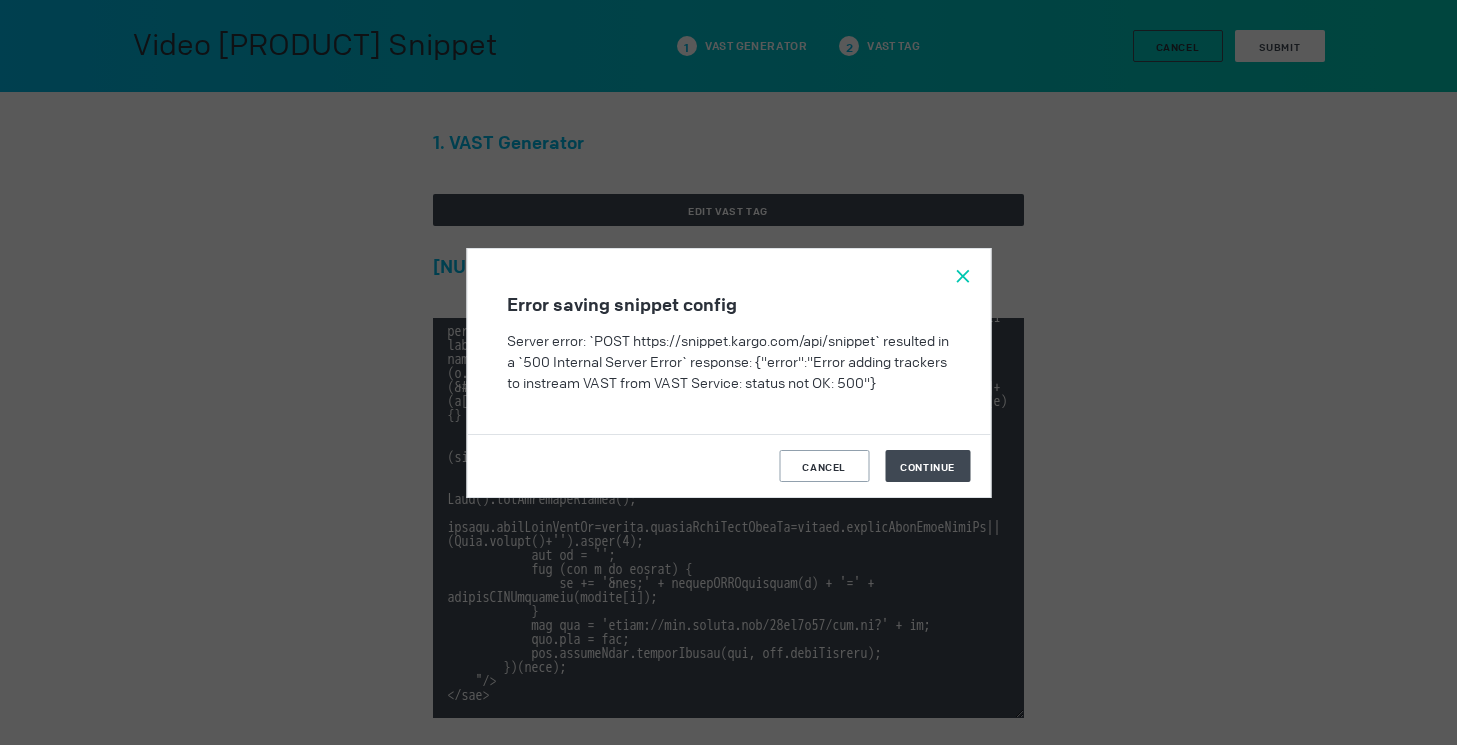 click at bounding box center (962, 276) 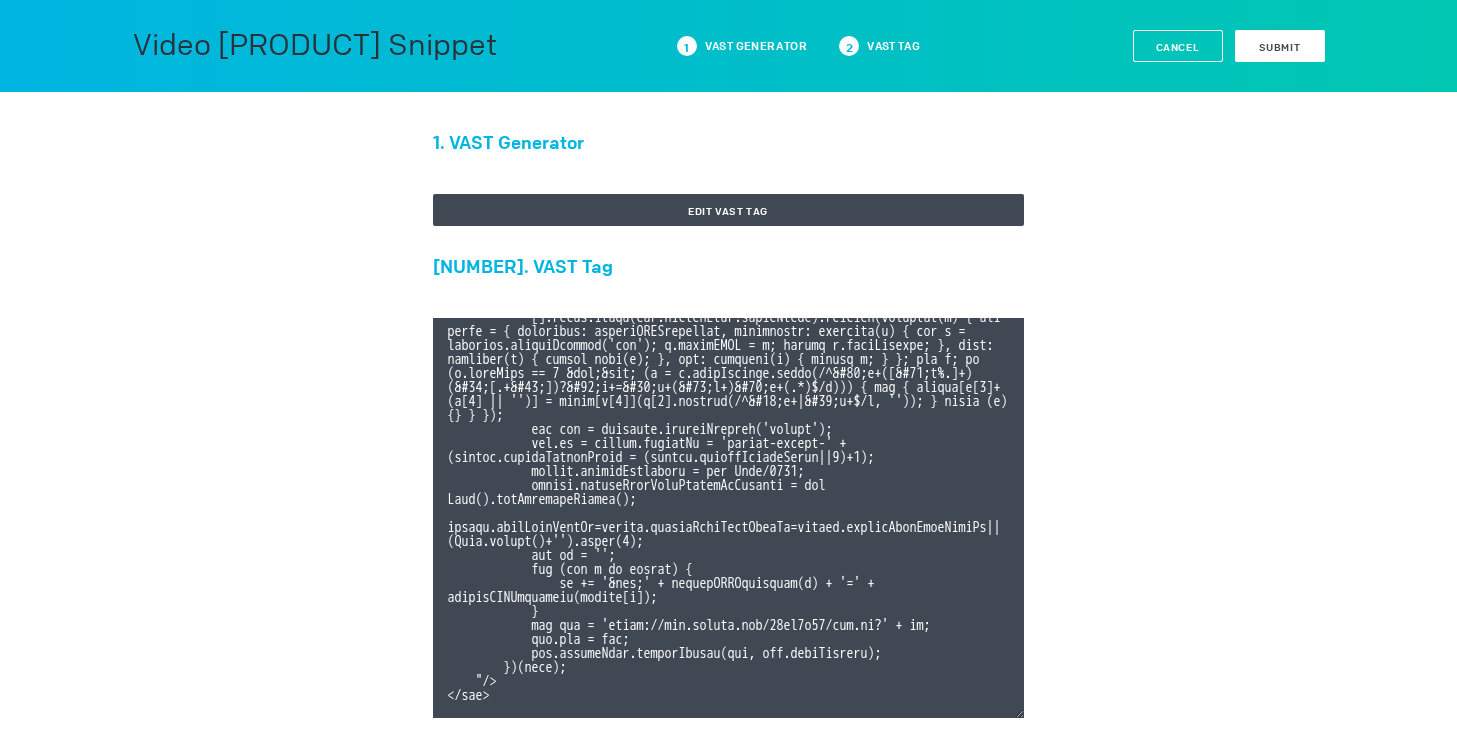 click on "Cancel" at bounding box center [1178, 46] 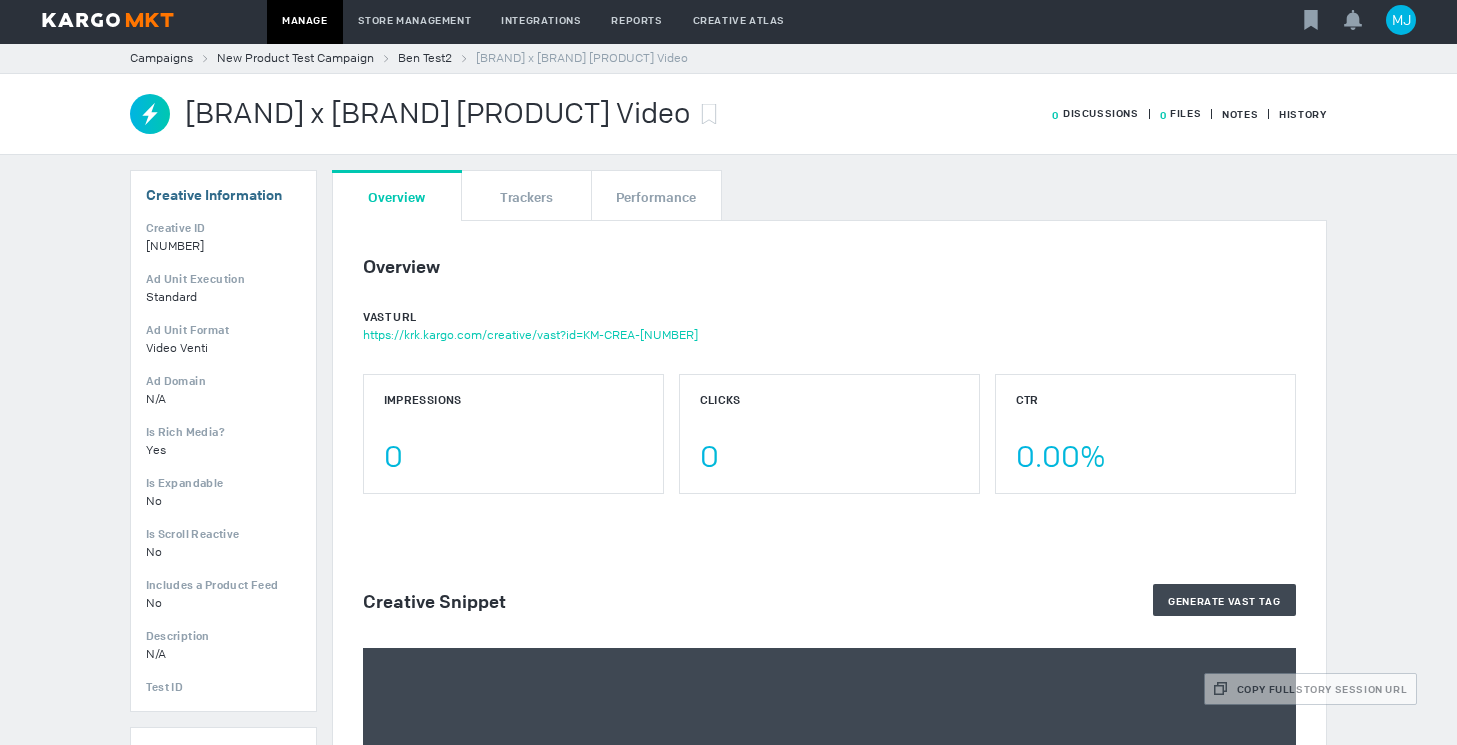 scroll, scrollTop: 0, scrollLeft: 0, axis: both 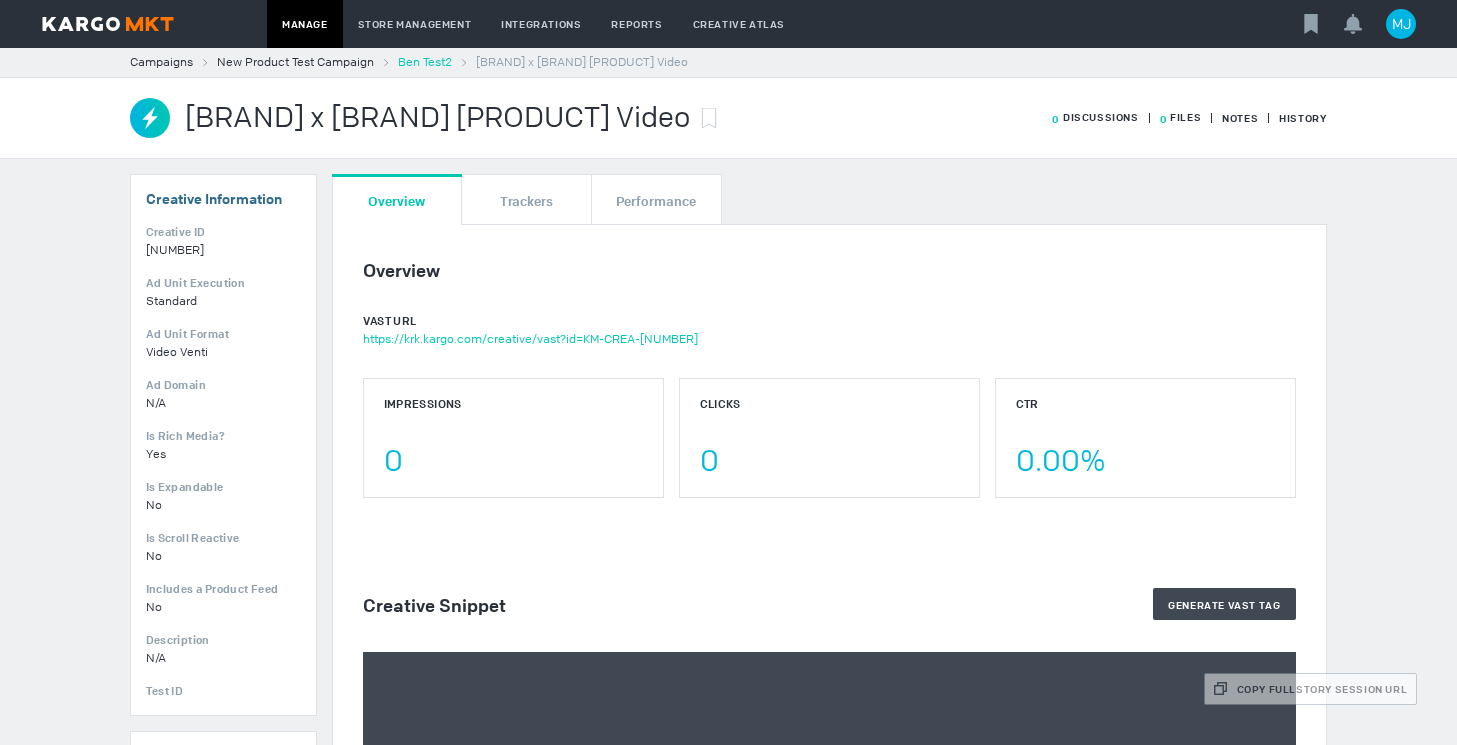 click on "Ben Test2" at bounding box center (425, 62) 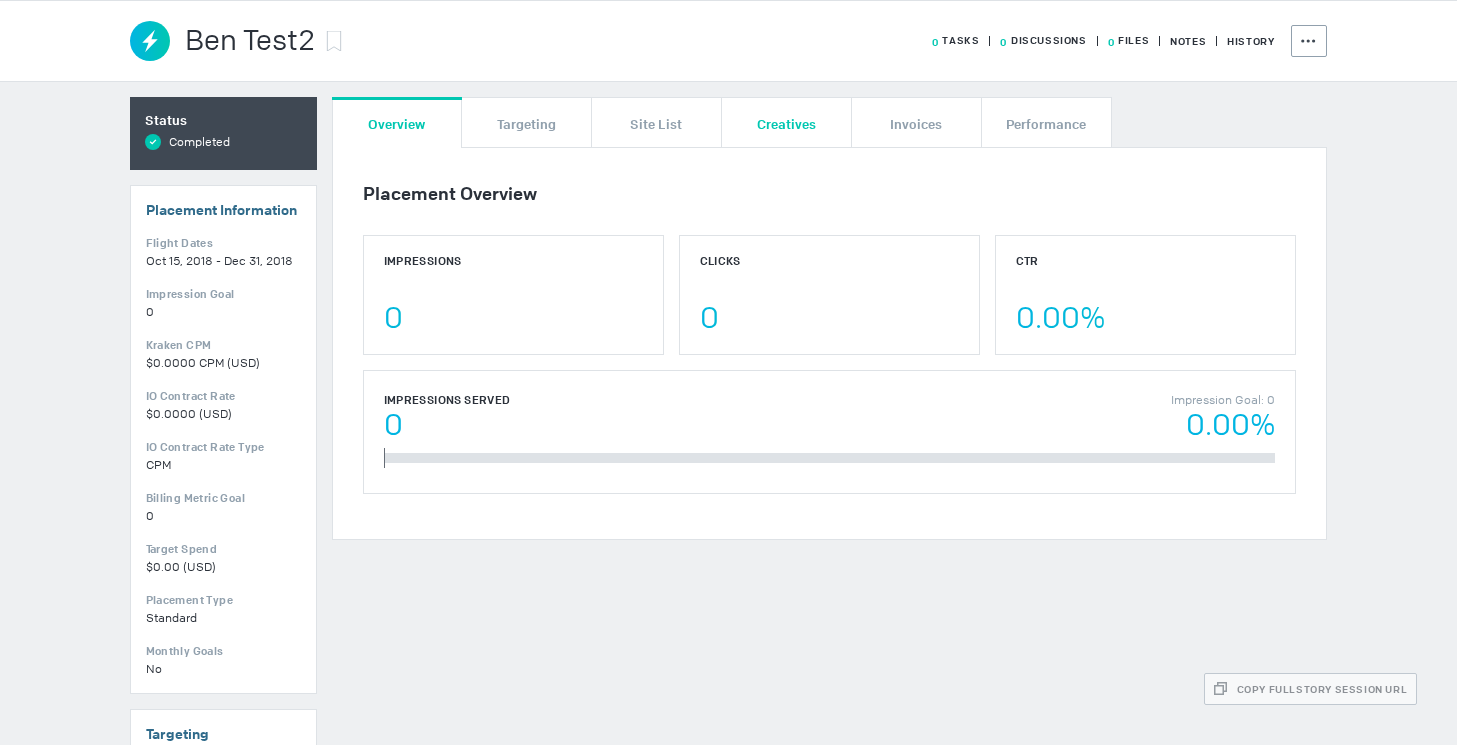 click on "Creatives" at bounding box center (786, 123) 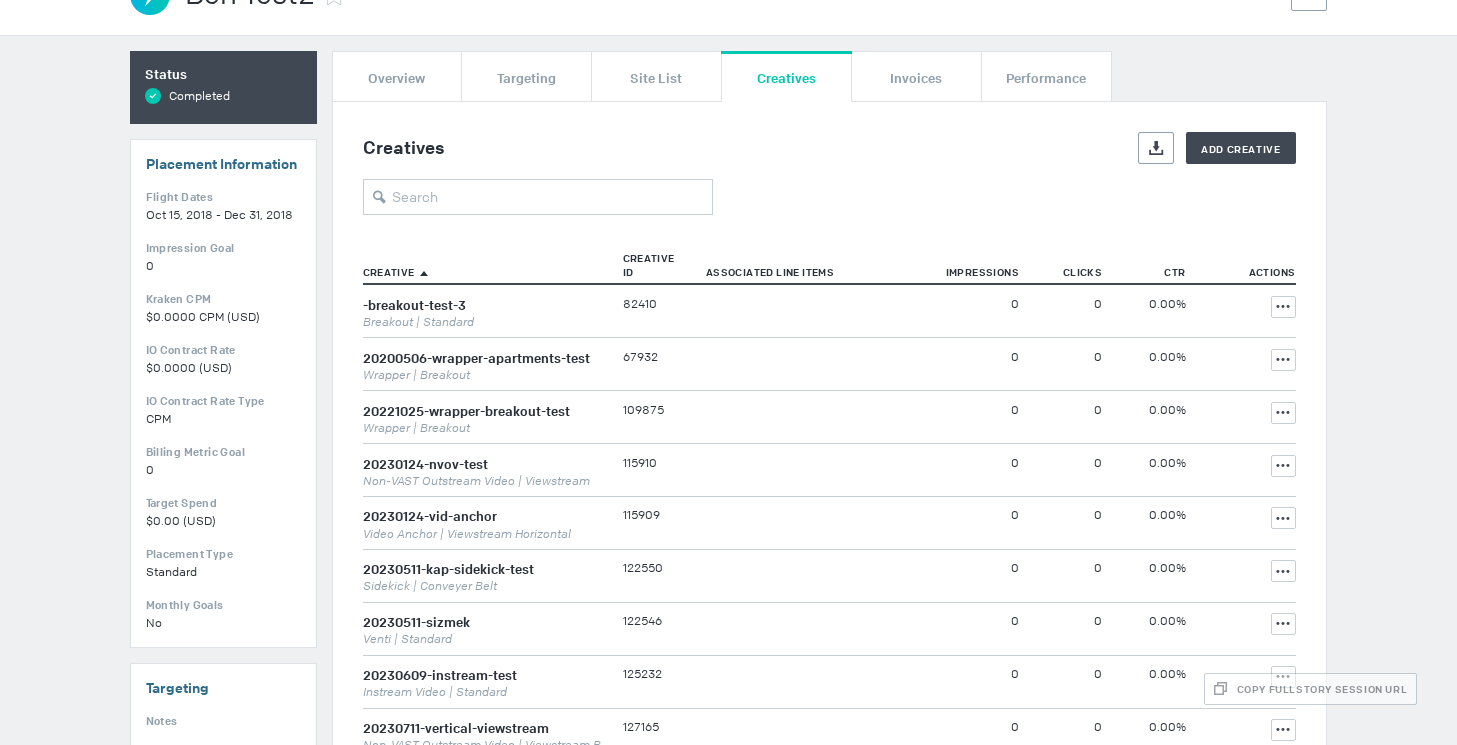 scroll, scrollTop: 118, scrollLeft: 0, axis: vertical 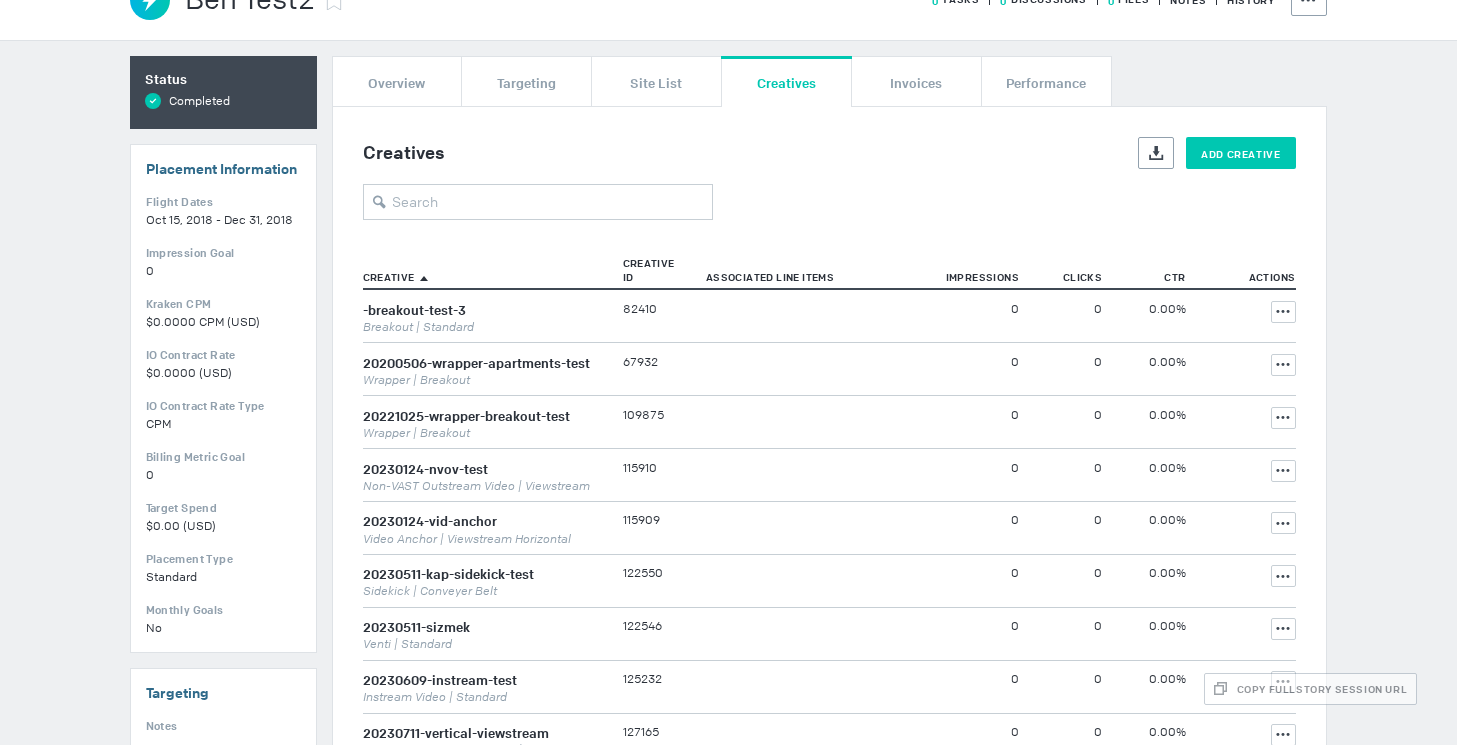 click on "Add Creative" at bounding box center (1240, 153) 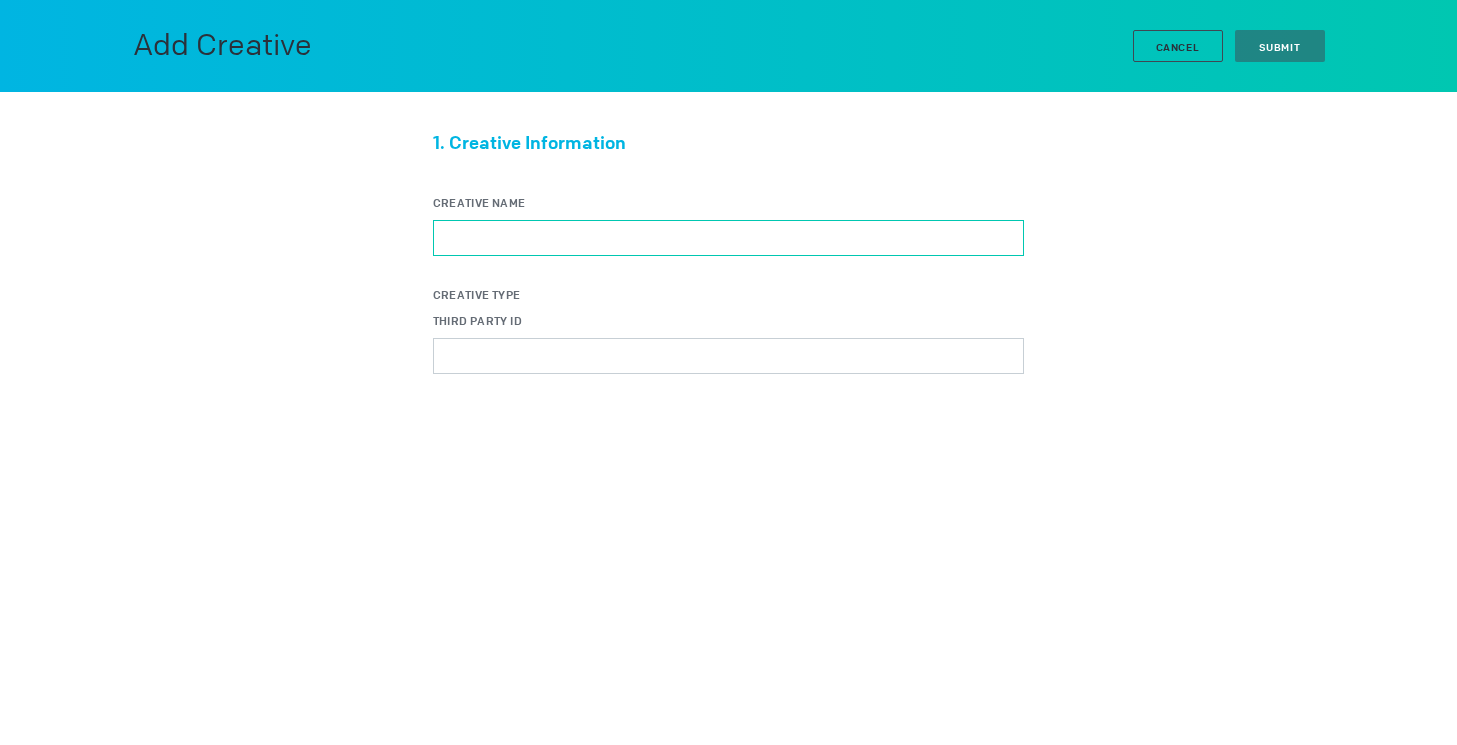 click on "Creative Name" at bounding box center (728, 238) 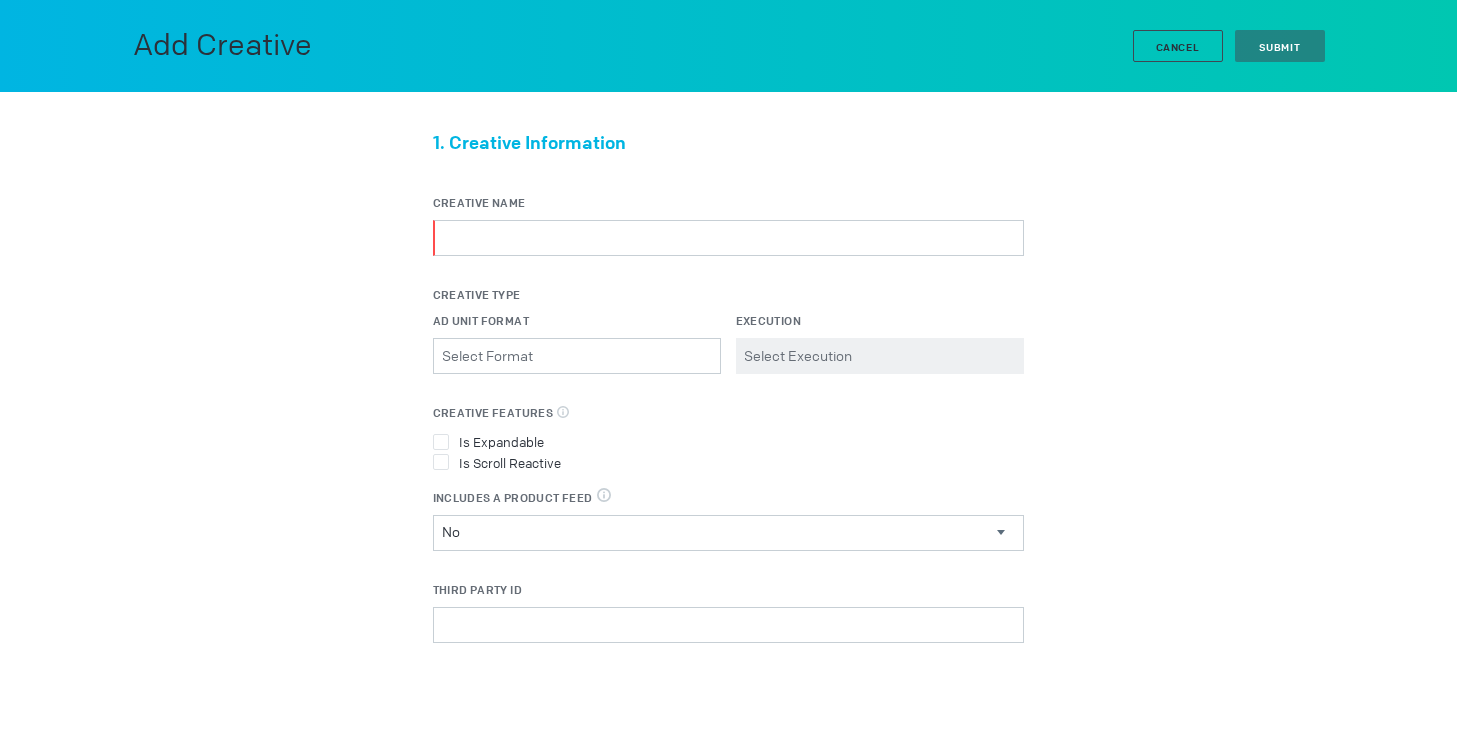 click on "Creative Type" at bounding box center (728, 295) 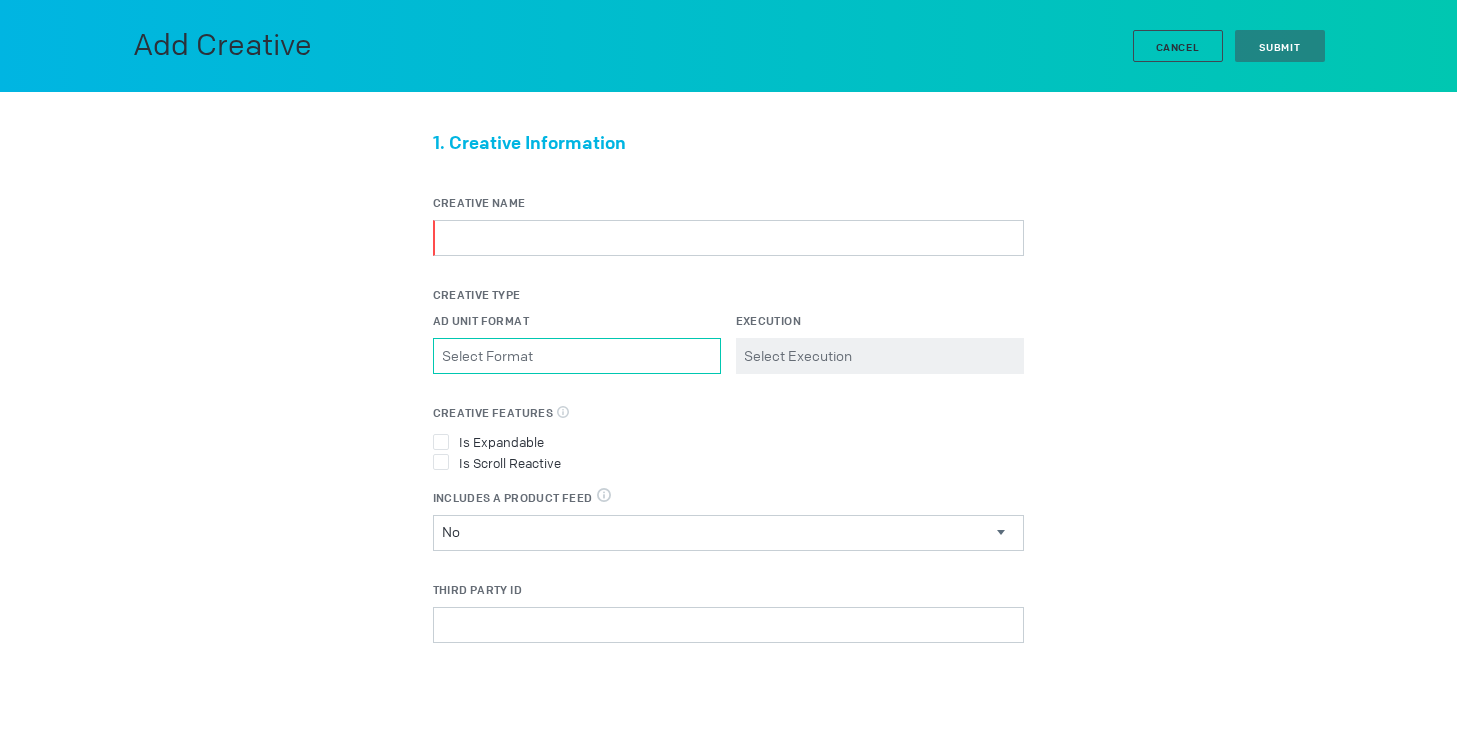 click on "Ad Unit Format Please select a valid item" at bounding box center (577, 356) 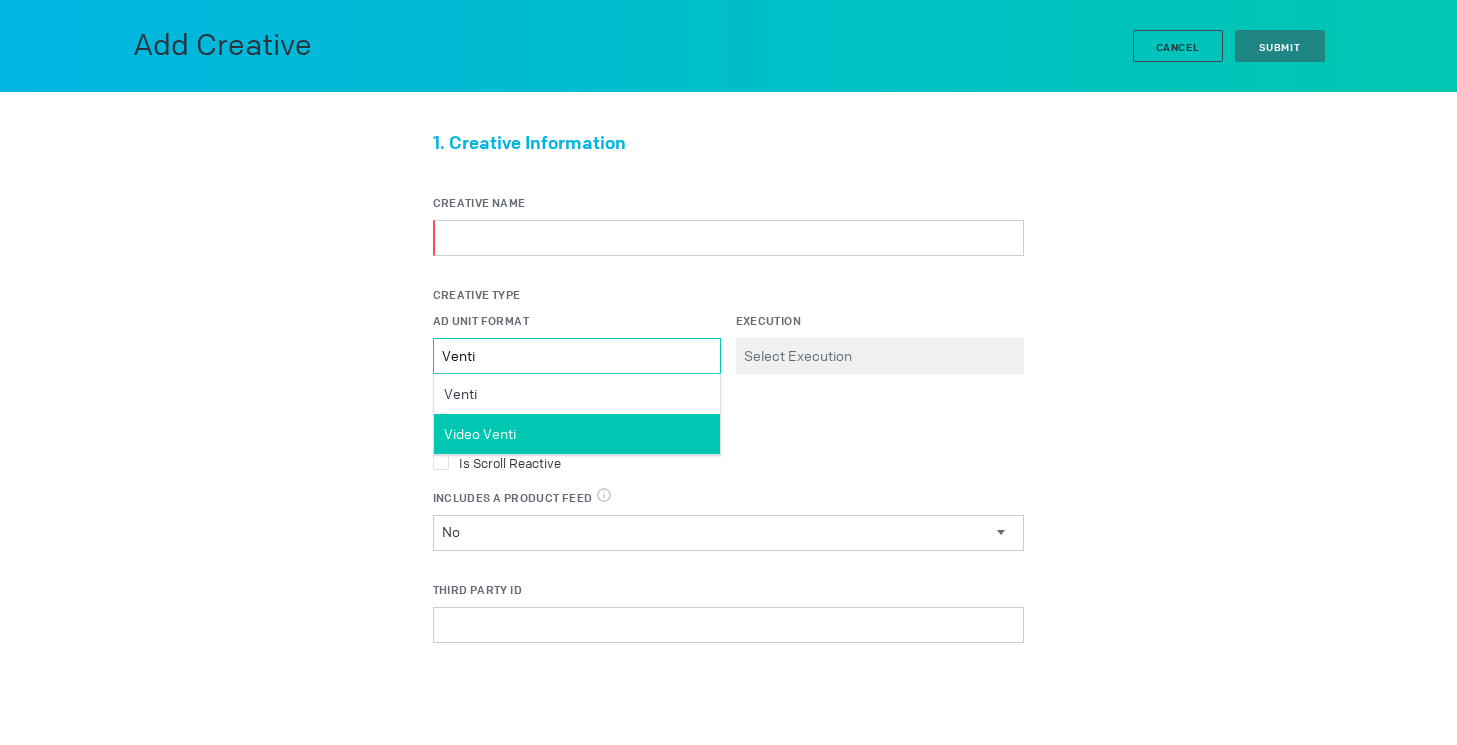 type on "Venti" 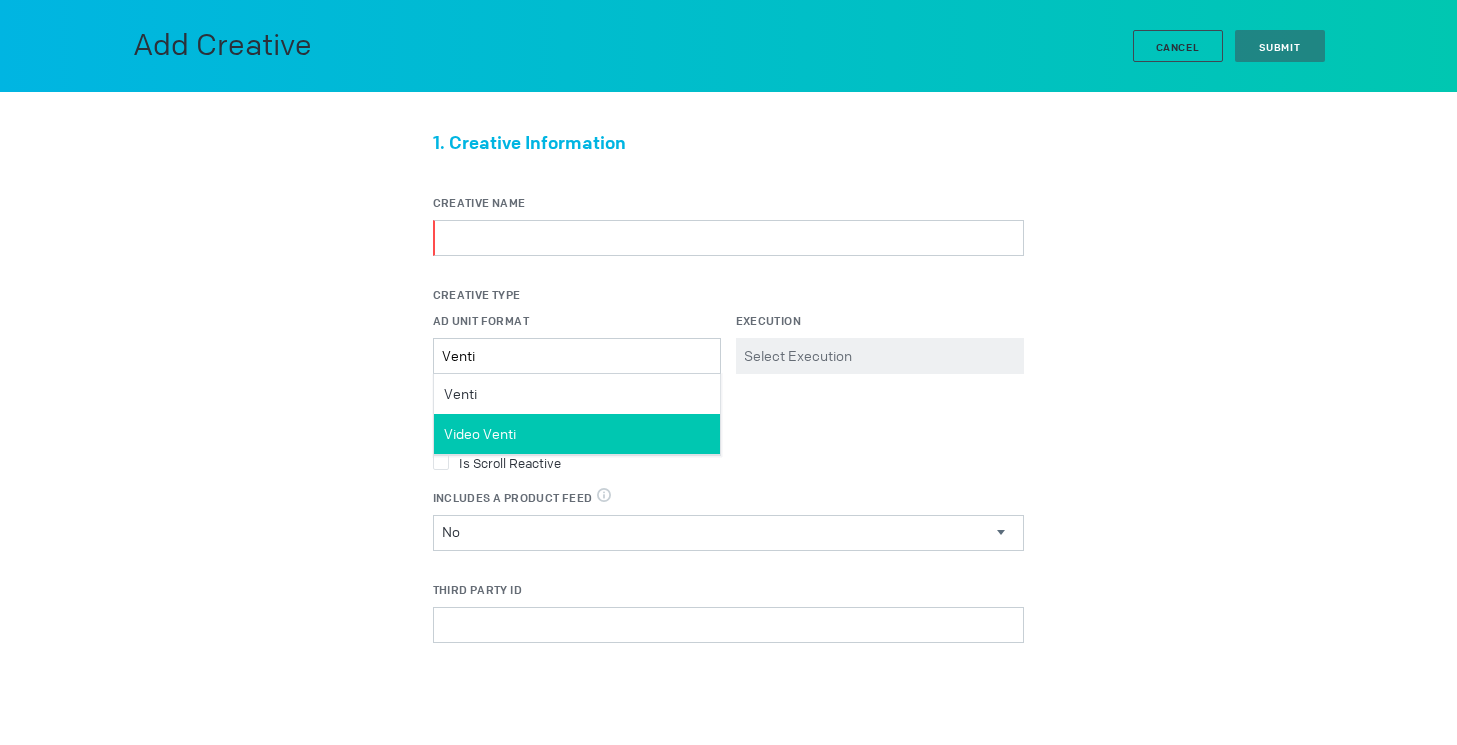 click on "Video Venti" at bounding box center [577, 434] 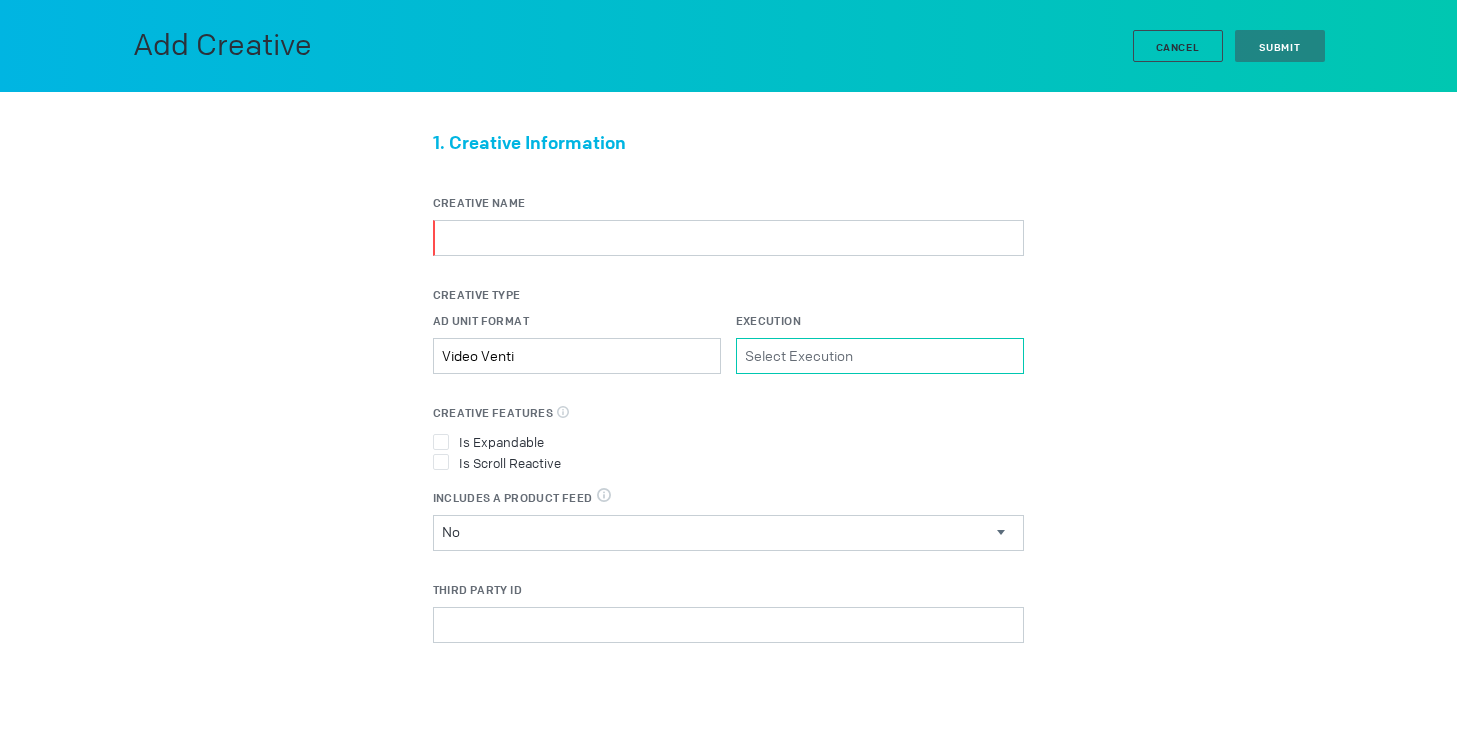 click on "Execution Please select a valid item" at bounding box center [880, 356] 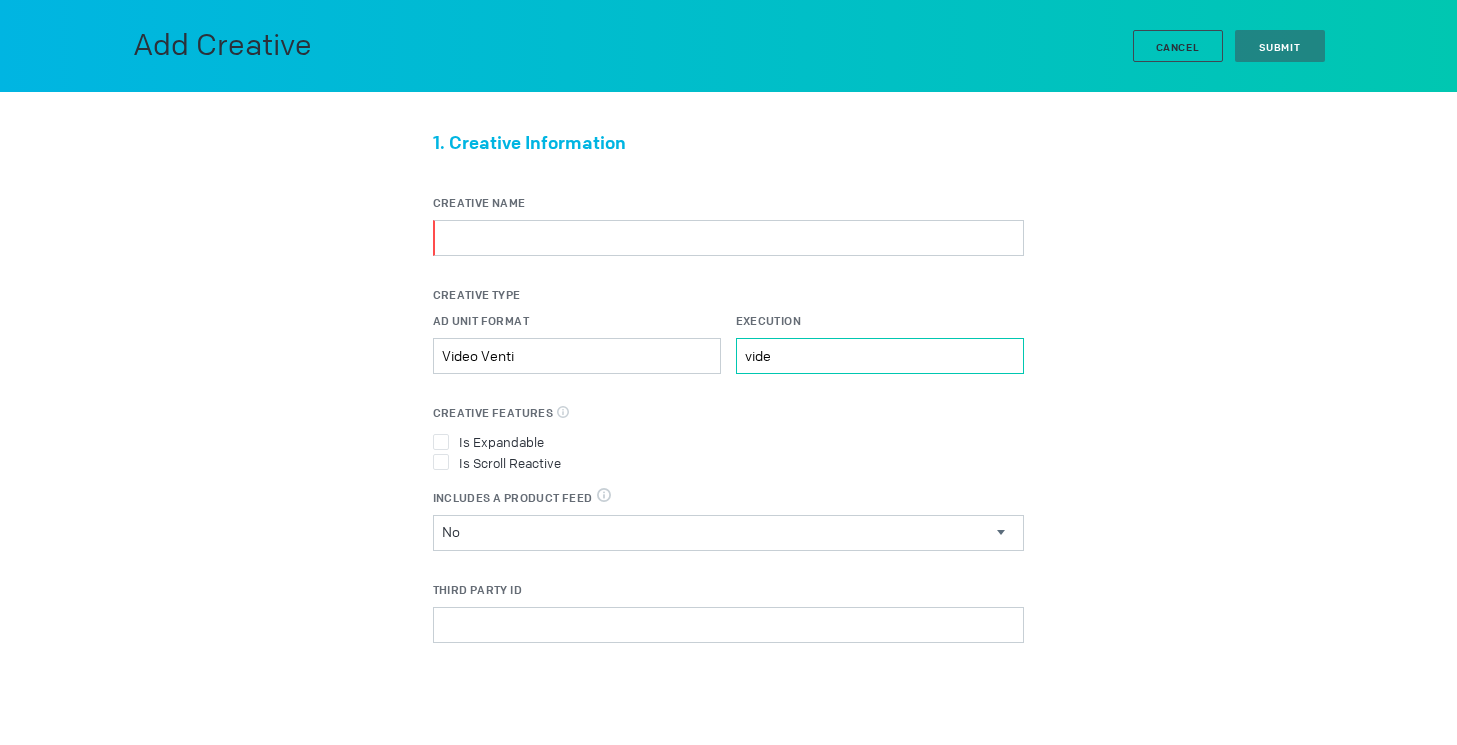 type on "vid" 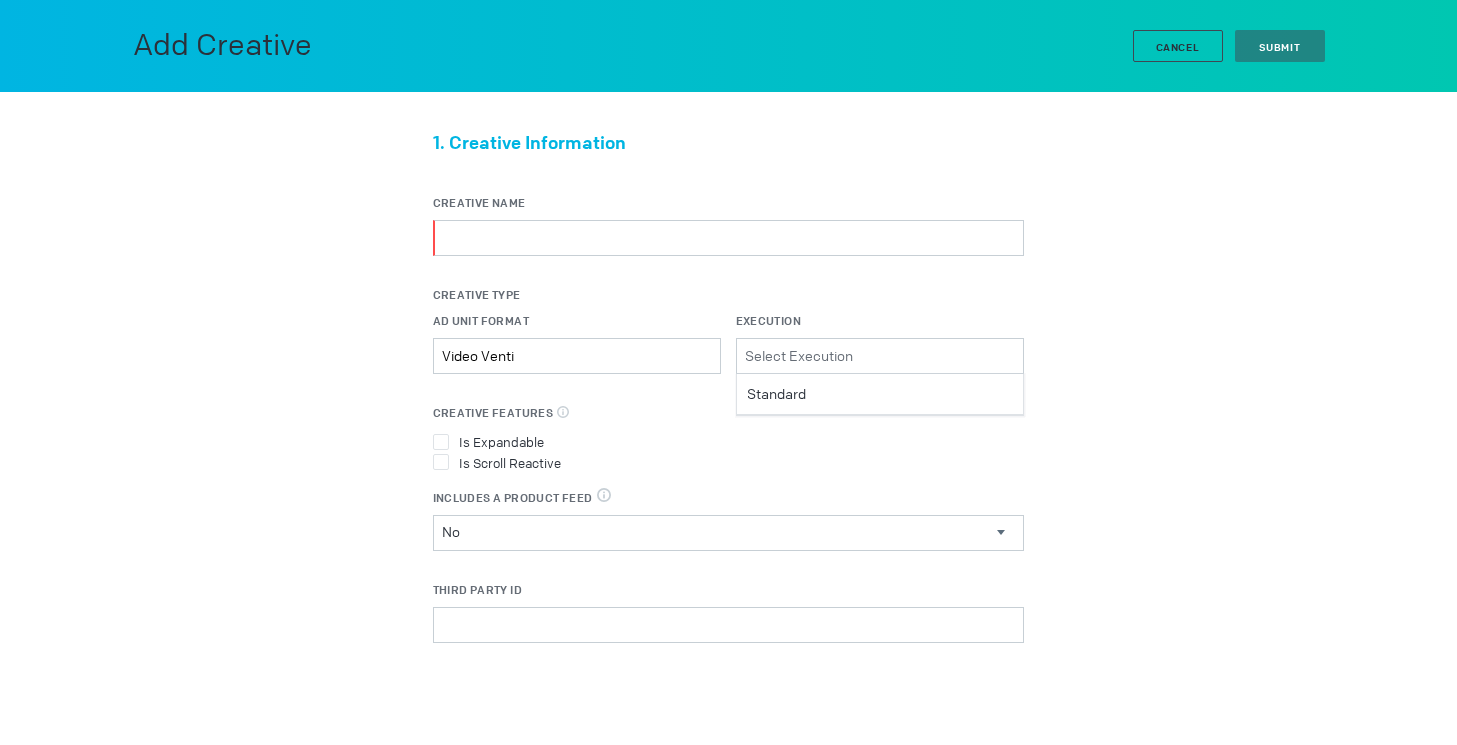 click on "1. Creative Information Creative Name Creative Type Ad Unit Format Video Venti Please select a valid item Execution Please select a valid item Standard   Creative Features  Select all features applicable to your creative Is Expandable Is Scroll Reactive Includes a Product Feed DPA & Digital Circulars, select true when the creative uses a product feed No Includes a Product Feed Yes No Third Party ID Third Party Name Select a Third Party Select a Third Party DCM" at bounding box center (729, 526) 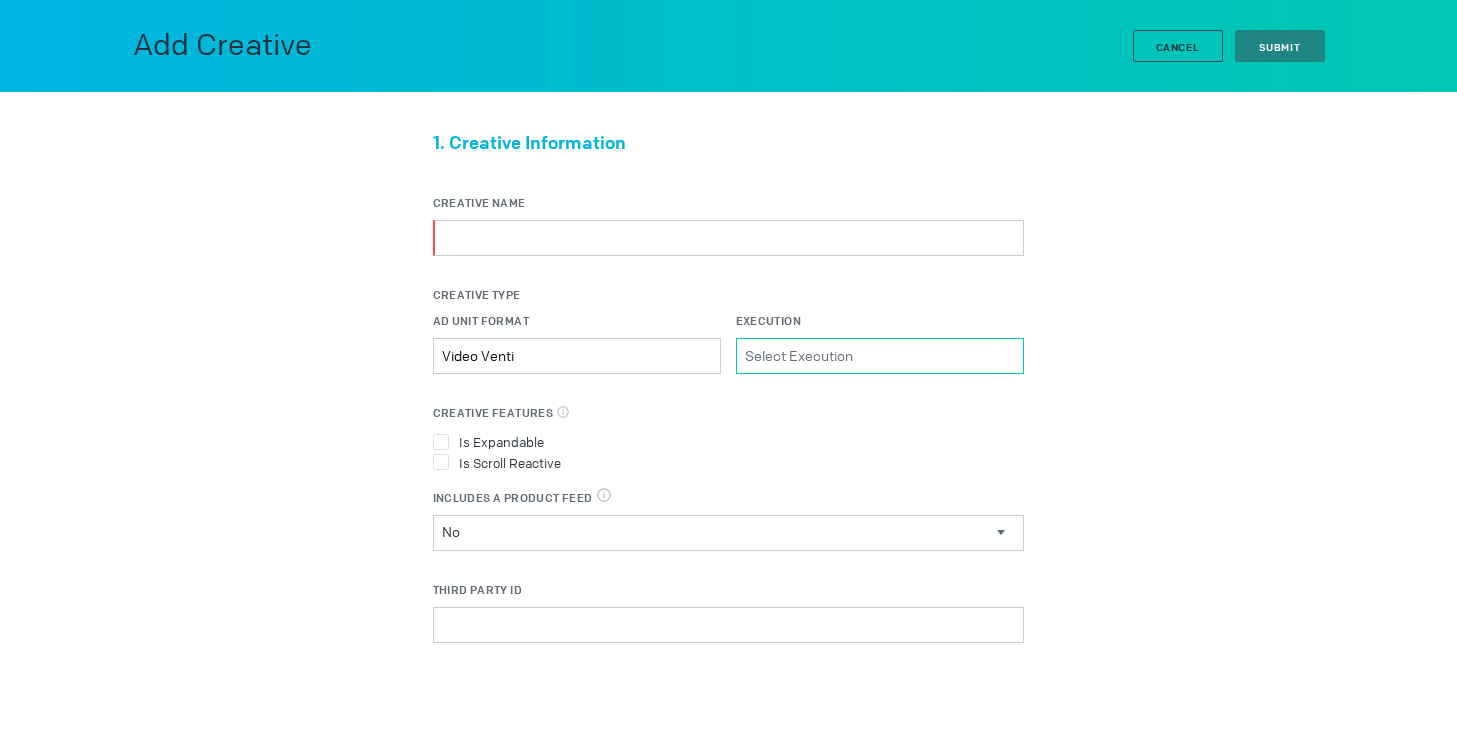 click on "Execution Please select a valid item" at bounding box center [880, 356] 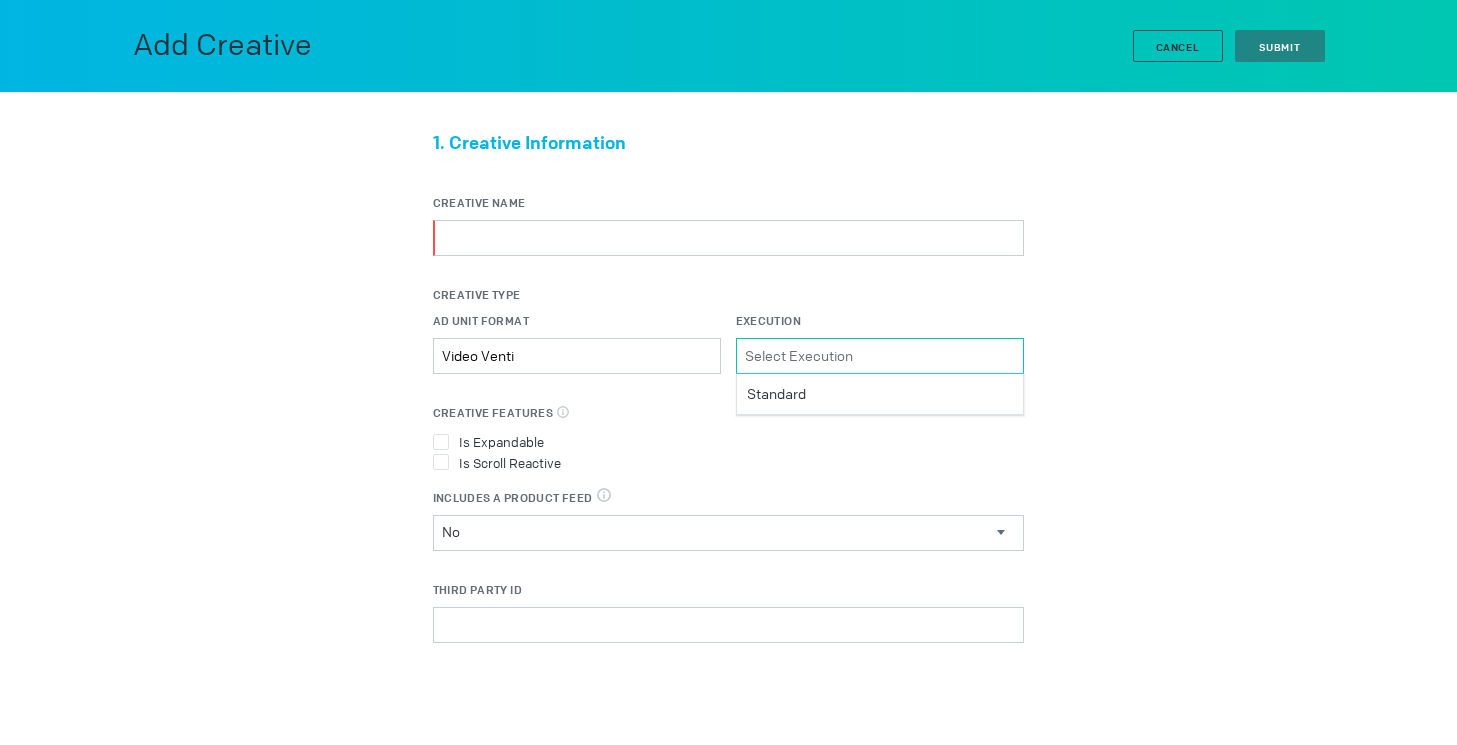 click on "Execution Please select a valid item Standard" at bounding box center [880, 356] 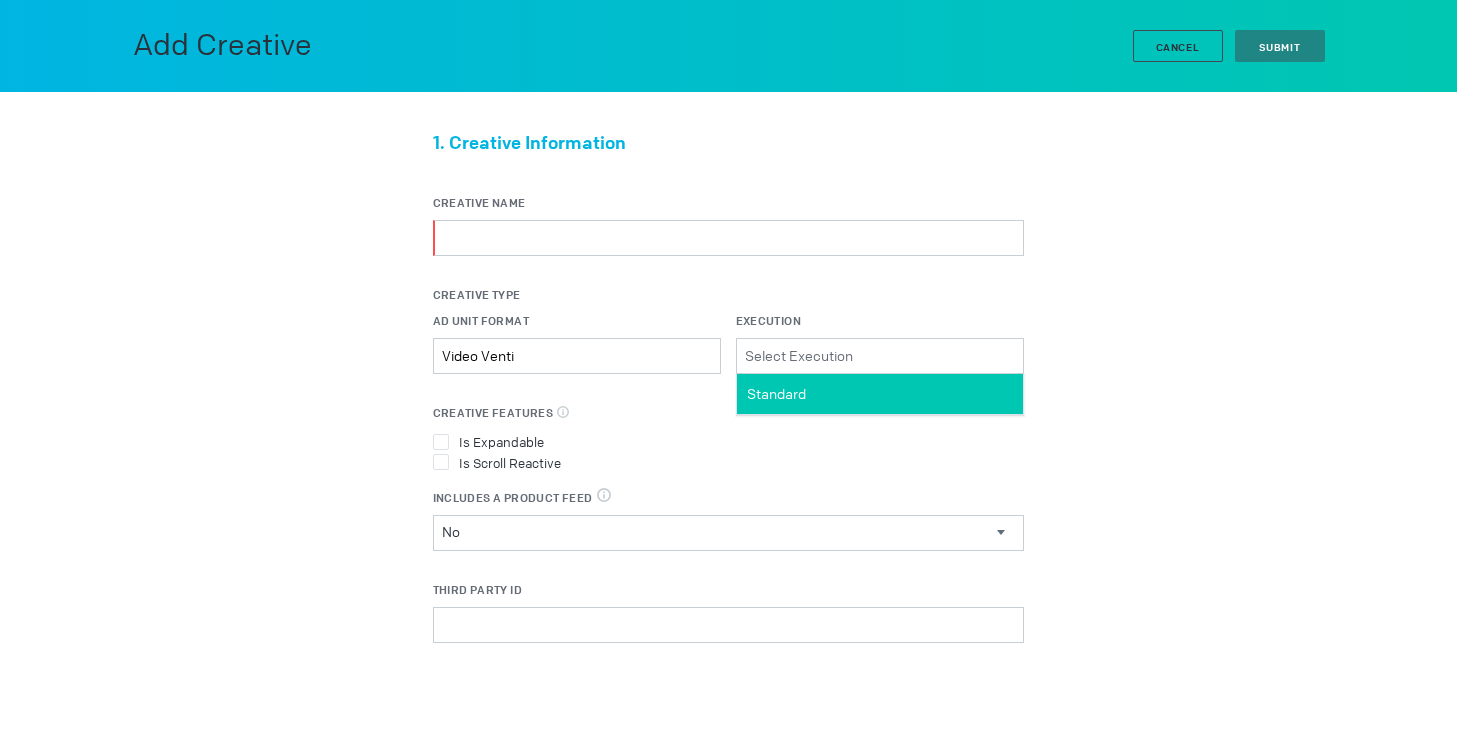 click on "Standard" at bounding box center (776, 394) 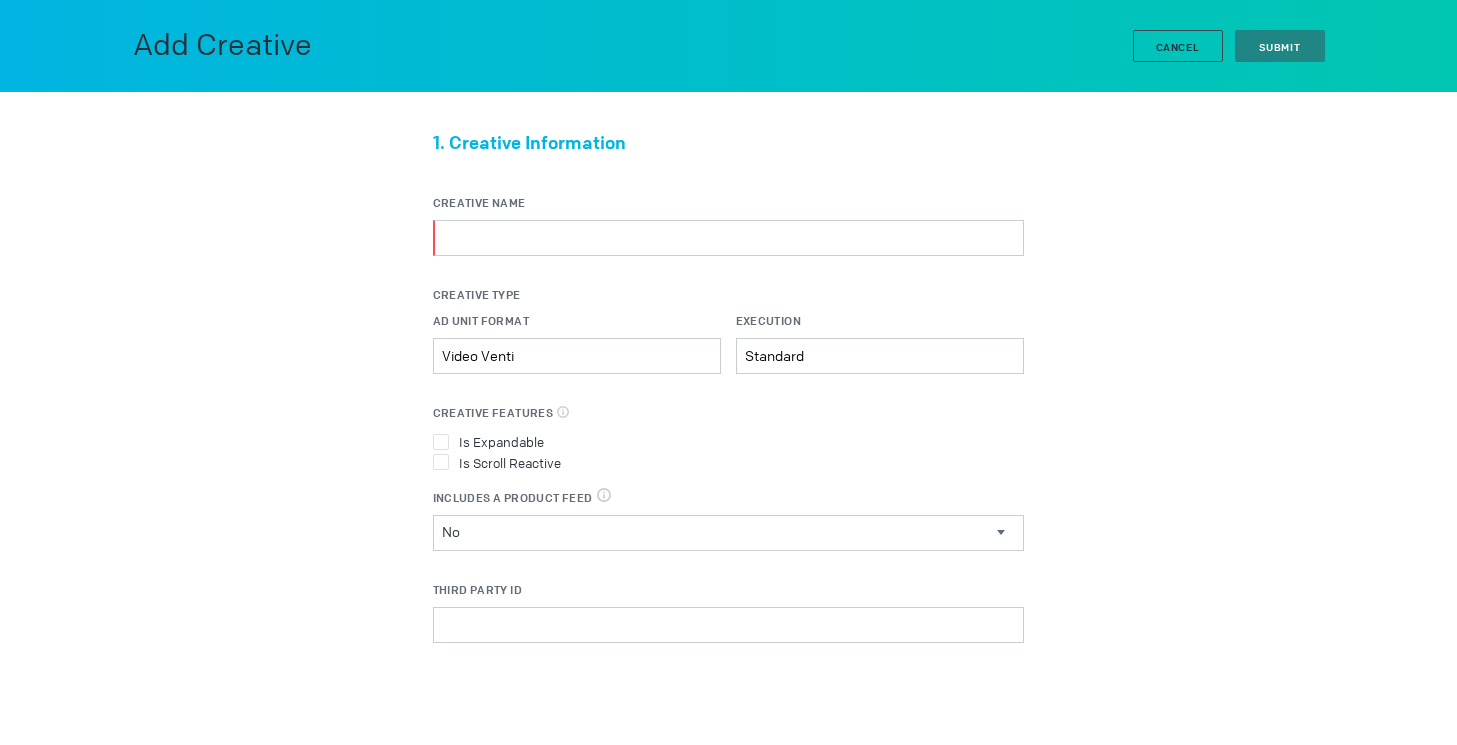 click on "Execution Standard Please select a valid item" at bounding box center [880, 343] 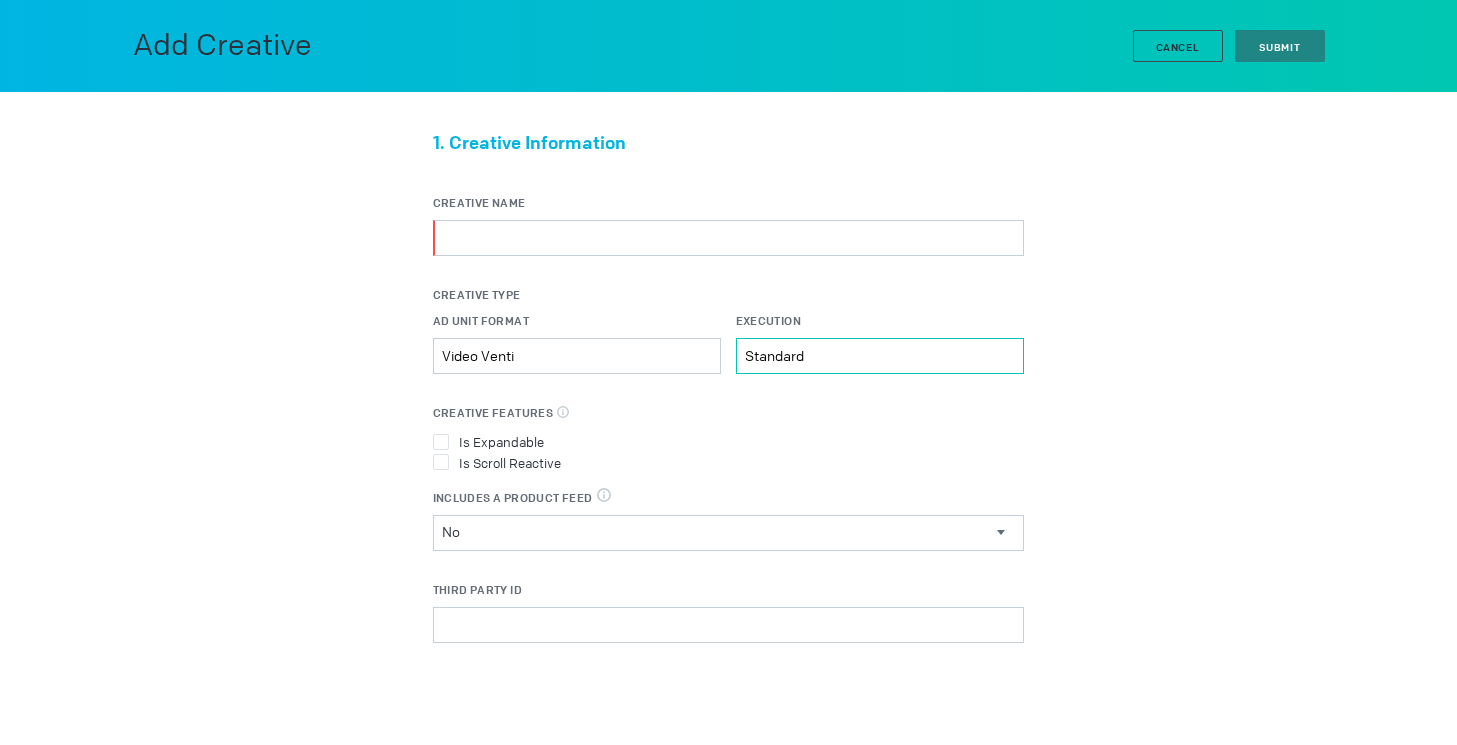 click on "Standard" at bounding box center [577, 356] 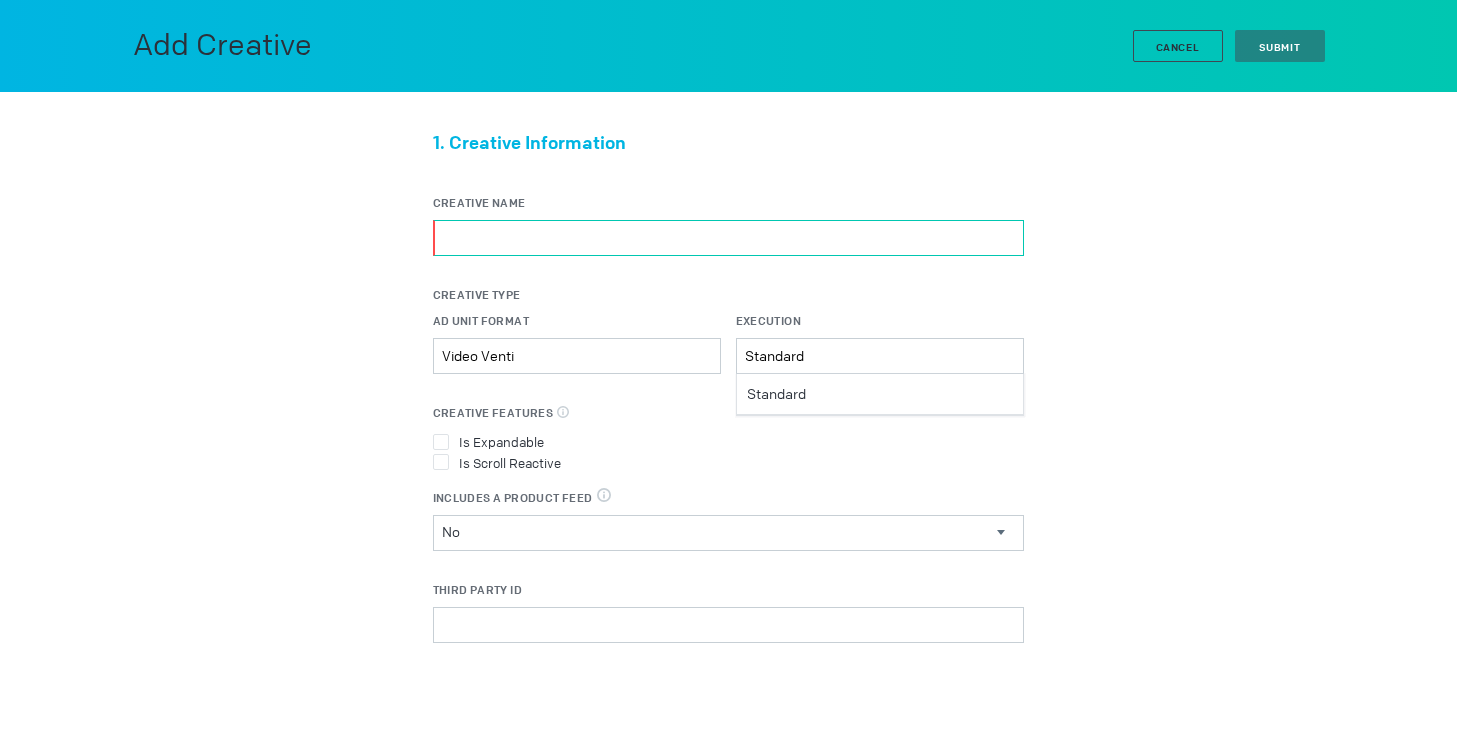 click on "Creative Name" at bounding box center (728, 238) 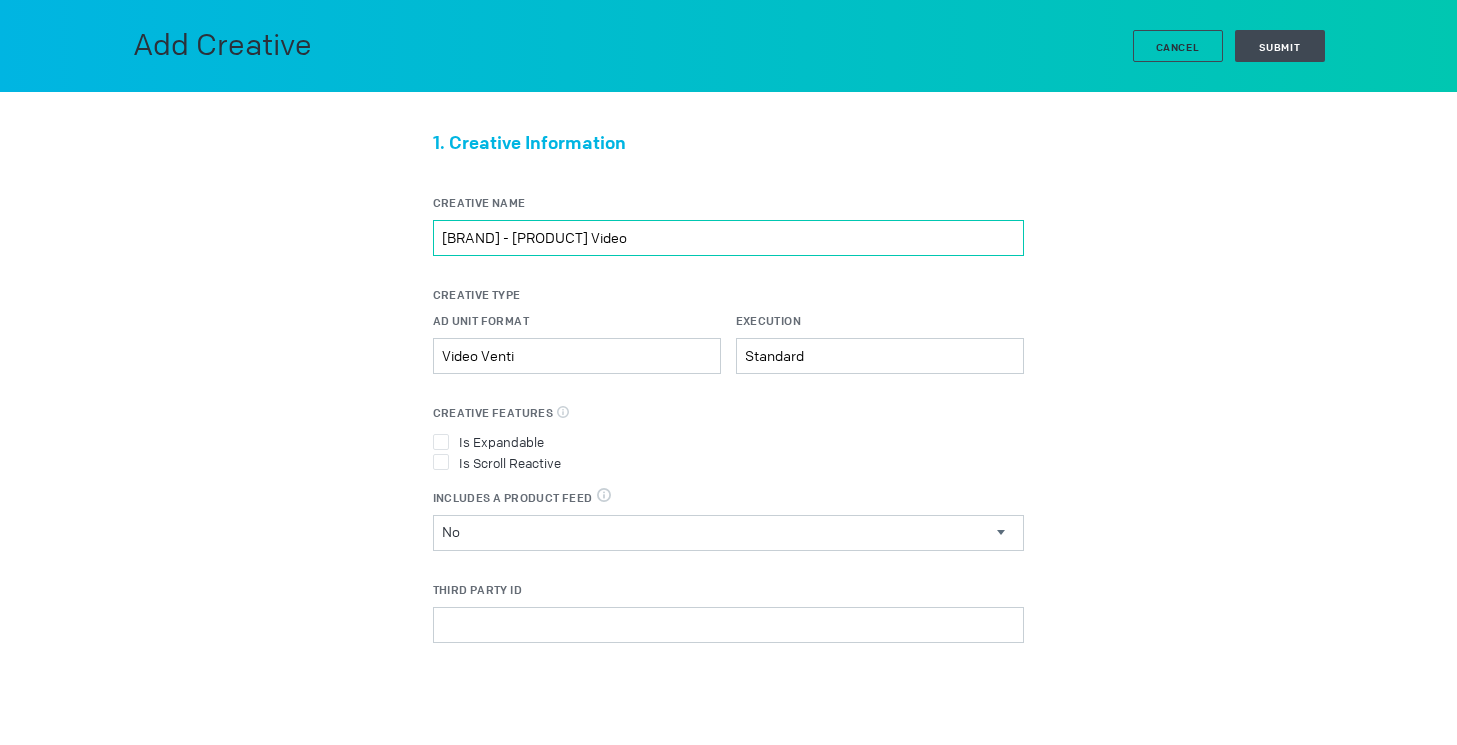 type on "Meta - Venti Video" 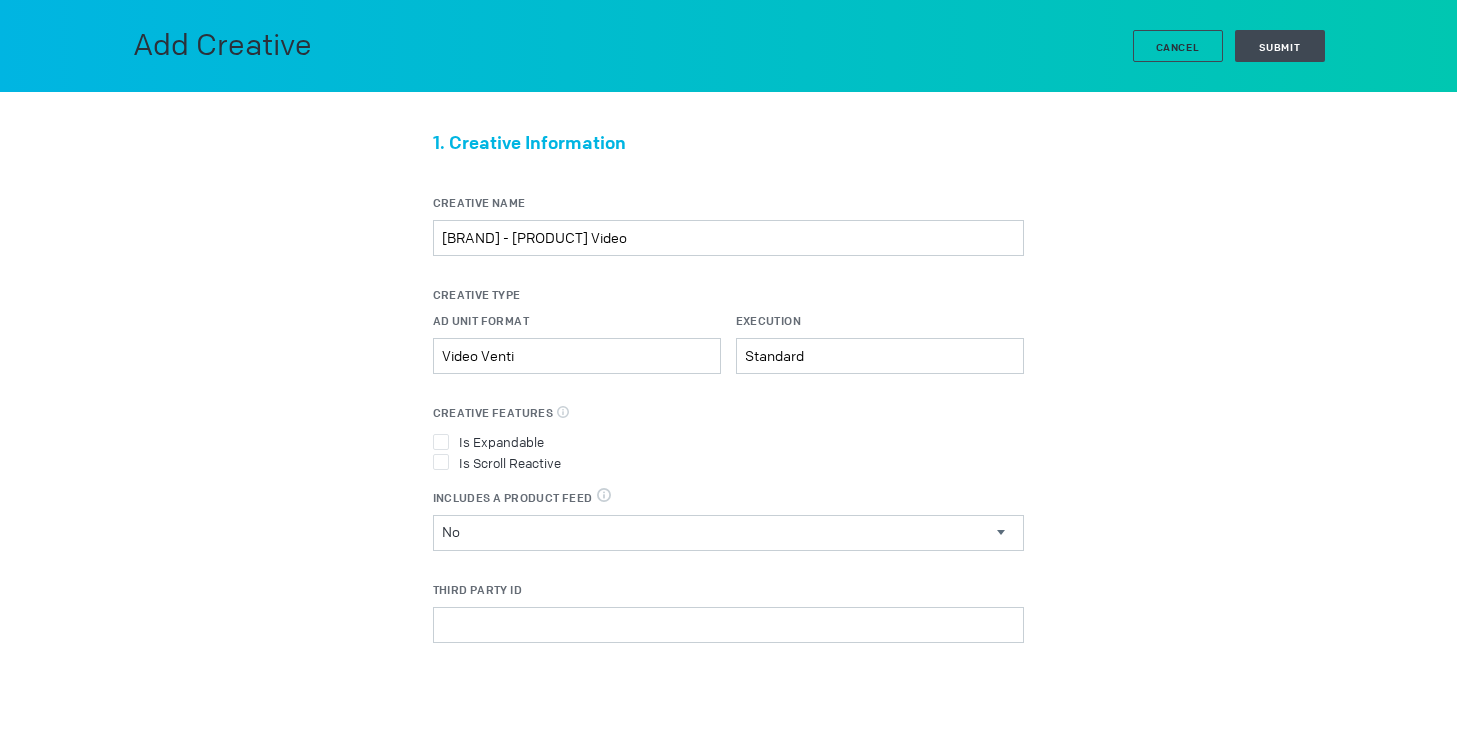click on "Creative Features  Select all features applicable to your creative" at bounding box center (728, 413) 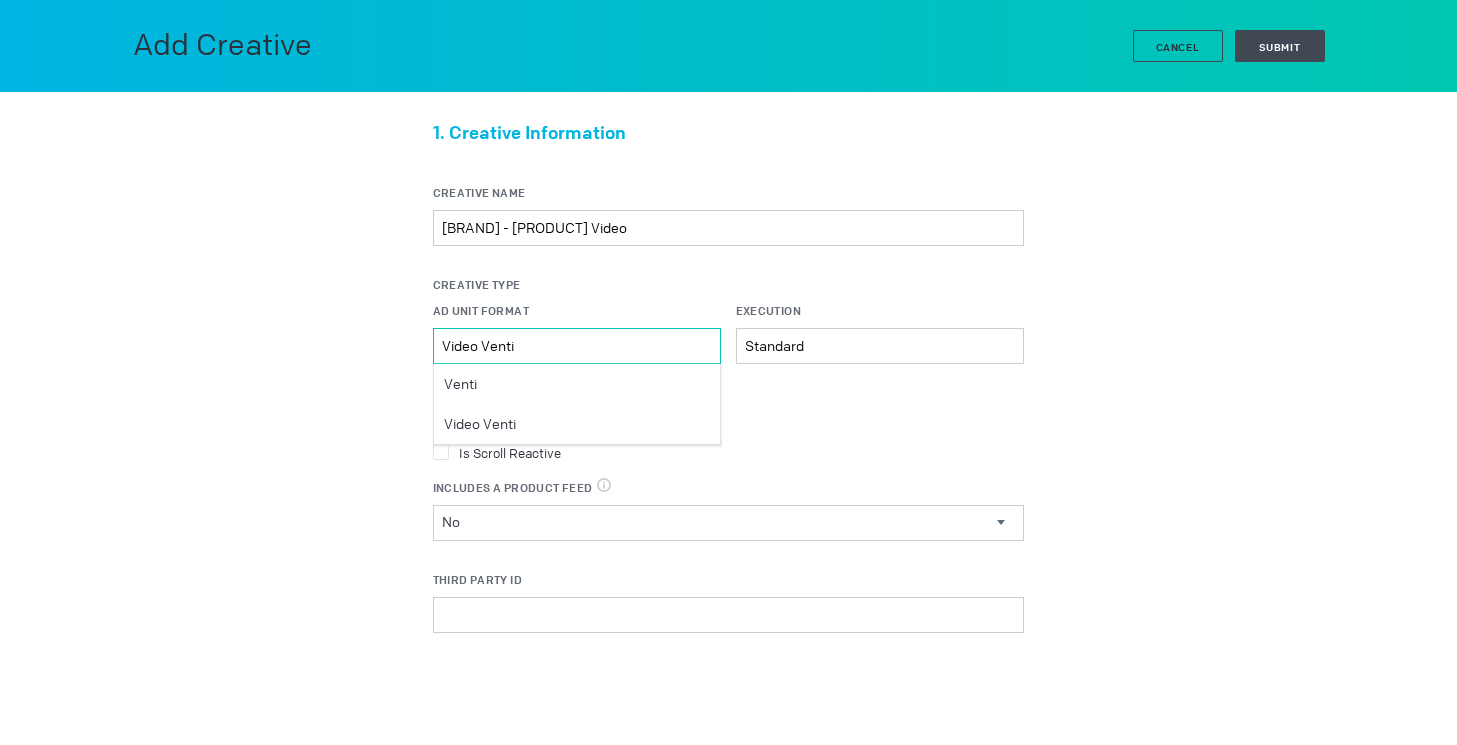click on "Video Venti" at bounding box center (577, 346) 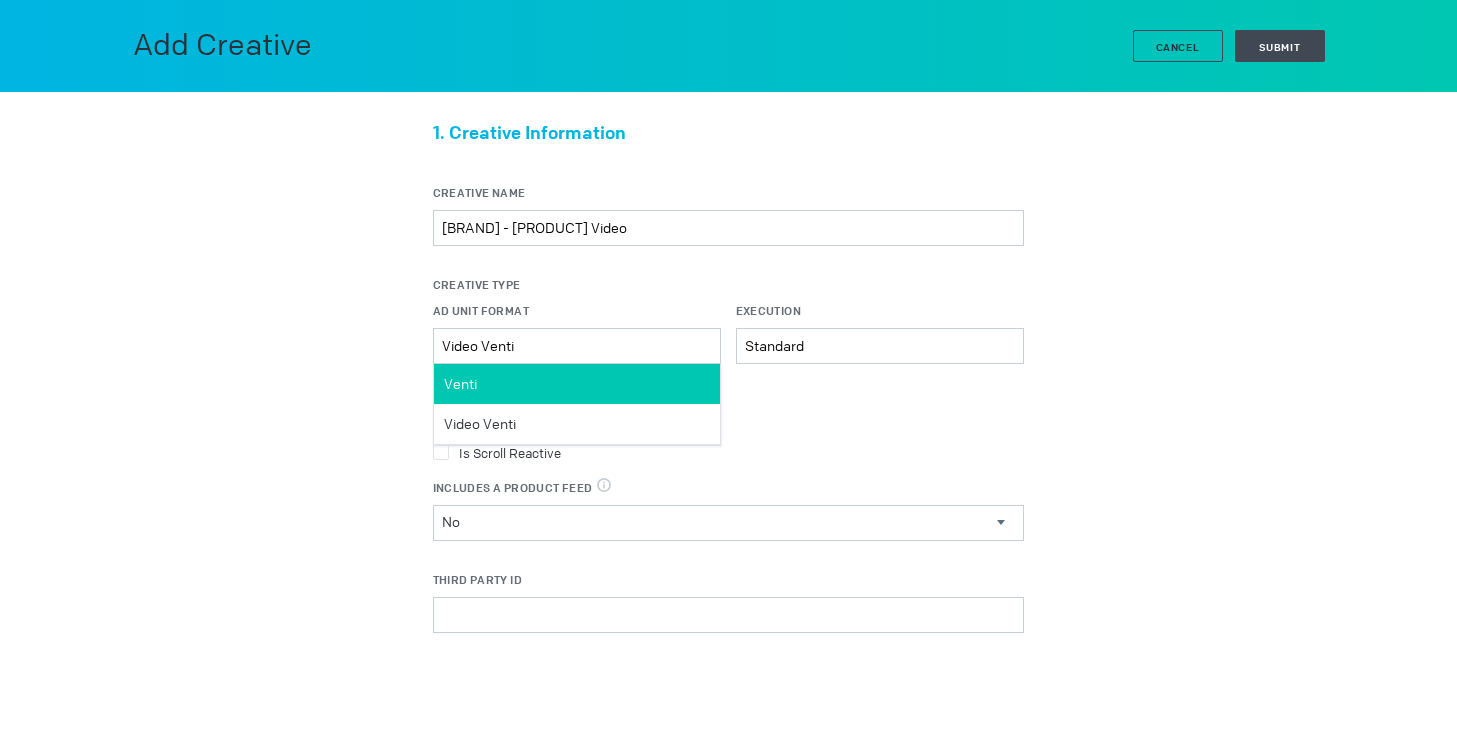 click on "Venti" at bounding box center [577, 384] 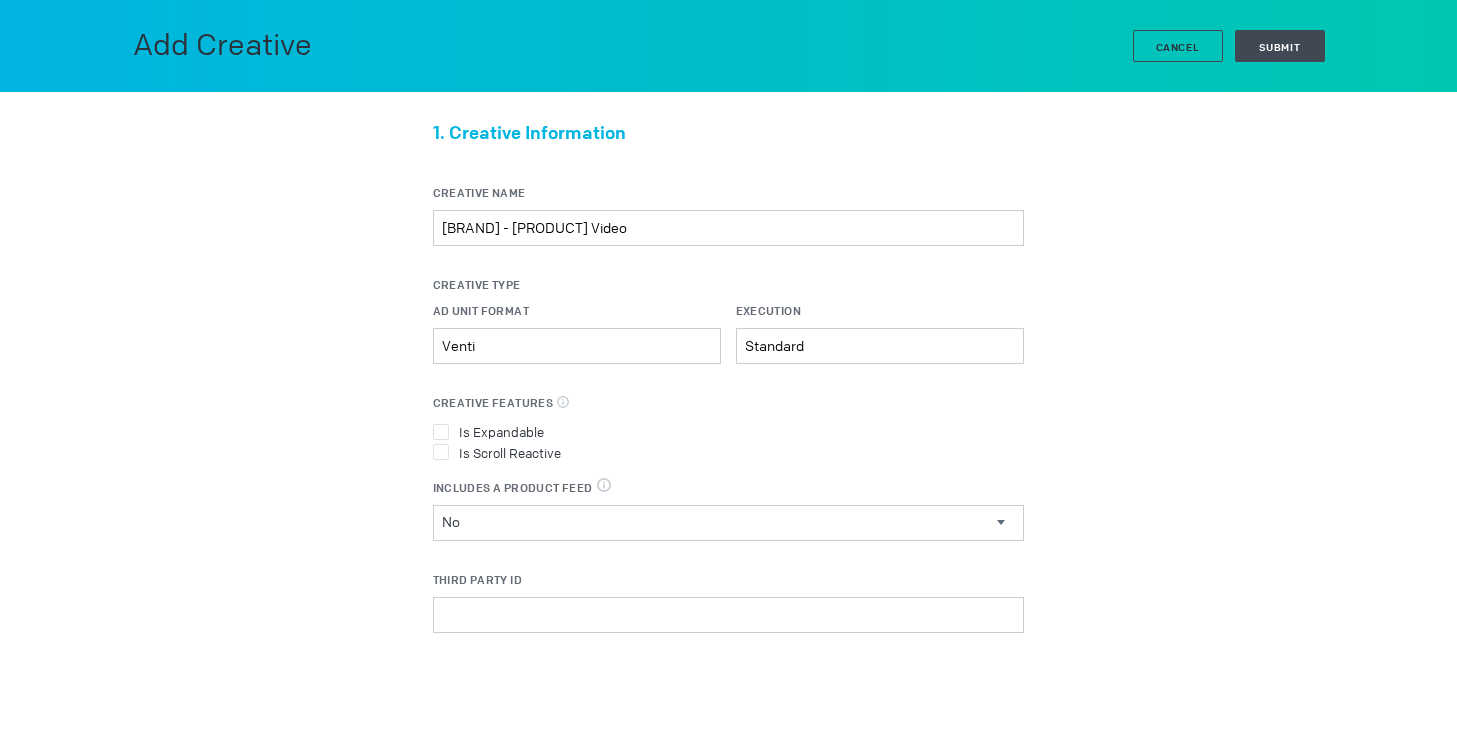 click on "Execution Standard Please select a valid item" at bounding box center (880, 333) 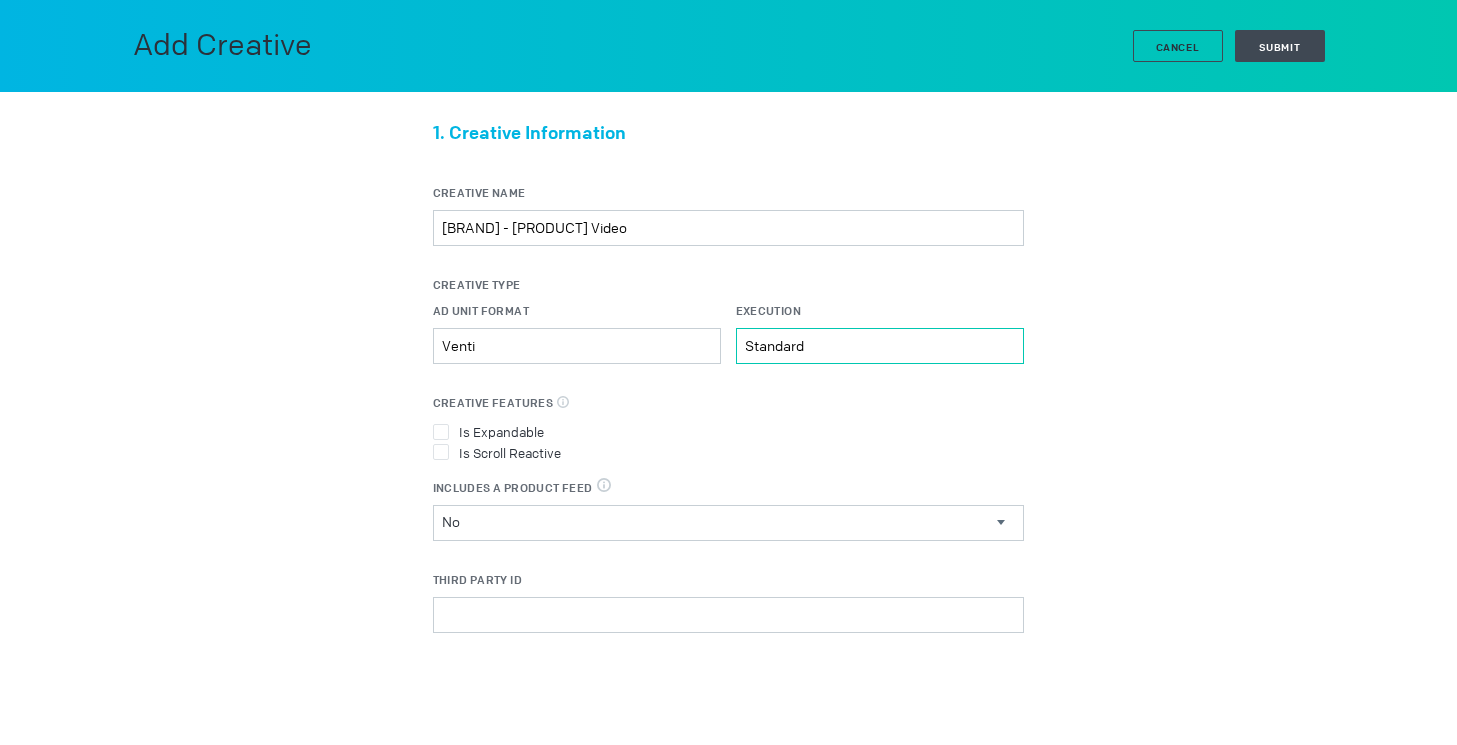 click on "Standard" at bounding box center [577, 346] 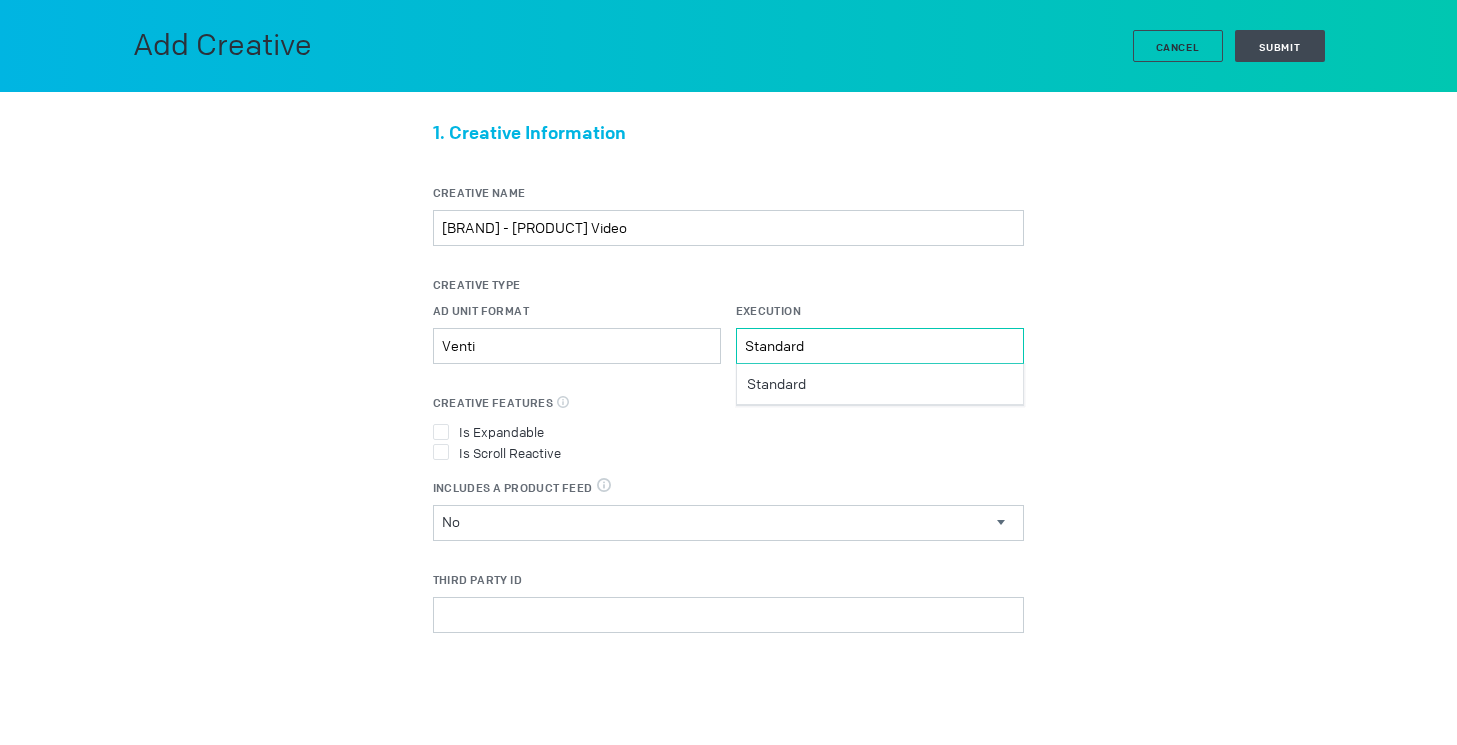 click on "Standard" at bounding box center (577, 346) 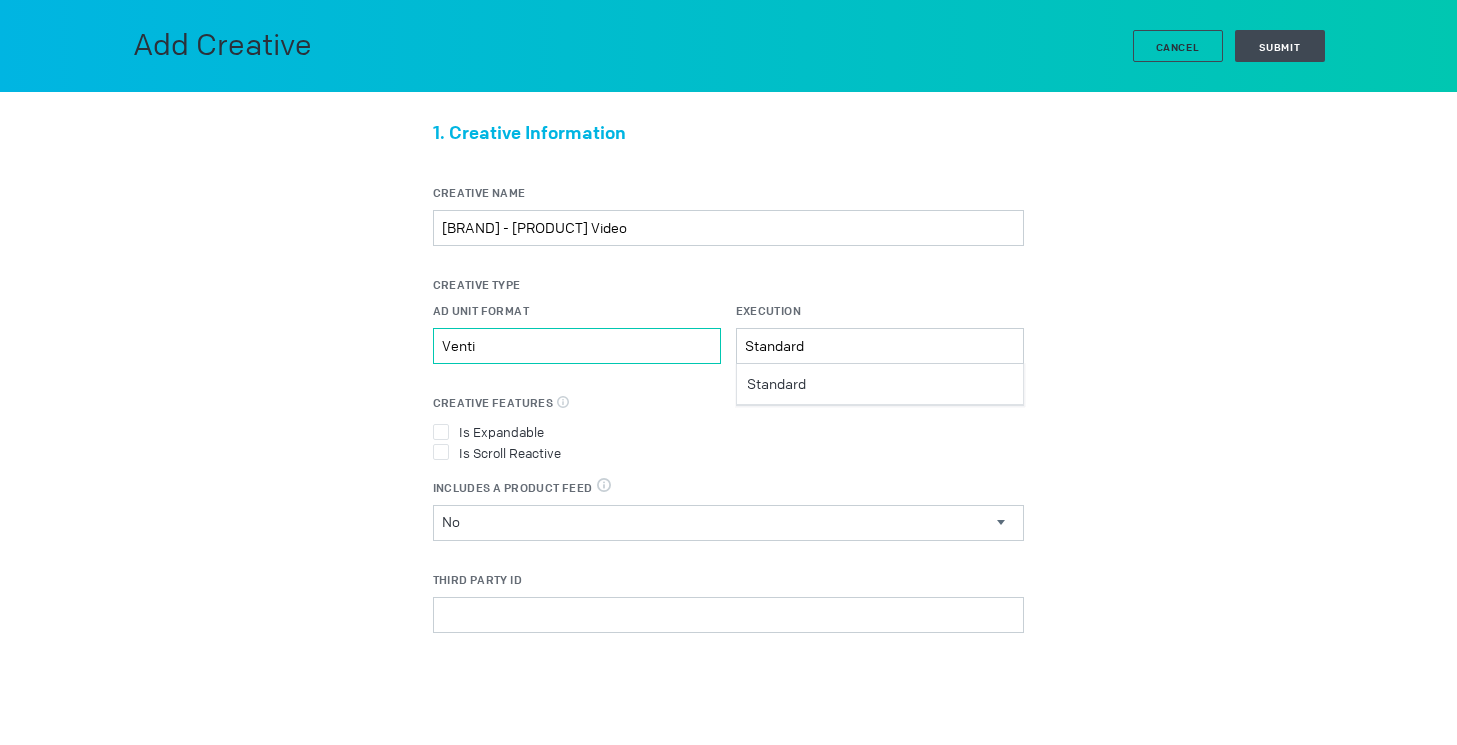 click on "Venti" at bounding box center (577, 346) 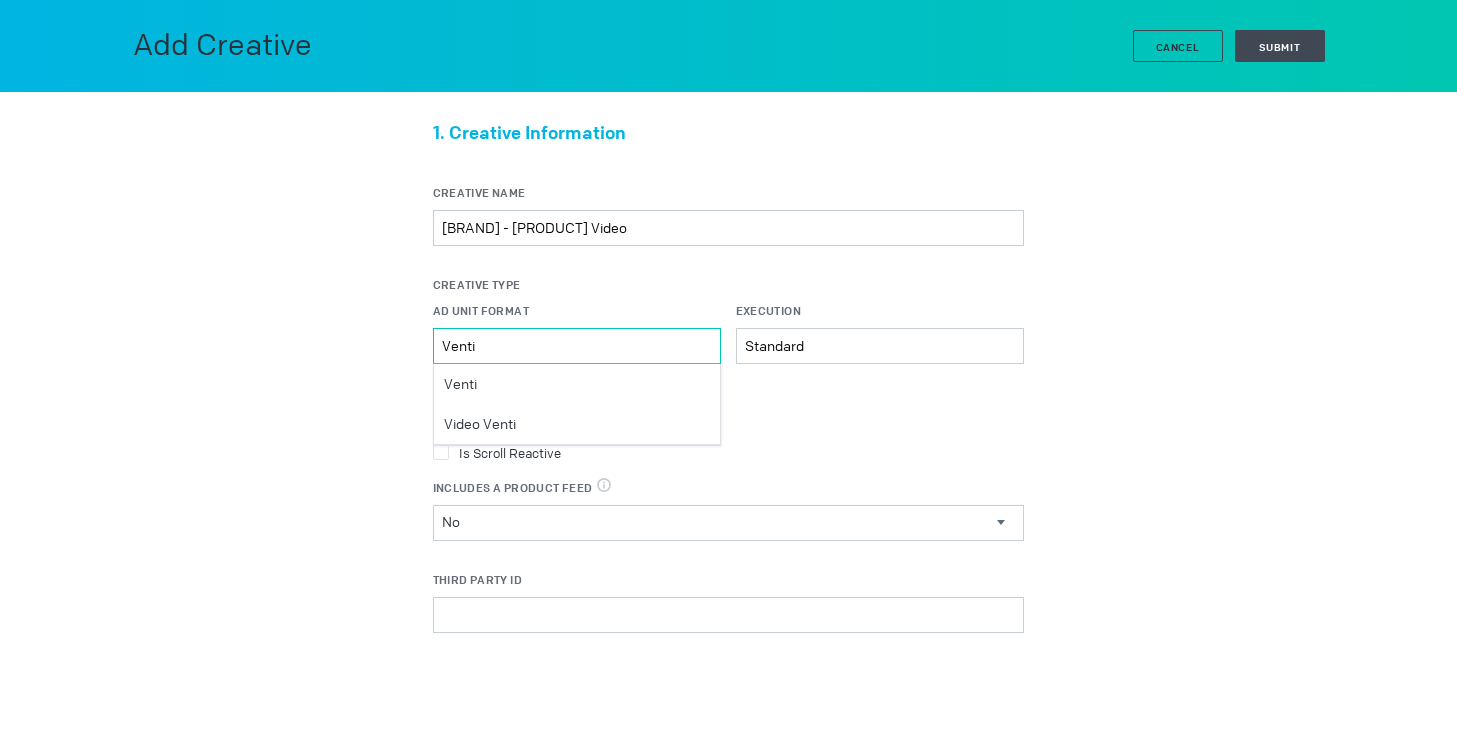 click on "Venti" at bounding box center (577, 346) 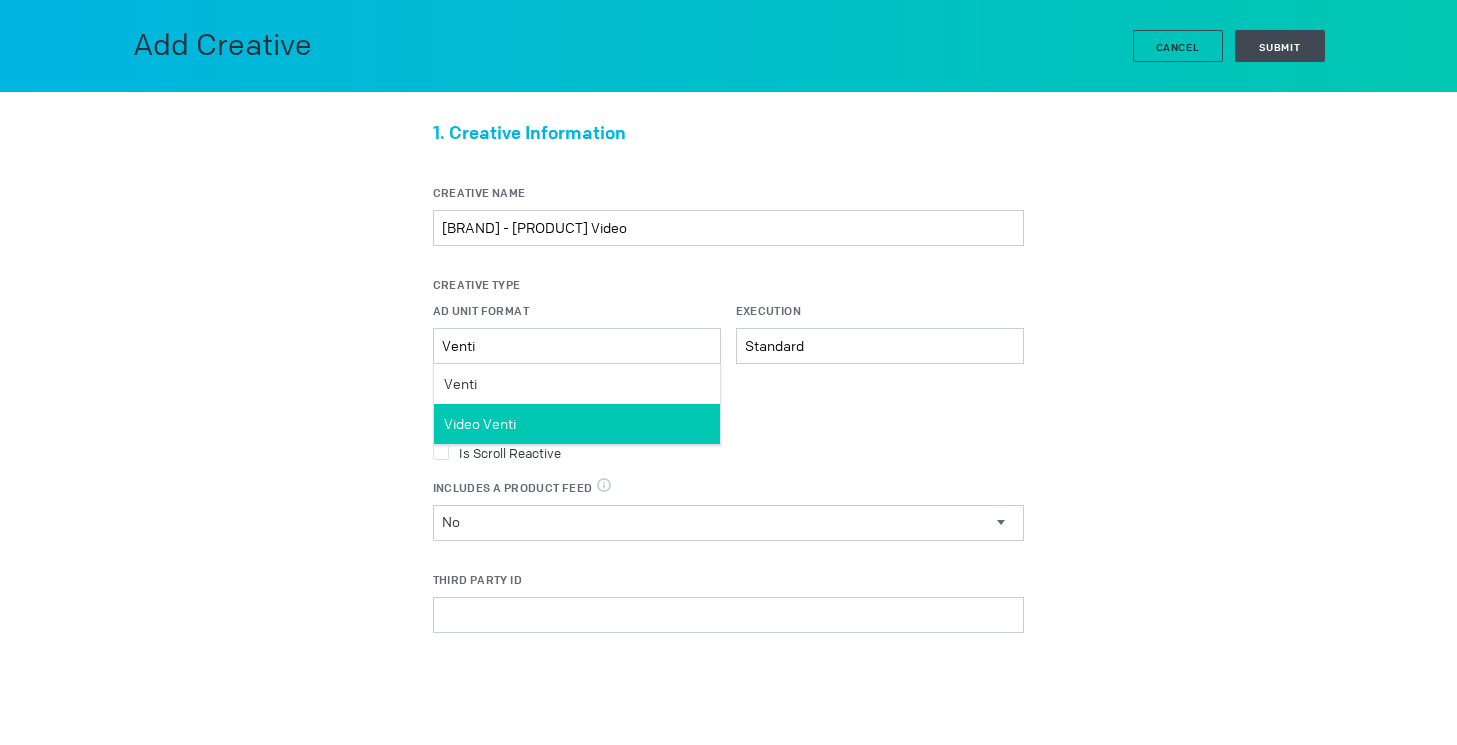 click on "Video Venti" at bounding box center [577, 424] 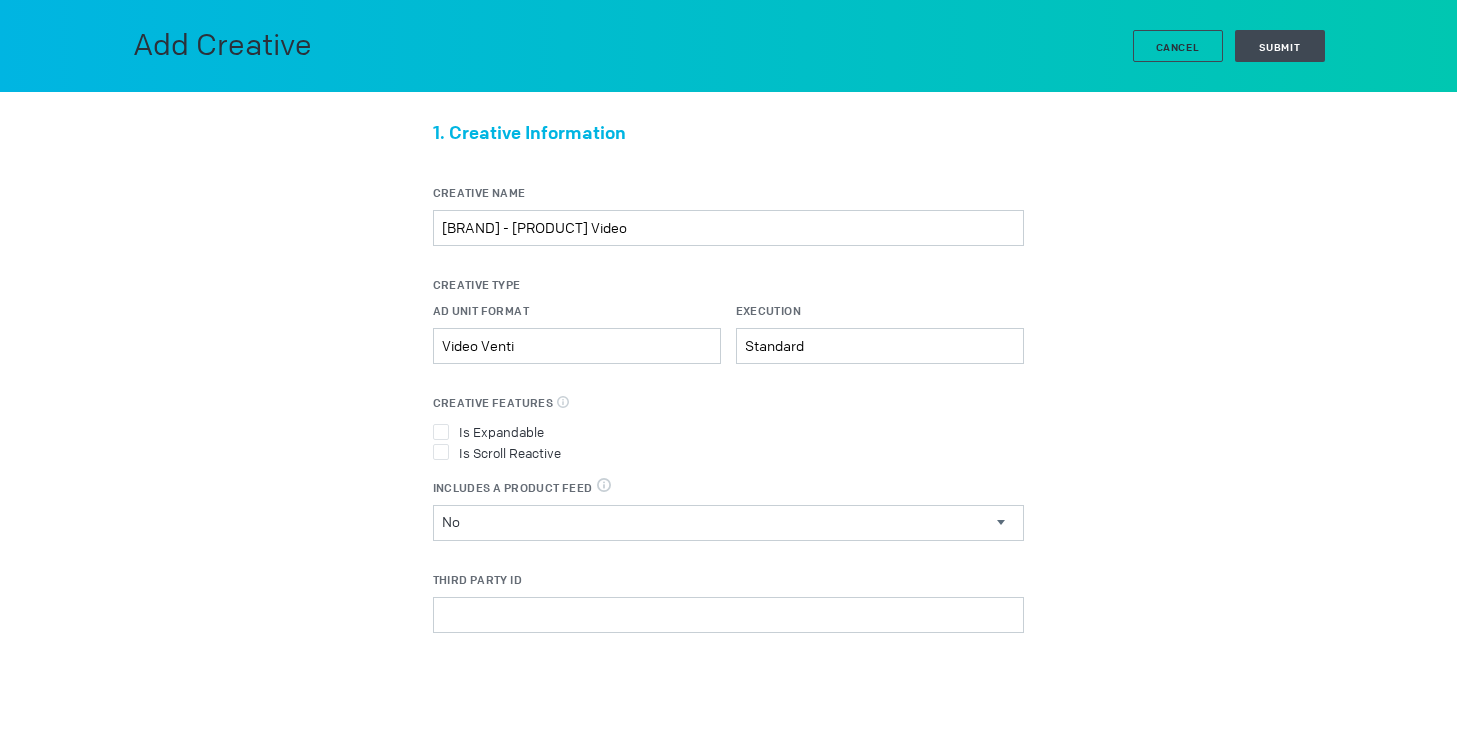 click on "Is Expandable" at bounding box center [728, 431] 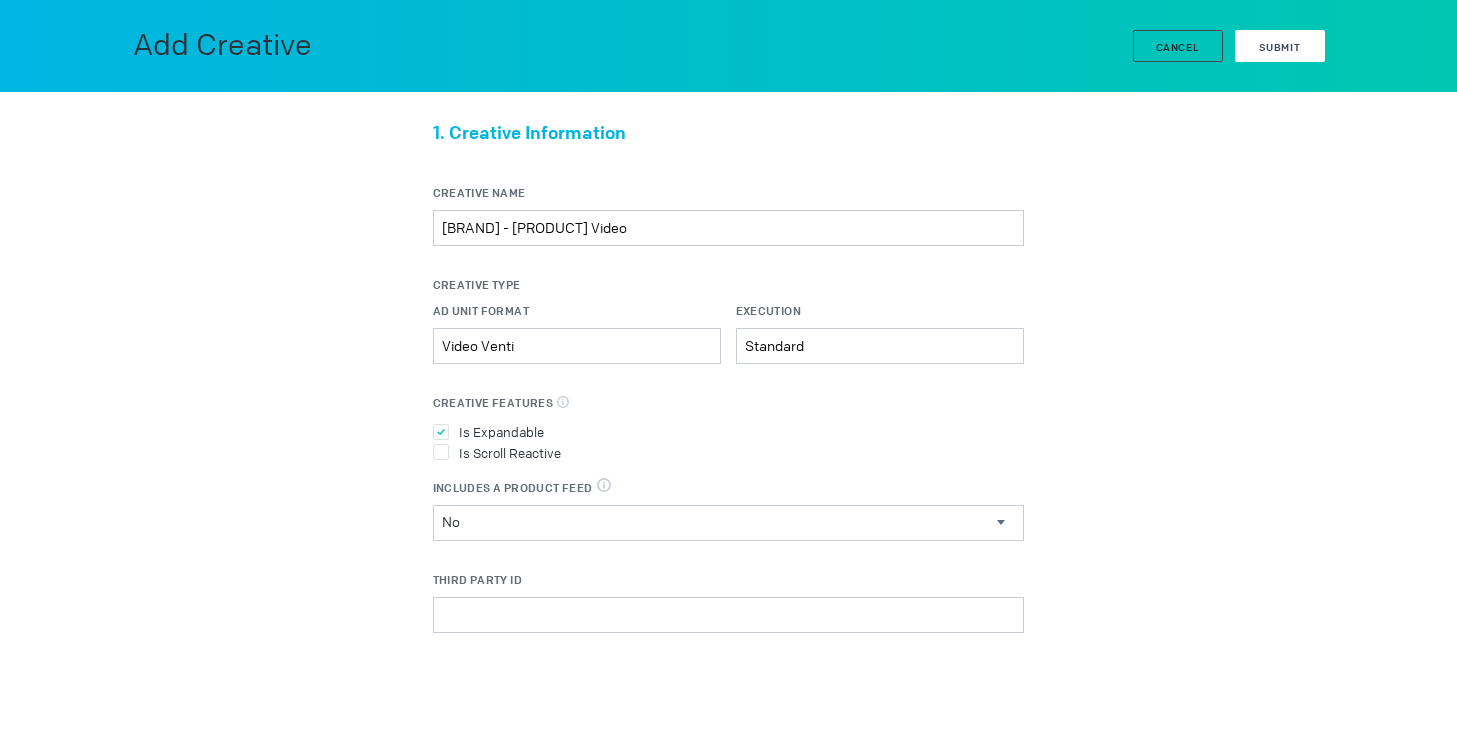 click on "Submit" at bounding box center [1280, 47] 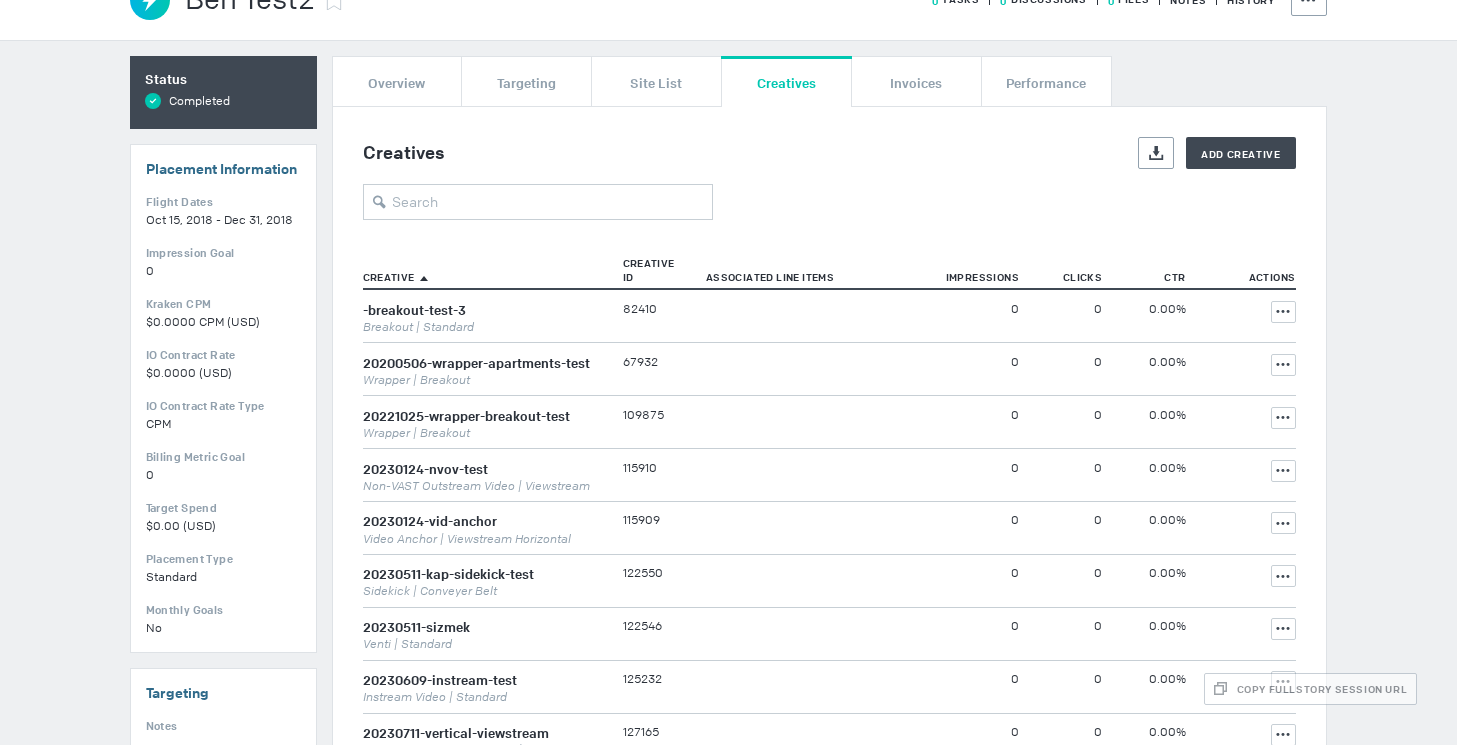 click on "Creatives Export   Add Creative" at bounding box center (829, 178) 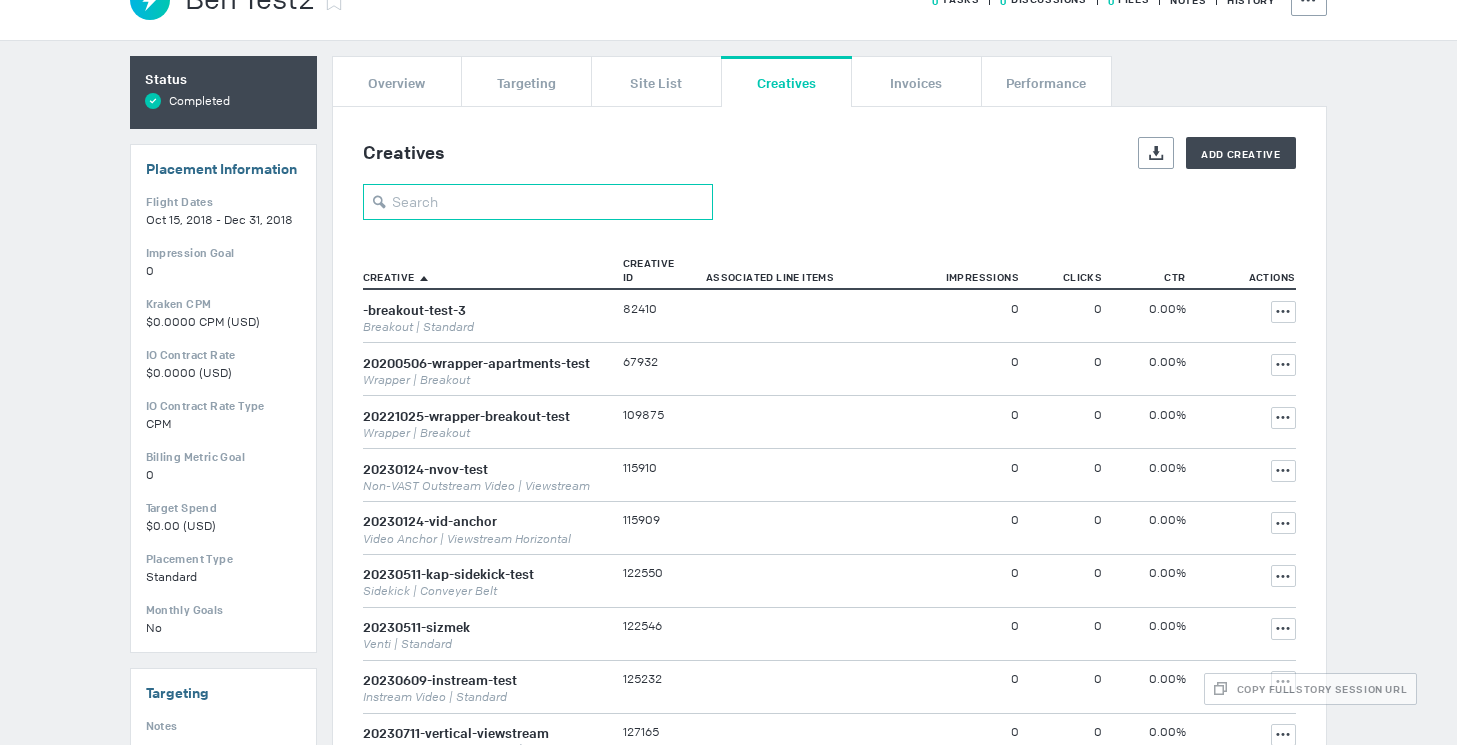 click at bounding box center (538, 202) 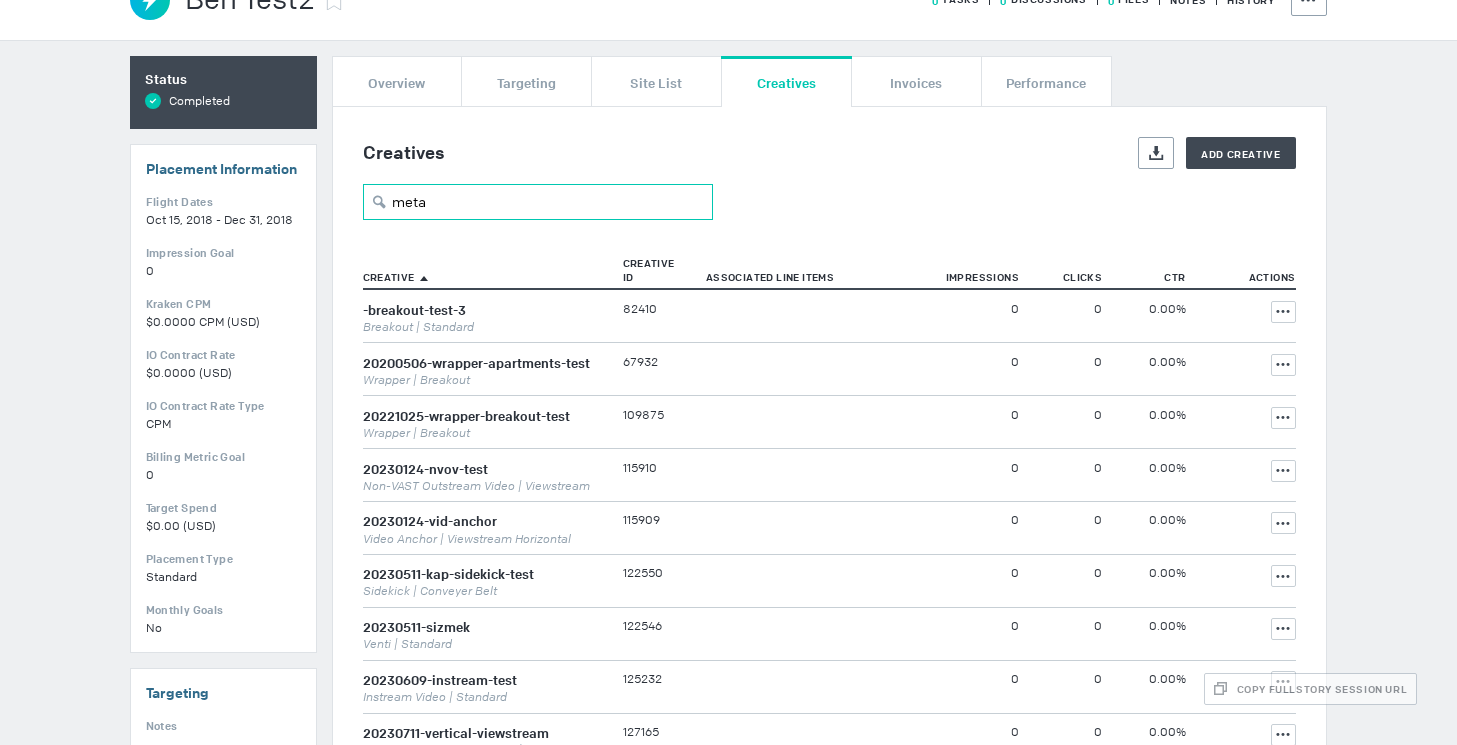 type on "meta" 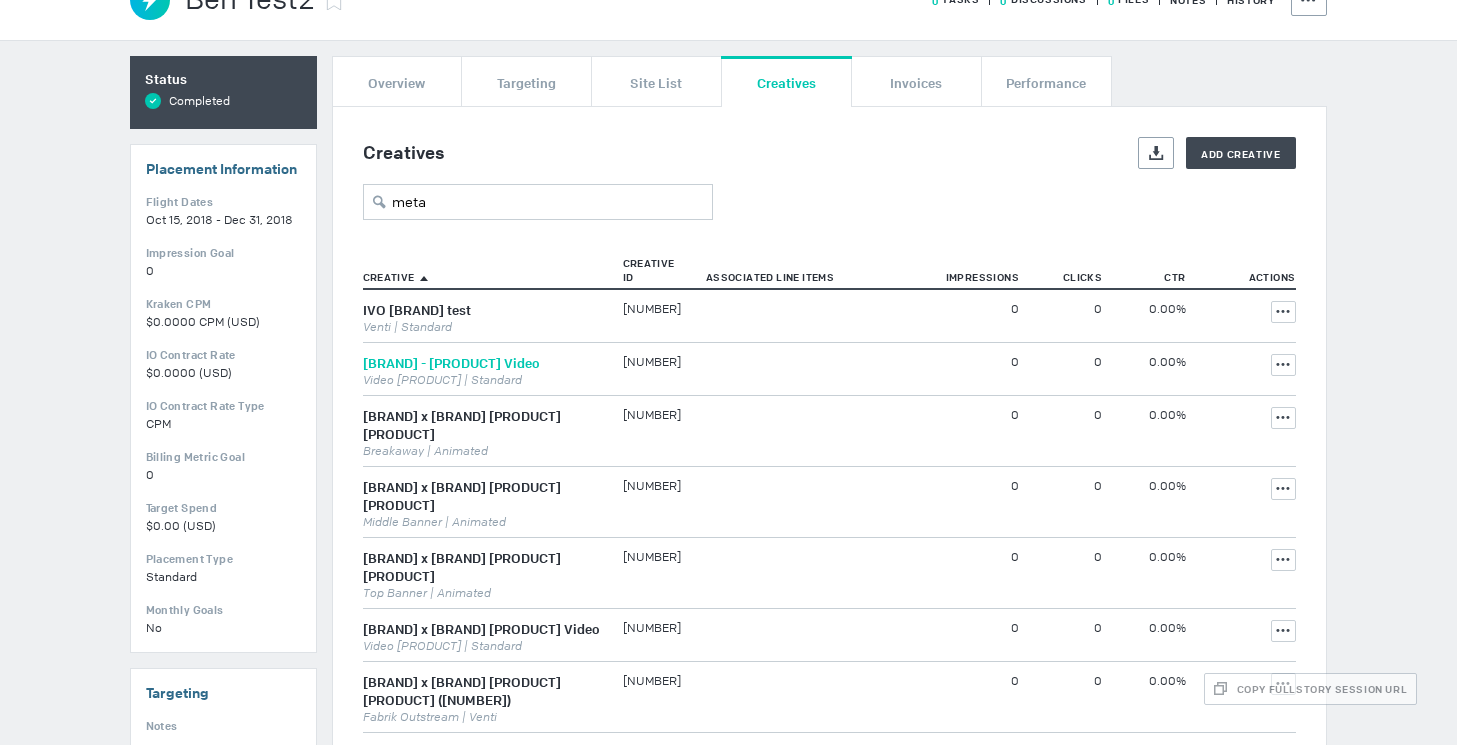 click on "Meta - Venti Video" at bounding box center (451, 363) 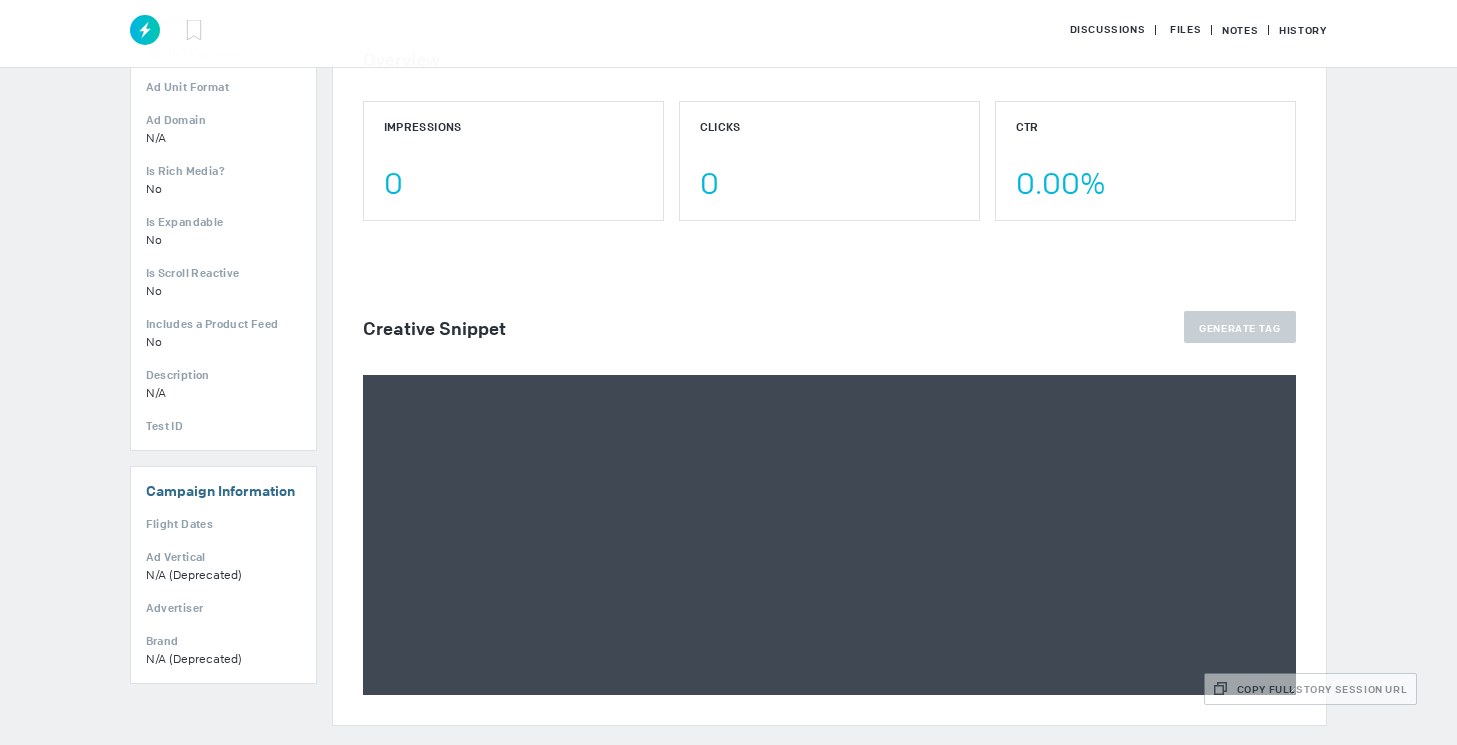 scroll, scrollTop: 375, scrollLeft: 0, axis: vertical 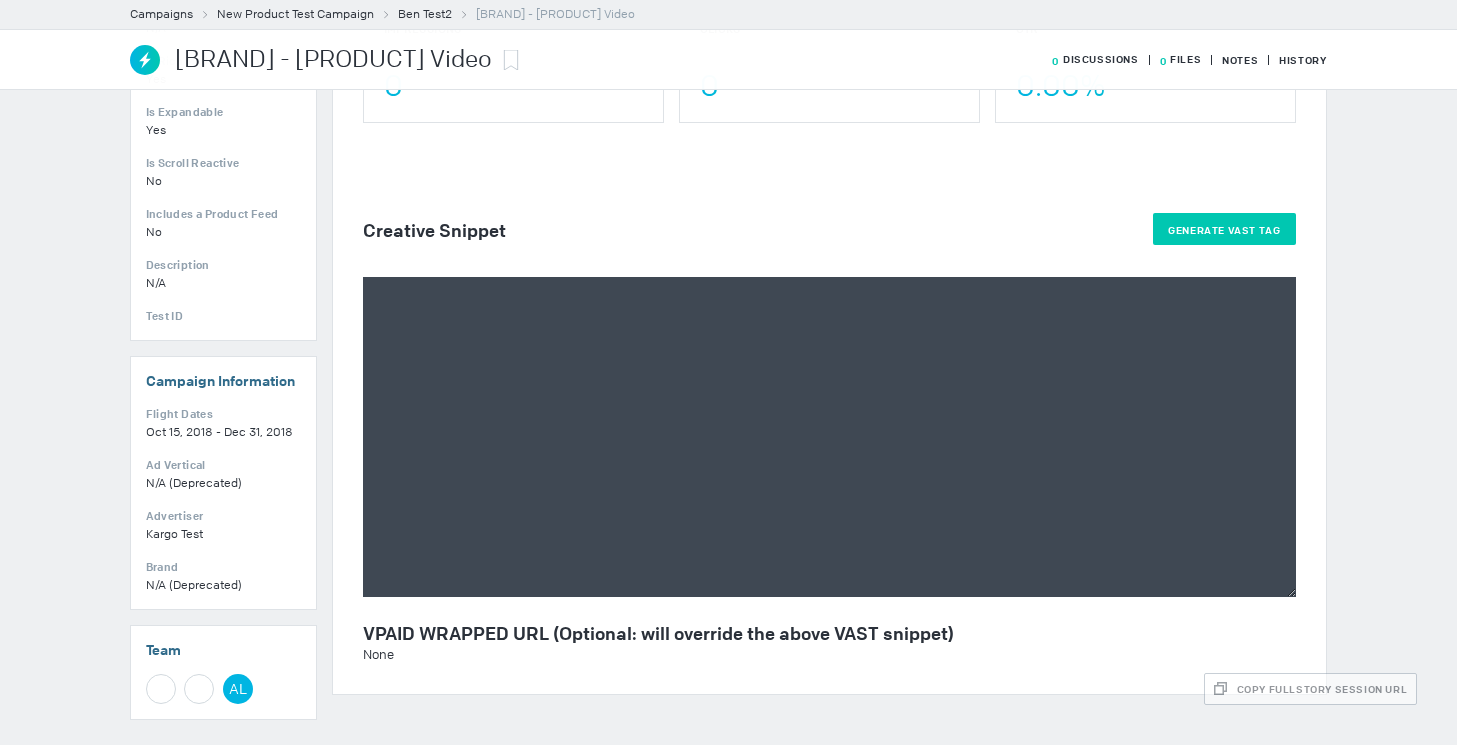 click on "Generate VAST Tag" at bounding box center [1224, 229] 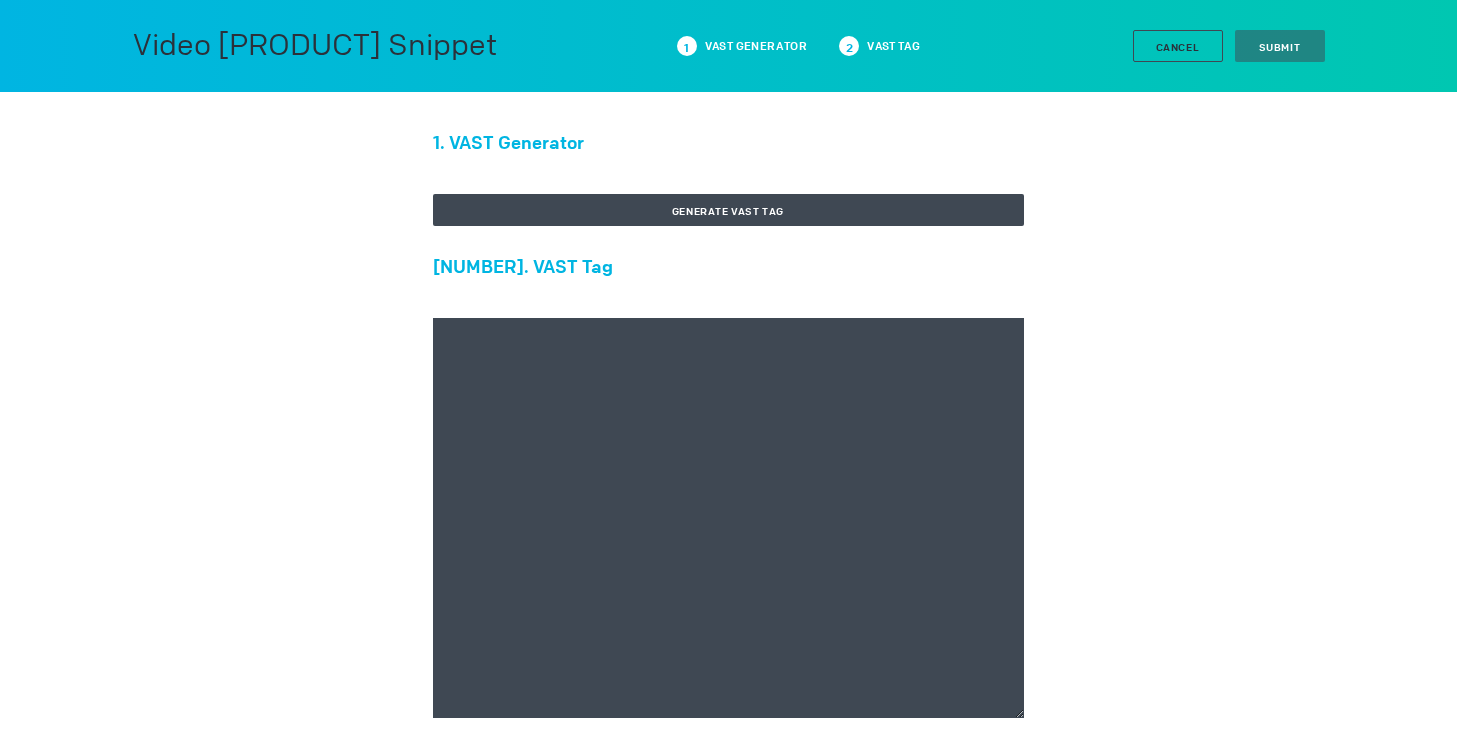 click at bounding box center (728, 518) 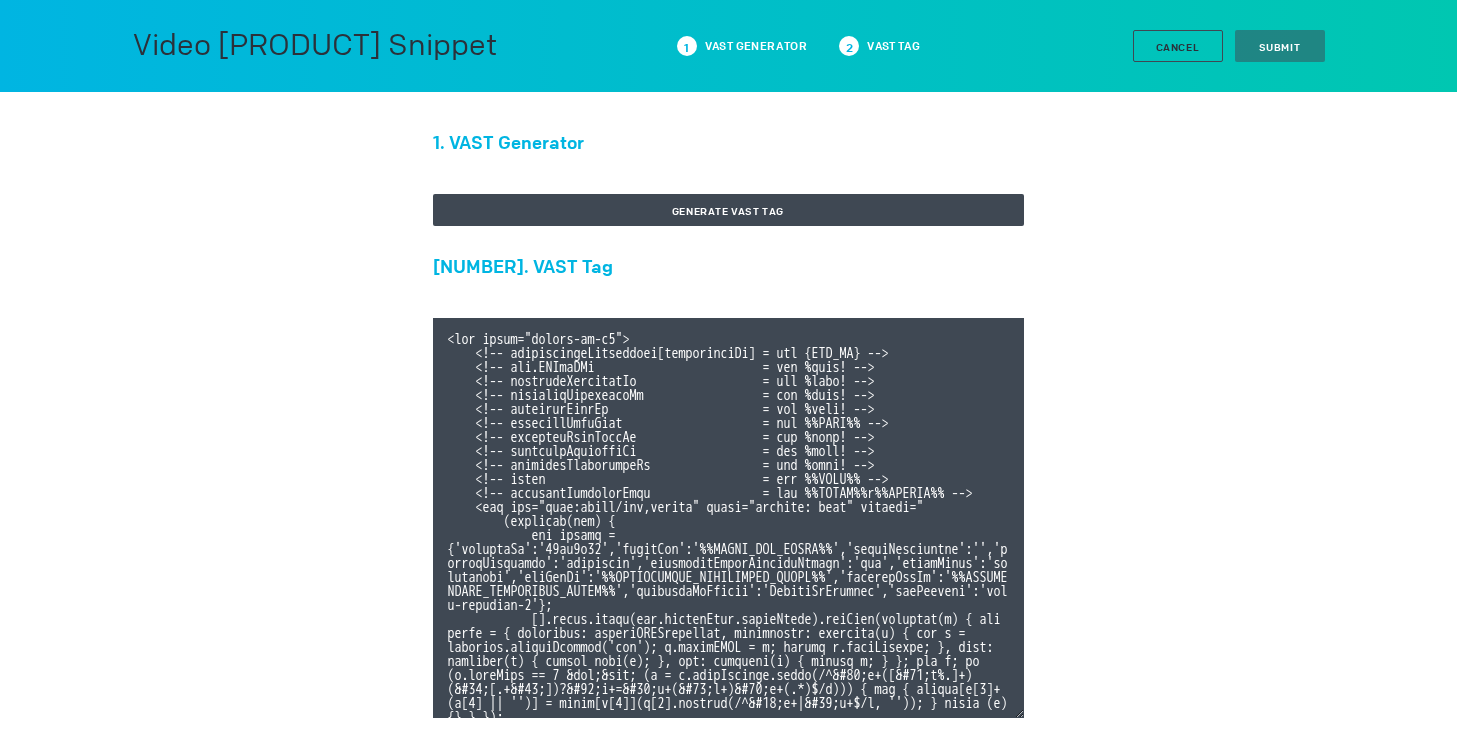 scroll, scrollTop: 372, scrollLeft: 0, axis: vertical 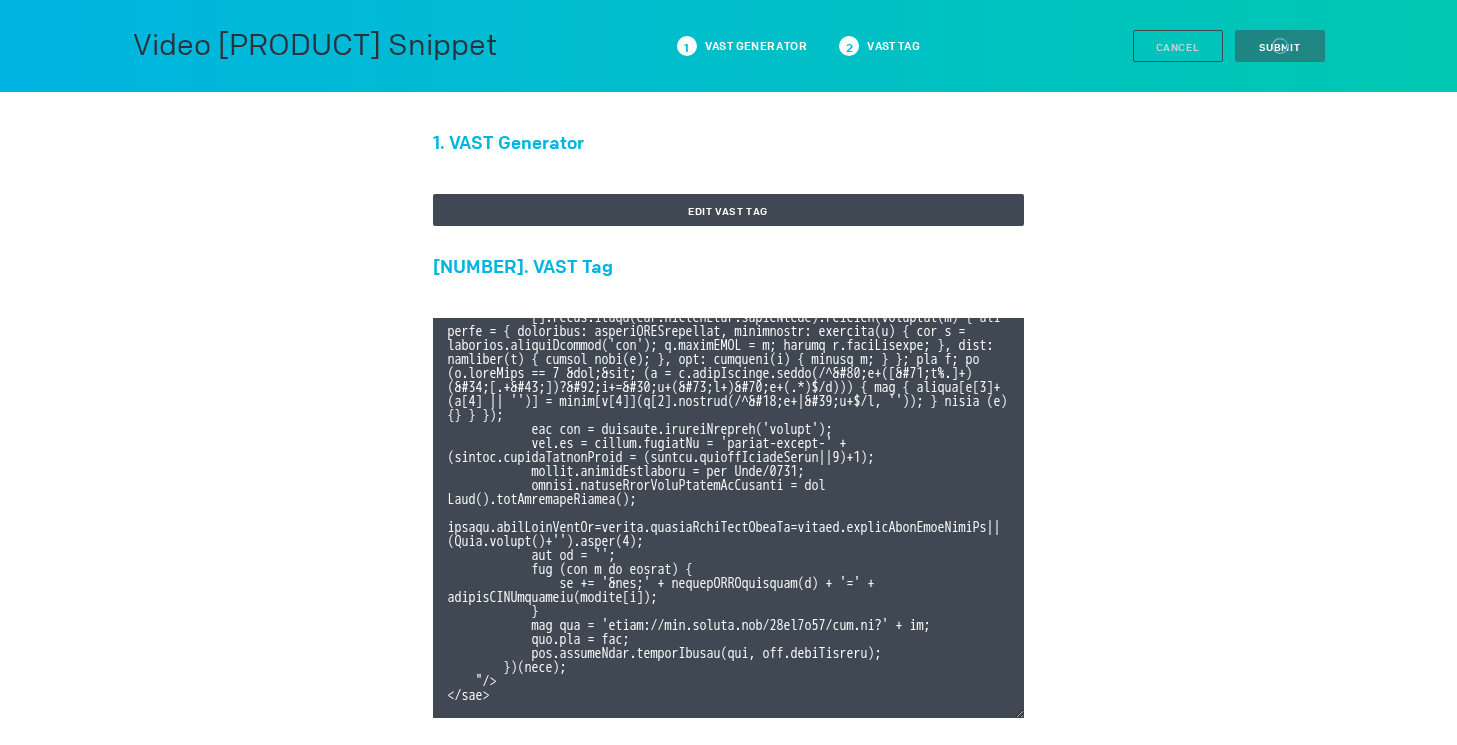 type on "<div class="celtra-ad-v3">
<!-- passthroughParameters[impressionId] = raw {IMP_ID} -->
<!-- eas.JWVjaWQh                        = raw %ecid! -->
<!-- externalCreativeId                  = raw %ecid! -->
<!-- externalPlacementId                 = raw %epid! -->
<!-- externalSiteId                      = raw %esid! -->
<!-- externalSiteName                    = raw %%SITE%% -->
<!-- externalLineItemId                  = raw %eaid! -->
<!-- externalCampaignId                  = raw %ebuy! -->
<!-- externalAdvertiserId                = raw %eadv! -->
<!-- coppa                               = raw %%TFCD%% -->
<!-- externalCreativeSize                = raw %%WIDTH%%x%%HEIGHT%% -->
<img src="data:image/png,celtra" style="display: none" onerror="
(function(img) {
var params = {'accountId':'13be8f66','clickUrl':'%%CLICK_URL_UNESC%%','widthBreakpoint':'','expandDirection':'undefined','preferredClickThroughWindow':'new','clickEvent':'advertiser','io..." 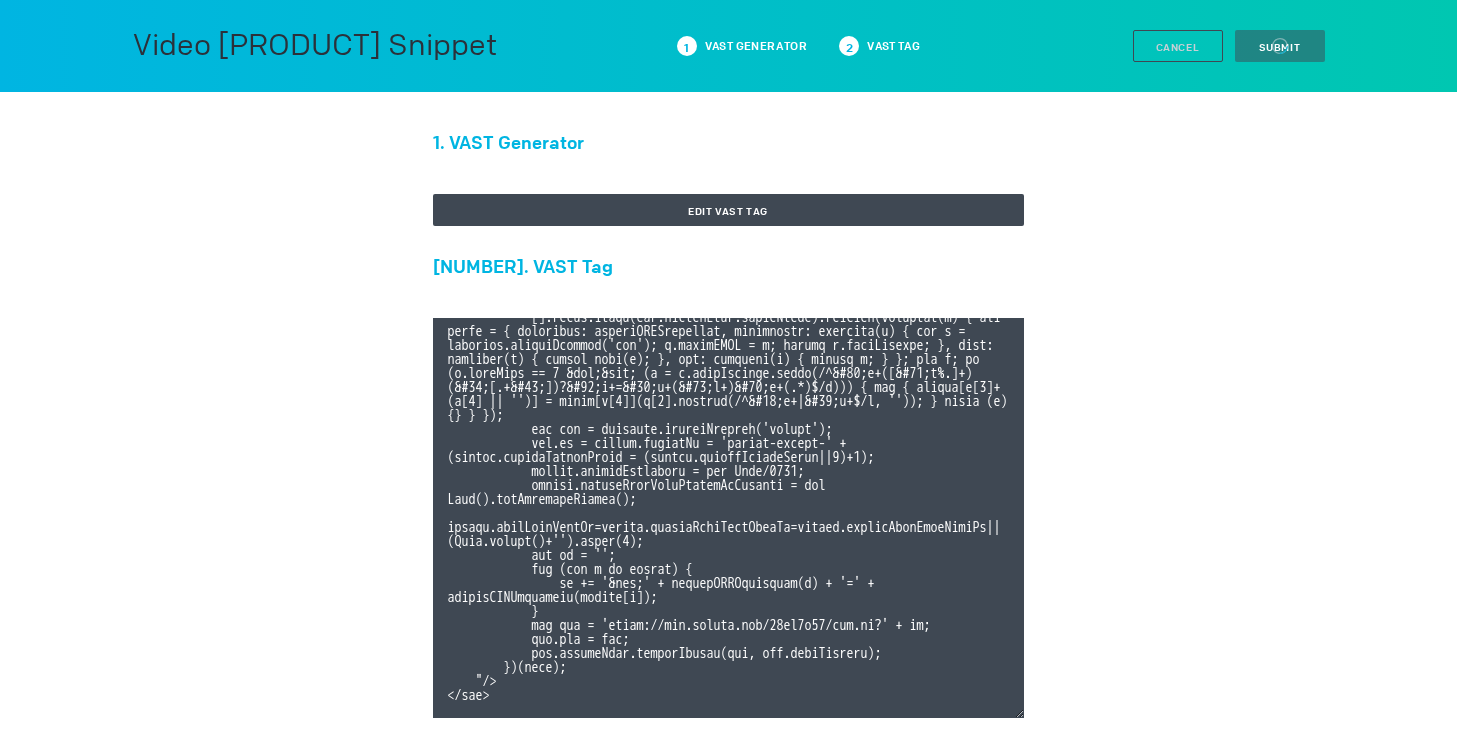 click on "1. VAST Generator Edit VAST Tag 2. VAST Tag VPAID WRAPPED URL (Optional: will override the above VAST snippet) Disable Out Of View Pause: Disabled This parameter is defined and set in the VAST tag. If enabled, the video will not pause when the user scrolls out of view" at bounding box center [729, 638] 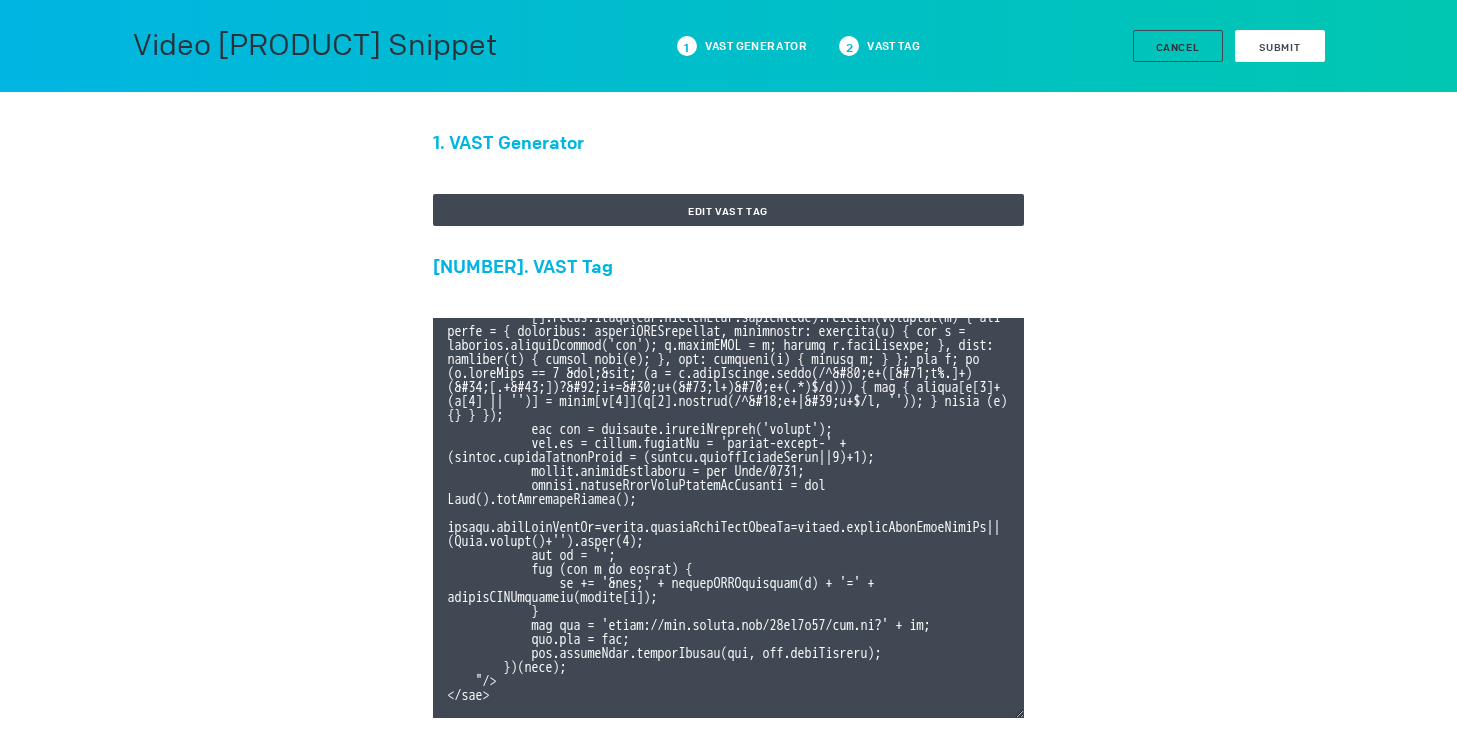 click on "Submit" at bounding box center (1280, 47) 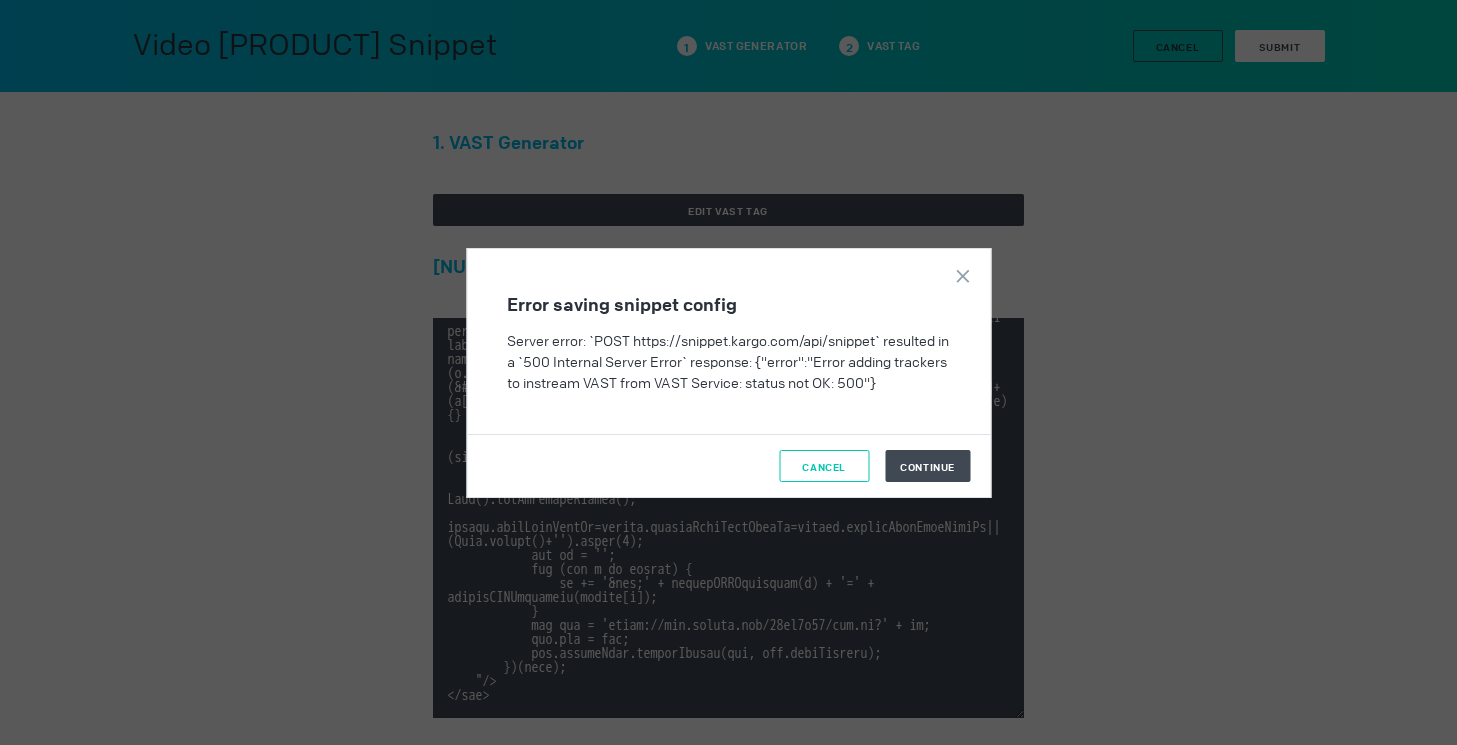 click on "Cancel" at bounding box center (824, 467) 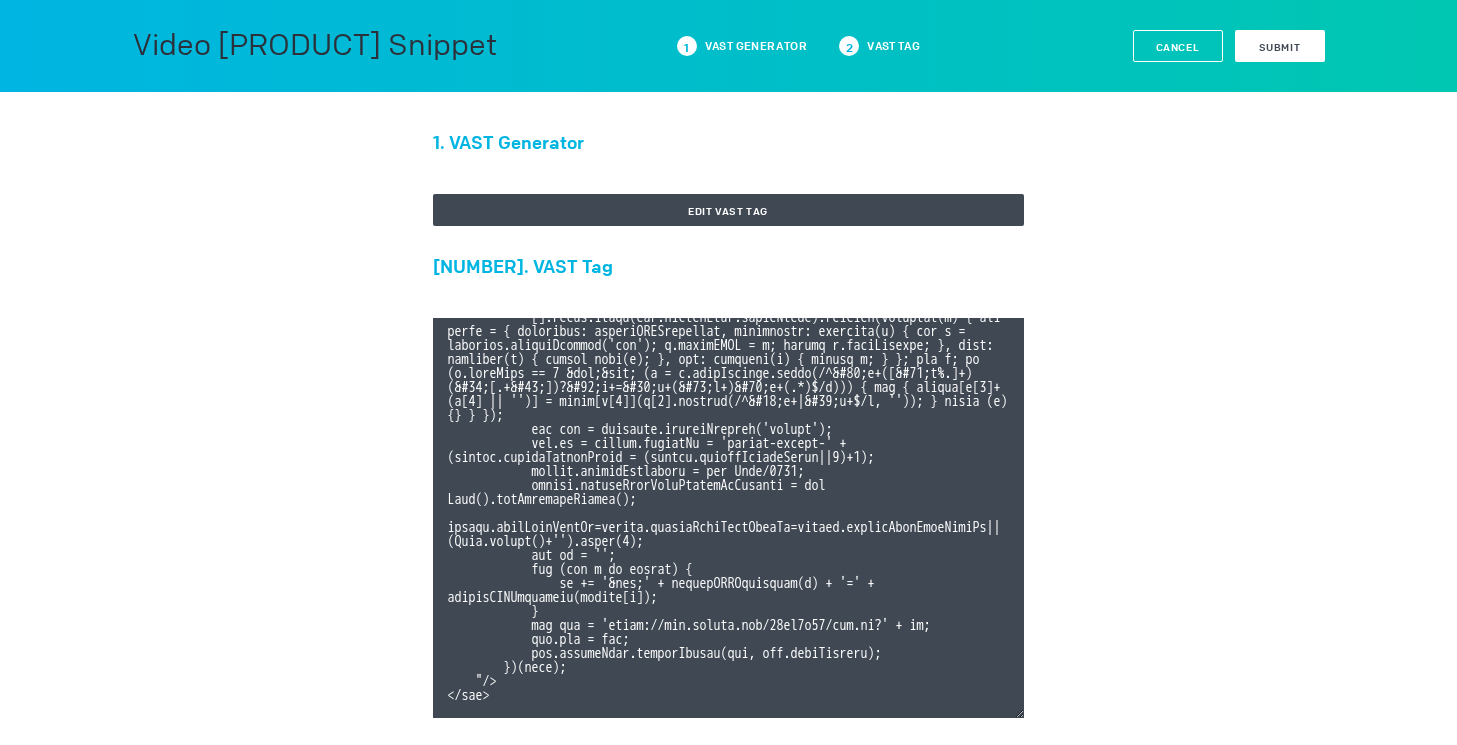 click on "Cancel" at bounding box center [1178, 46] 